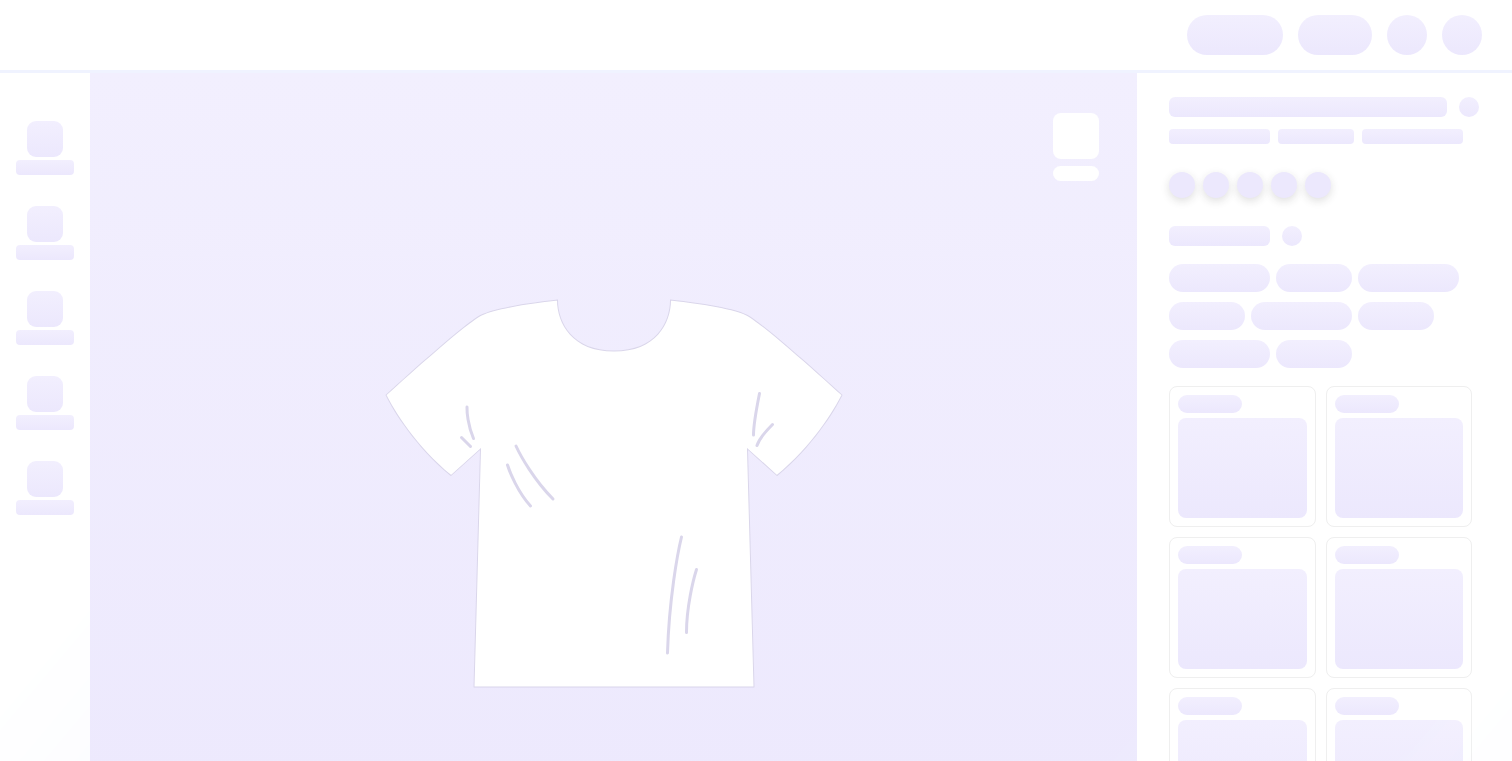 scroll, scrollTop: 0, scrollLeft: 0, axis: both 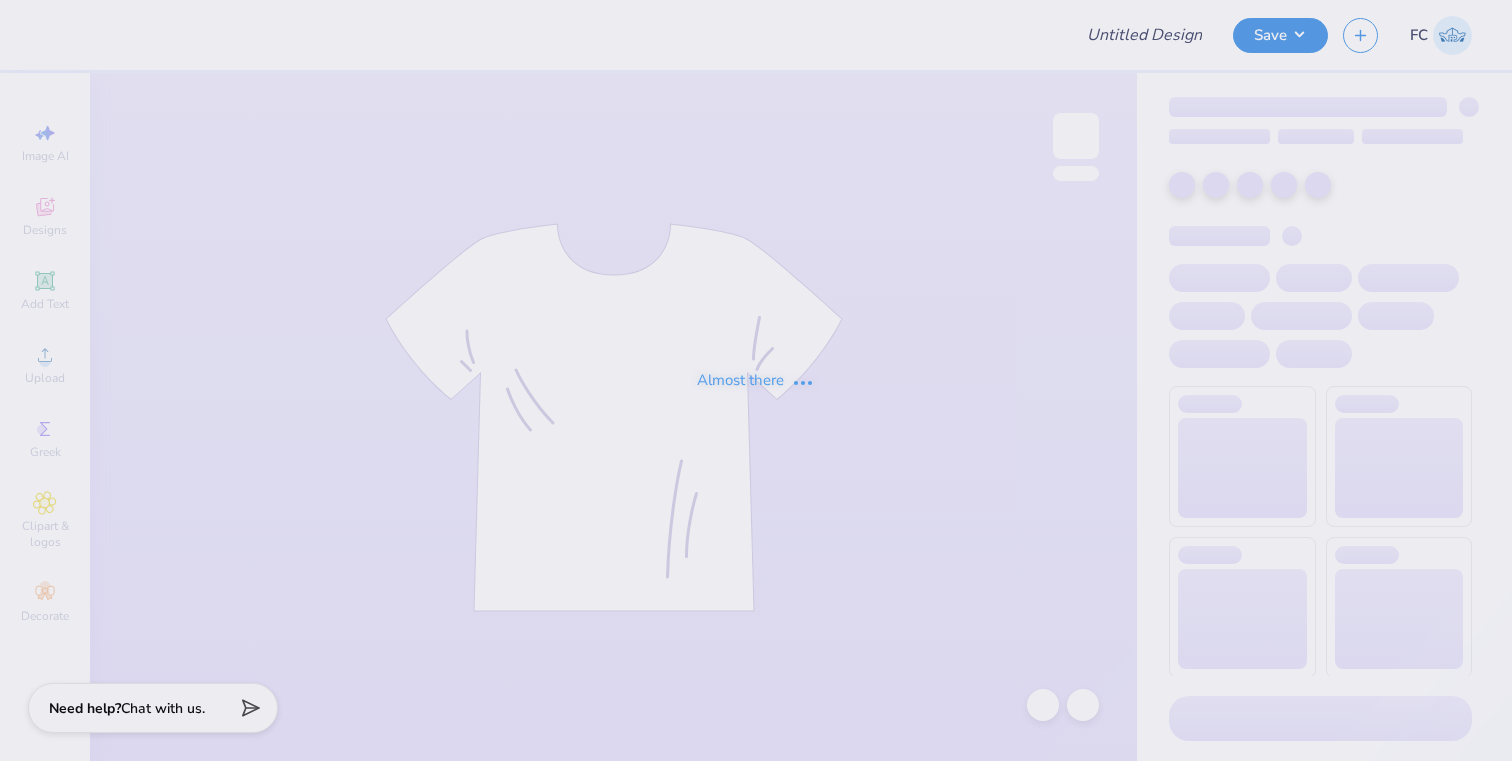 type on "KDR Rush Option 2" 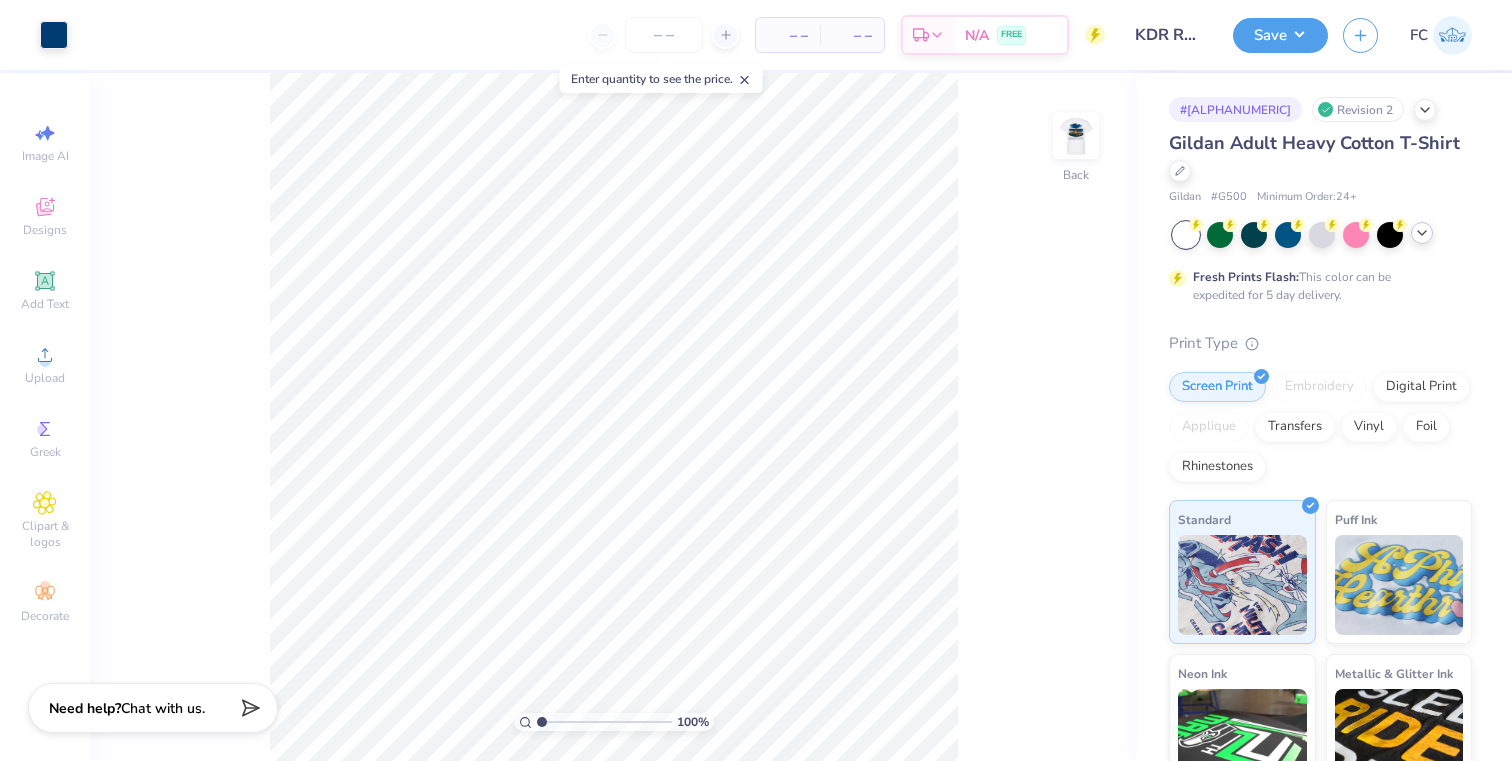 click at bounding box center [1422, 233] 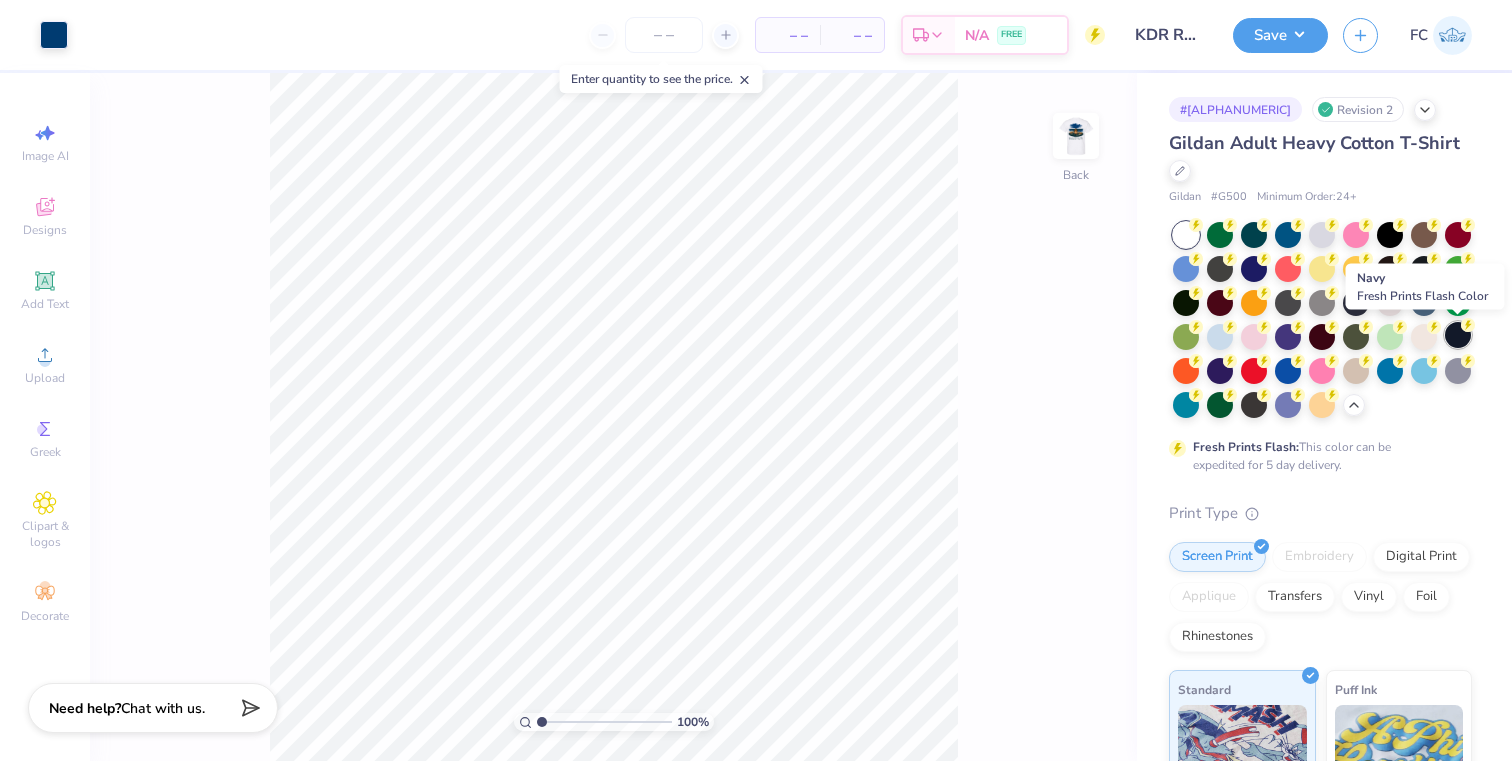 click at bounding box center (1458, 335) 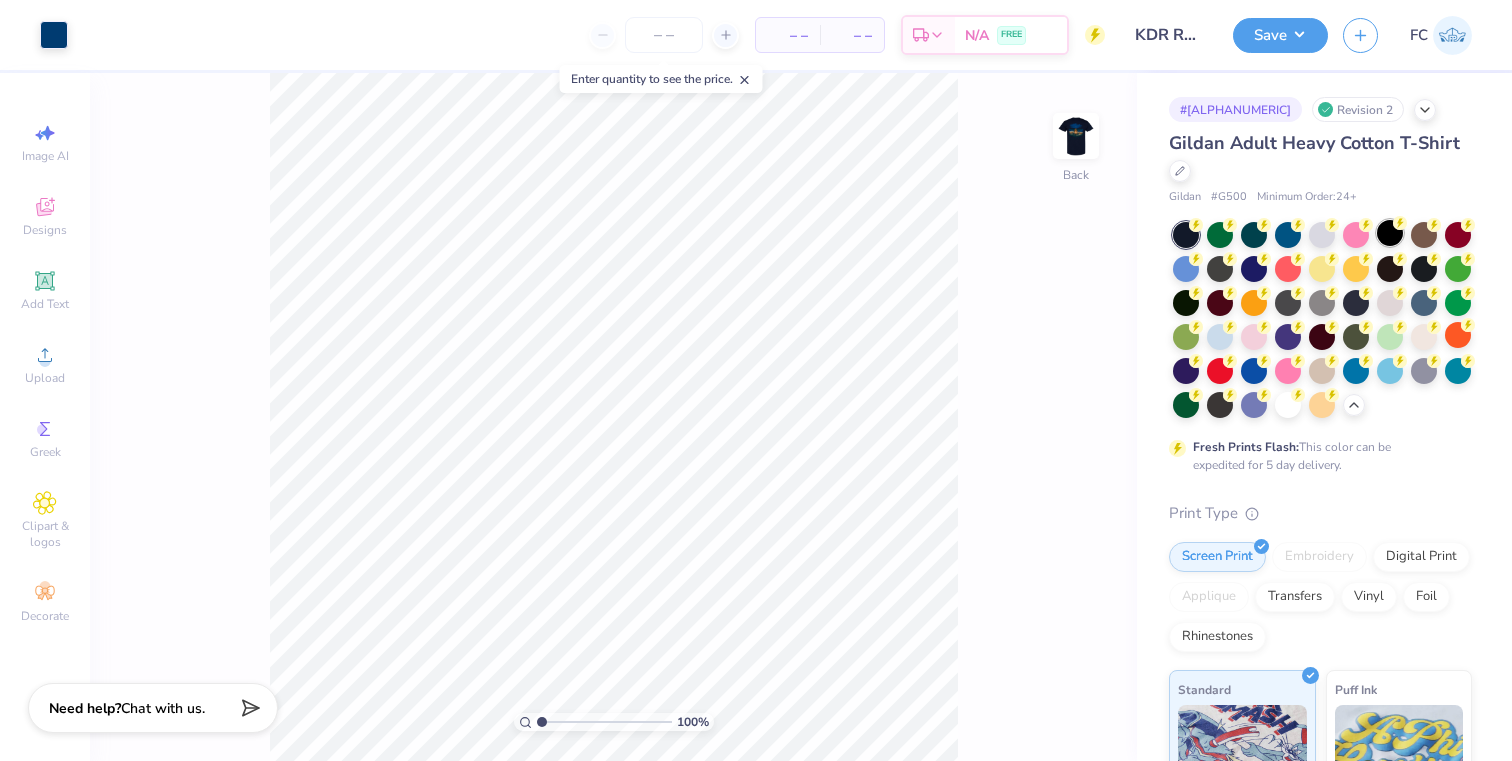 click at bounding box center [1390, 233] 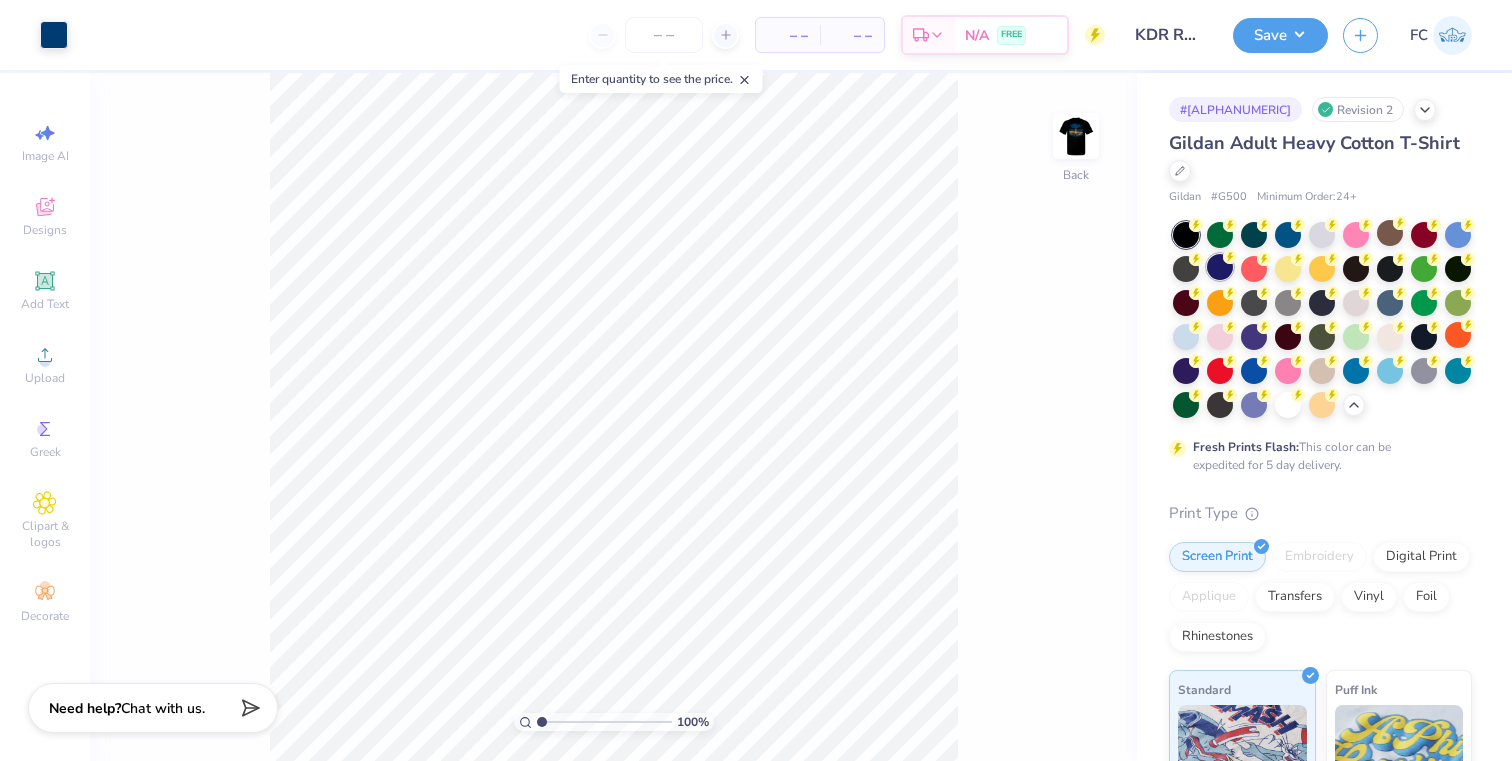 click at bounding box center [1220, 267] 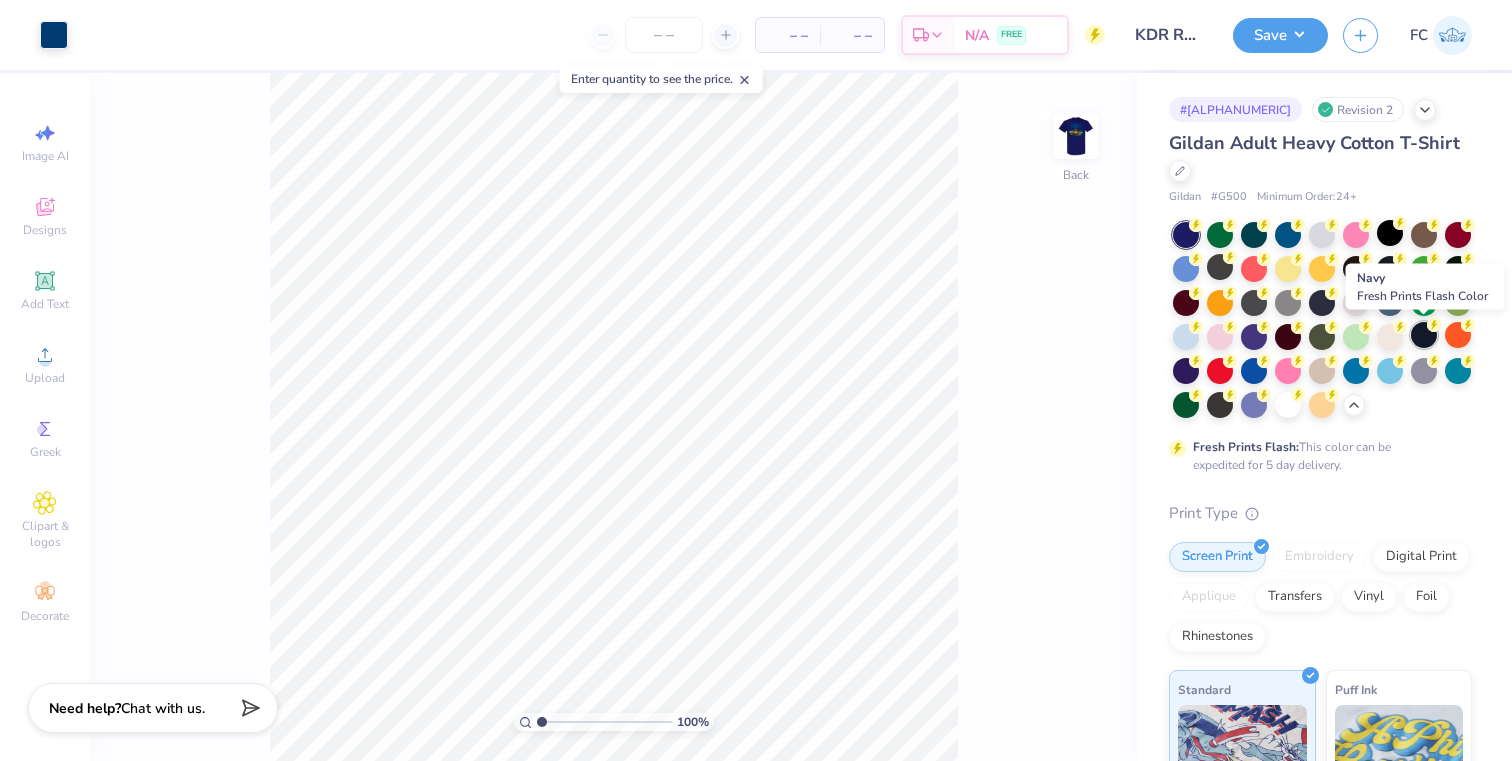 click at bounding box center [1424, 335] 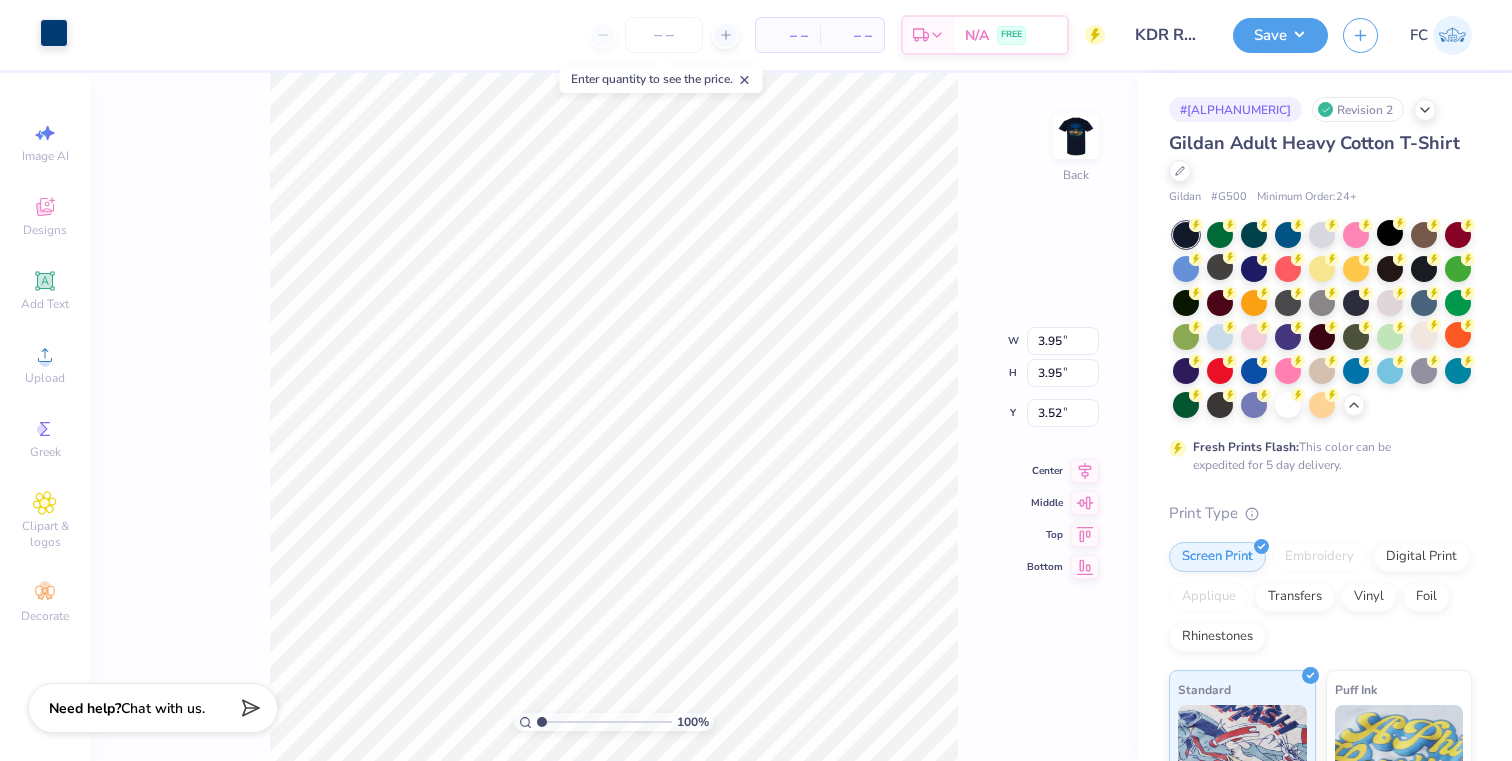 click at bounding box center [54, 33] 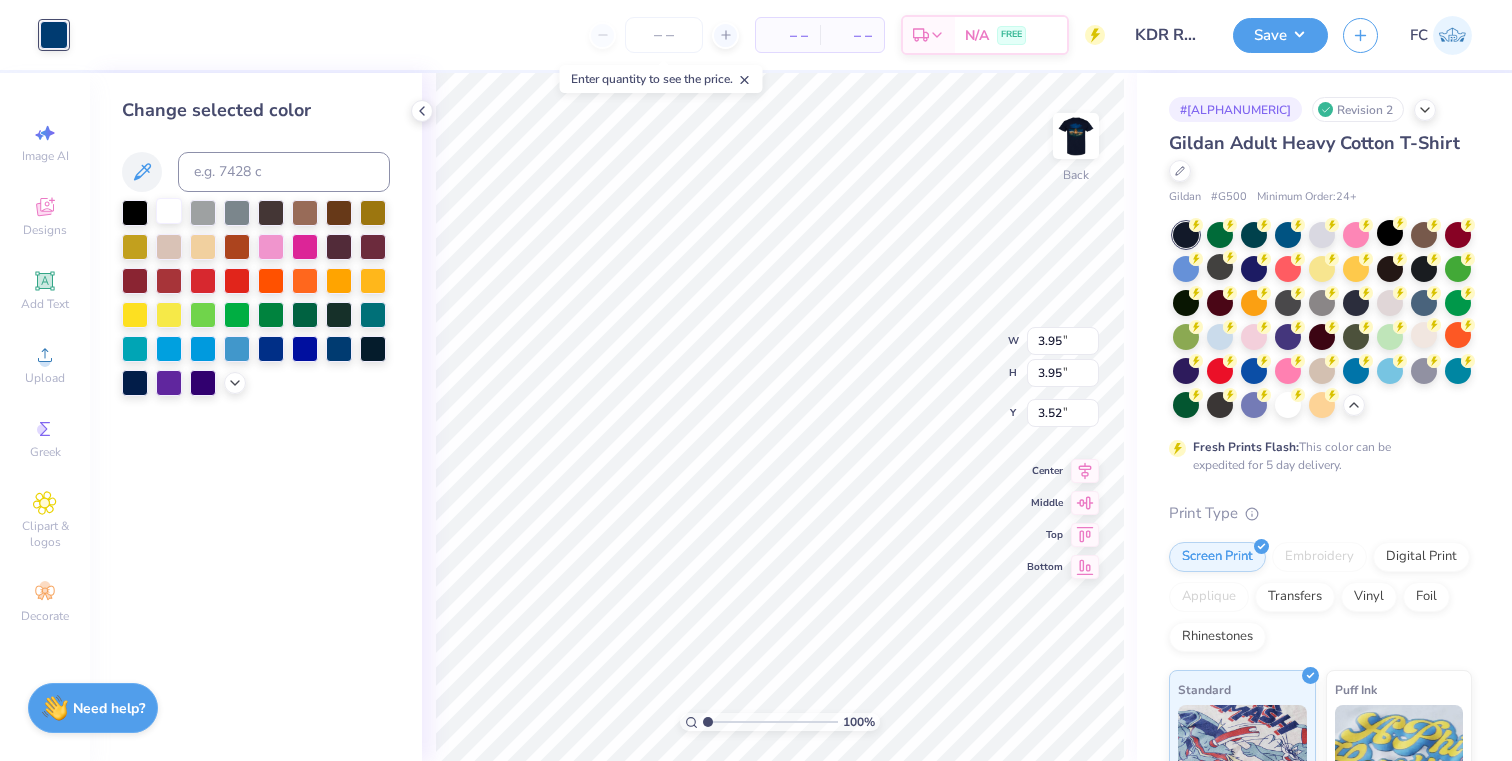 click at bounding box center (169, 211) 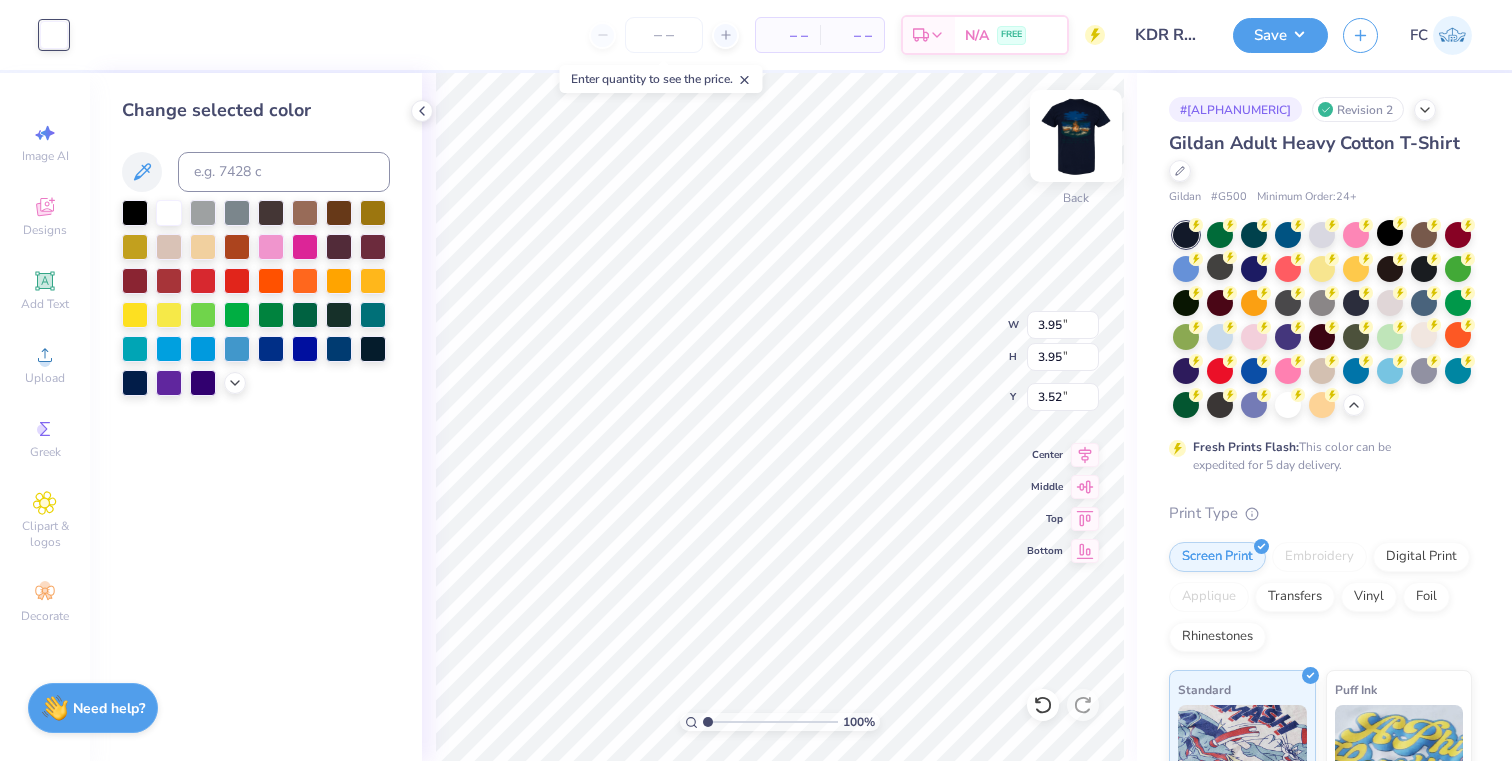 click at bounding box center [1076, 136] 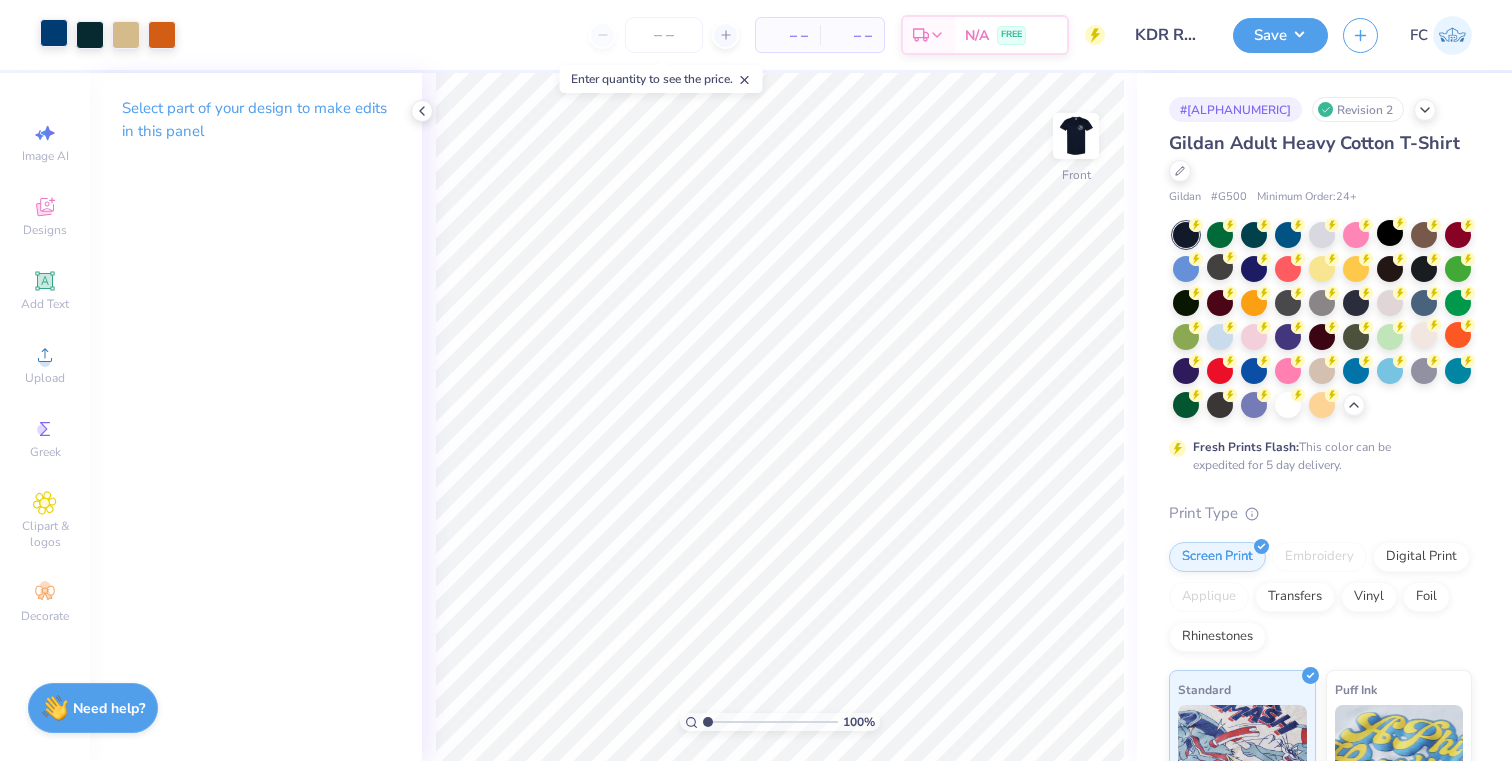 click at bounding box center (54, 33) 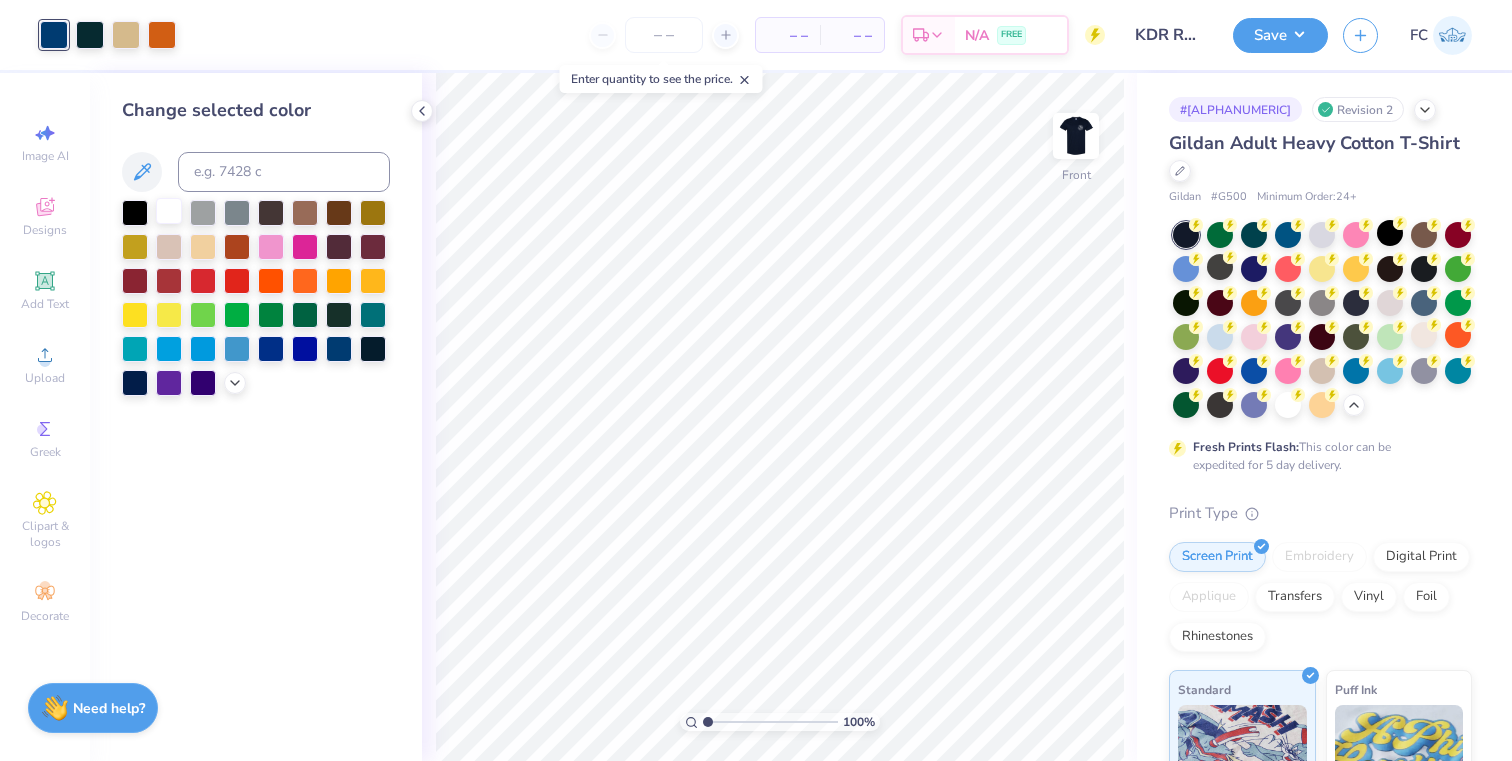 click at bounding box center (169, 211) 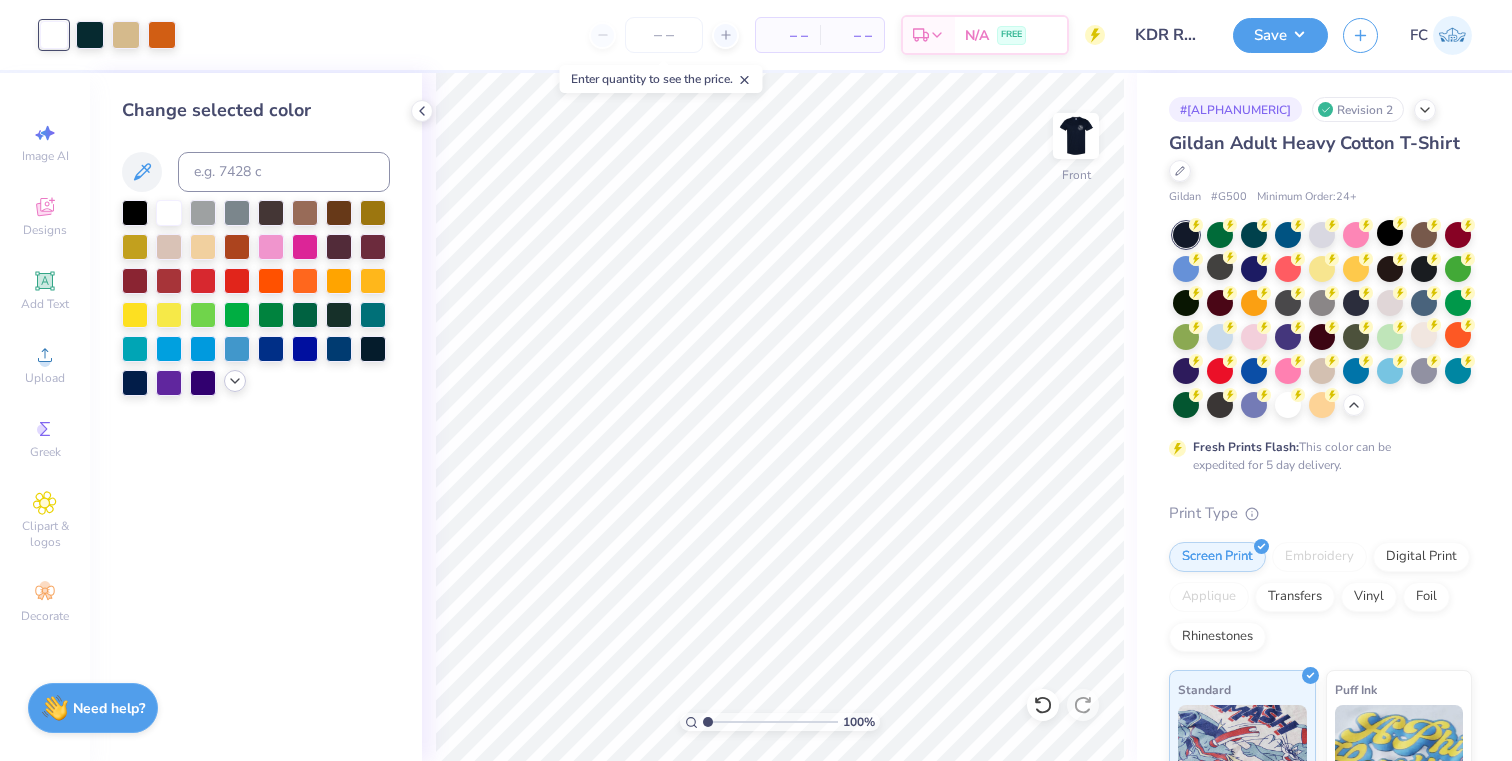 click 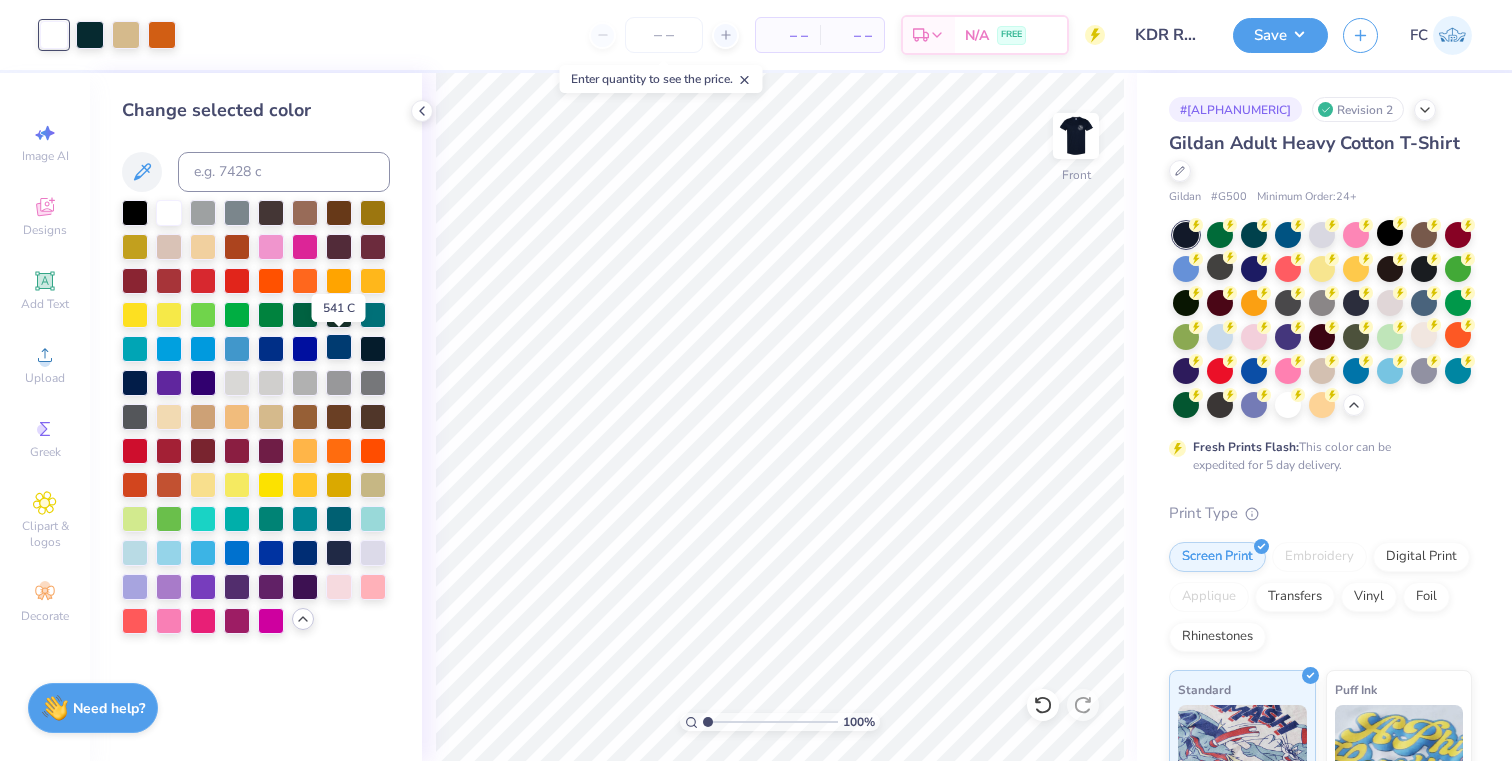 click at bounding box center (339, 347) 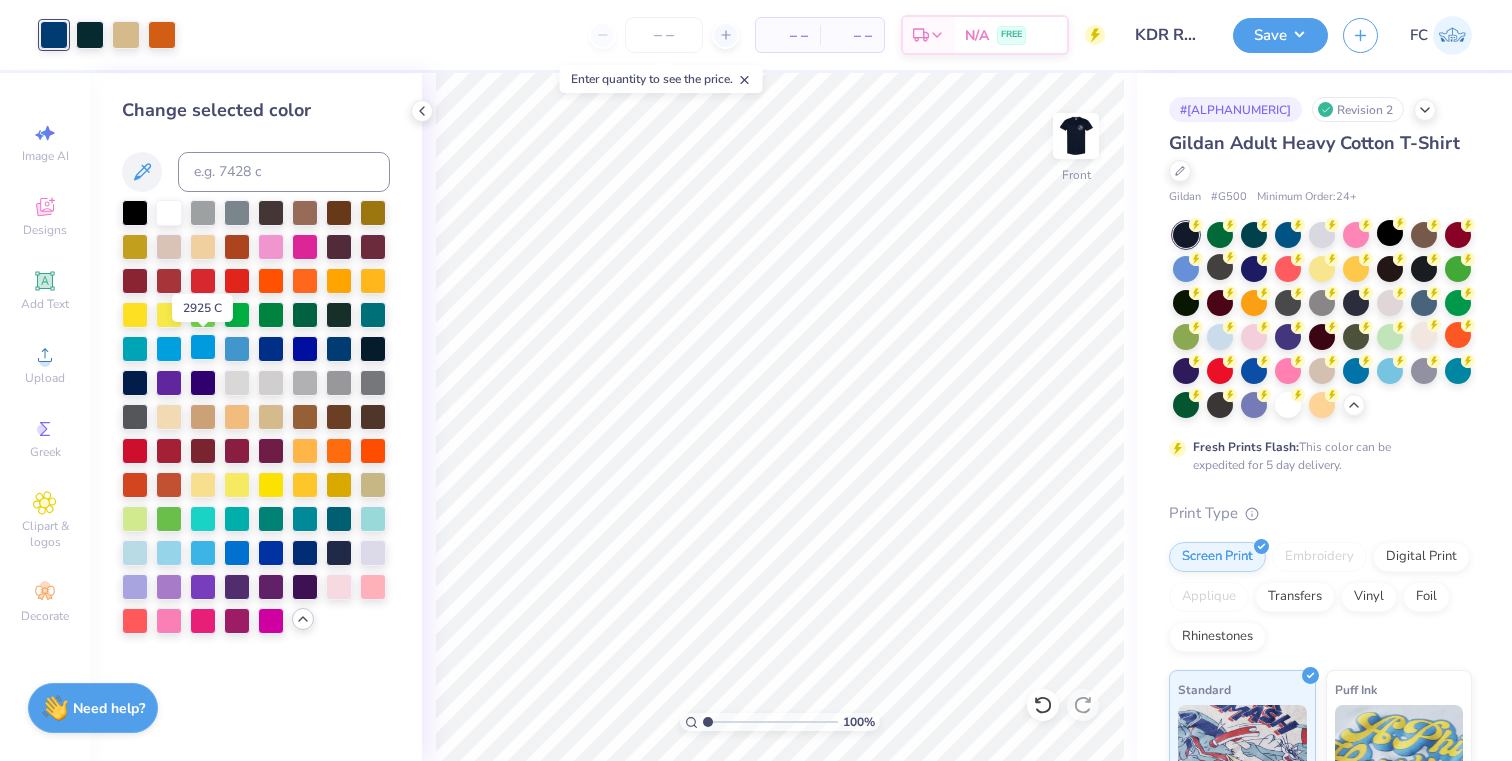 click at bounding box center [203, 347] 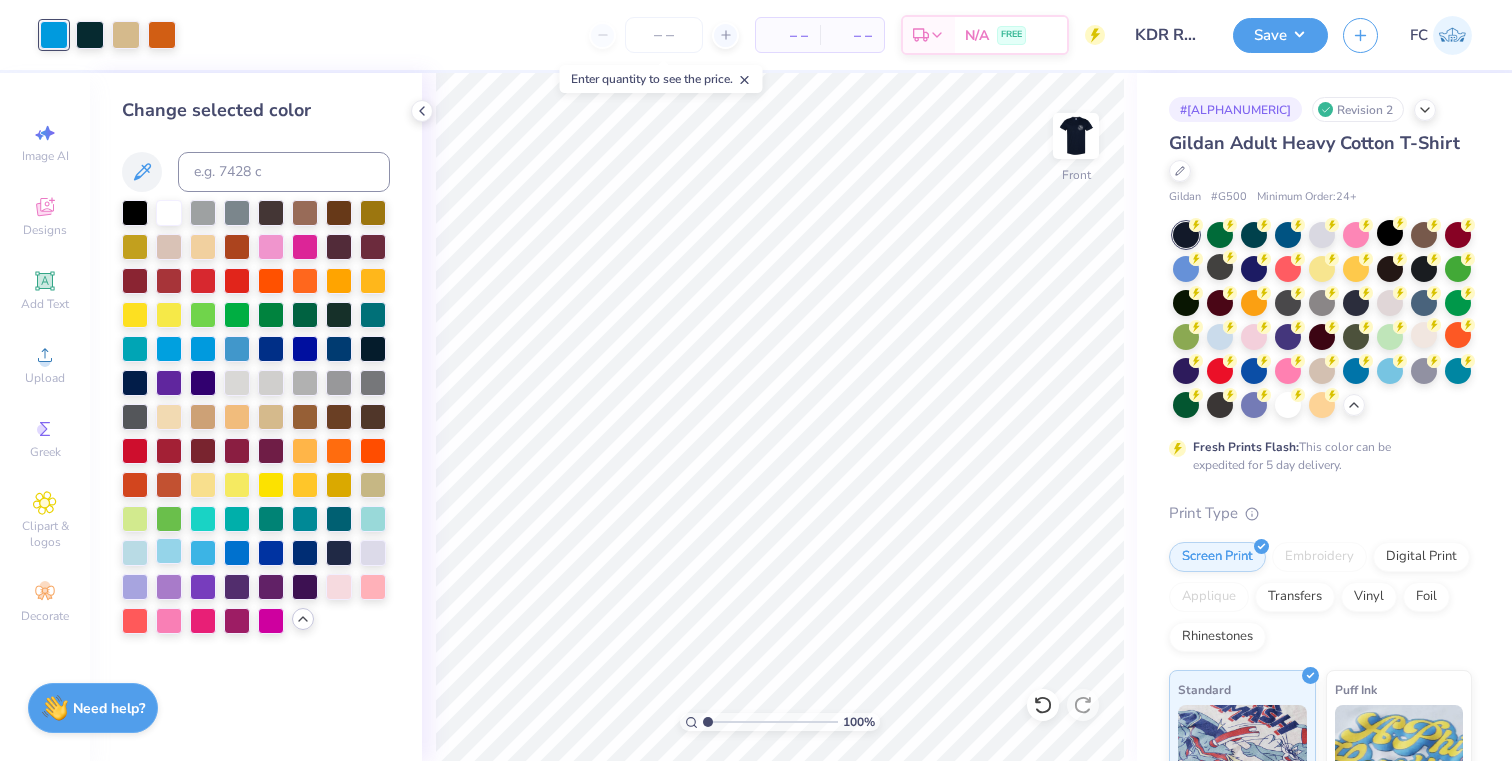 click at bounding box center (169, 551) 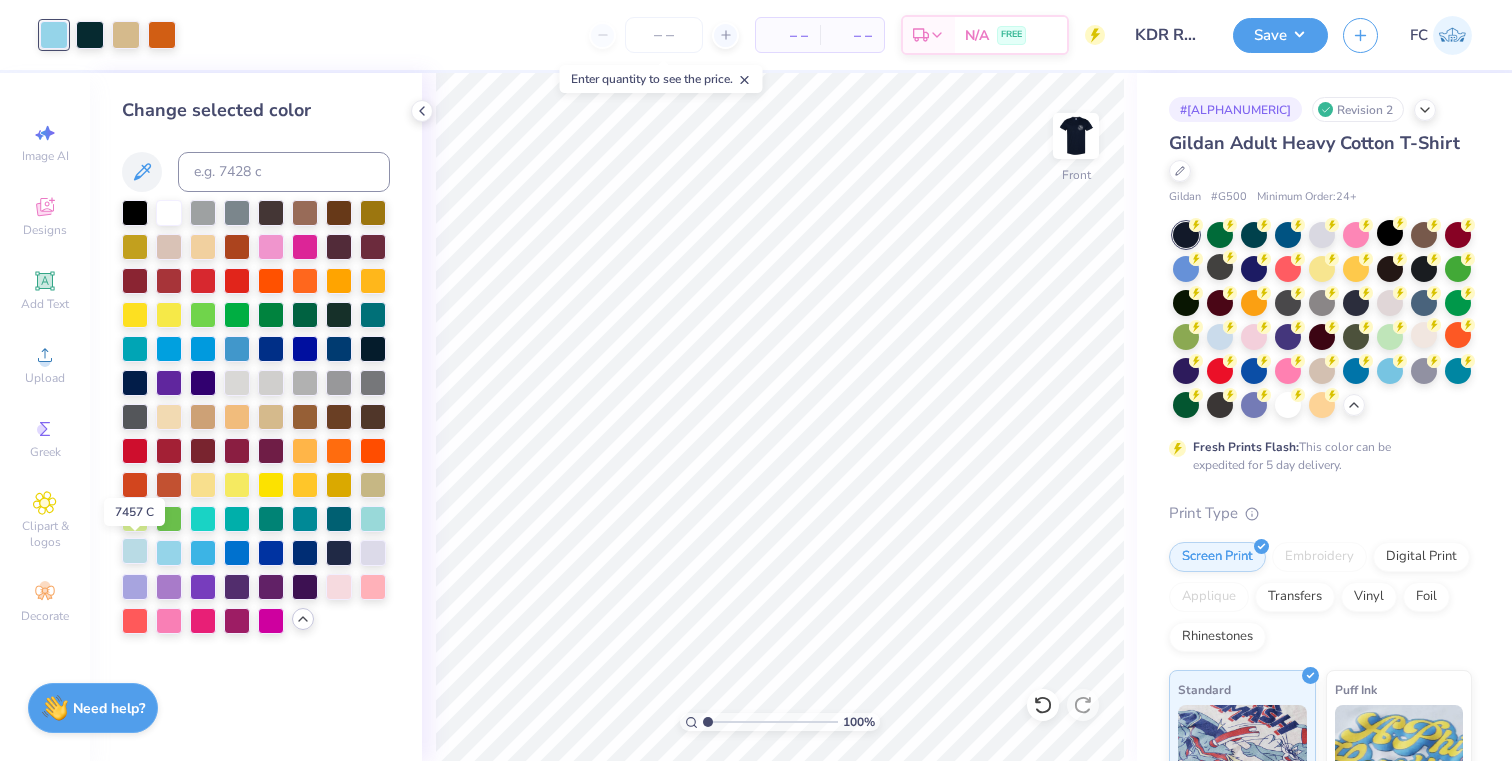 click at bounding box center (135, 551) 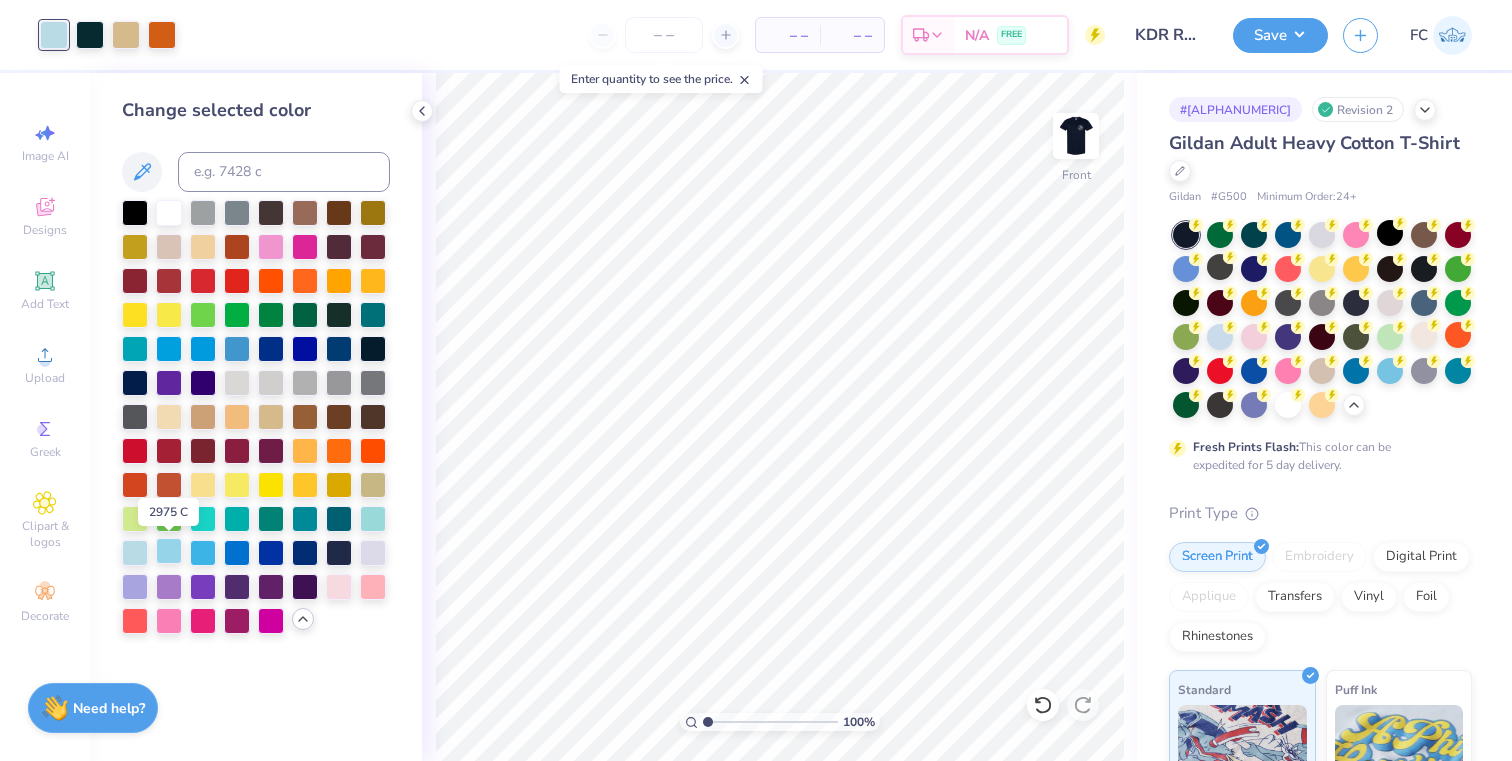 click at bounding box center (169, 551) 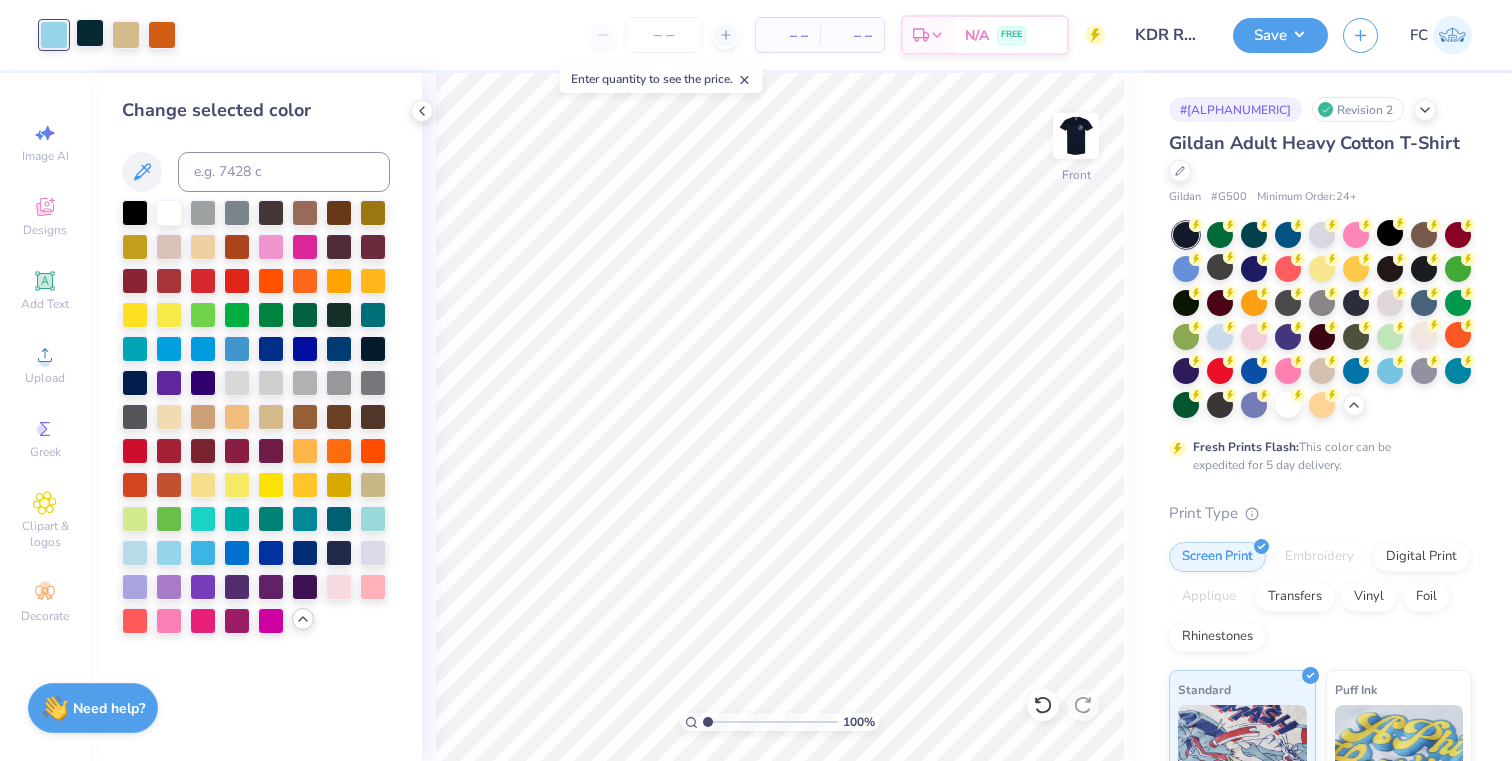 click at bounding box center (90, 33) 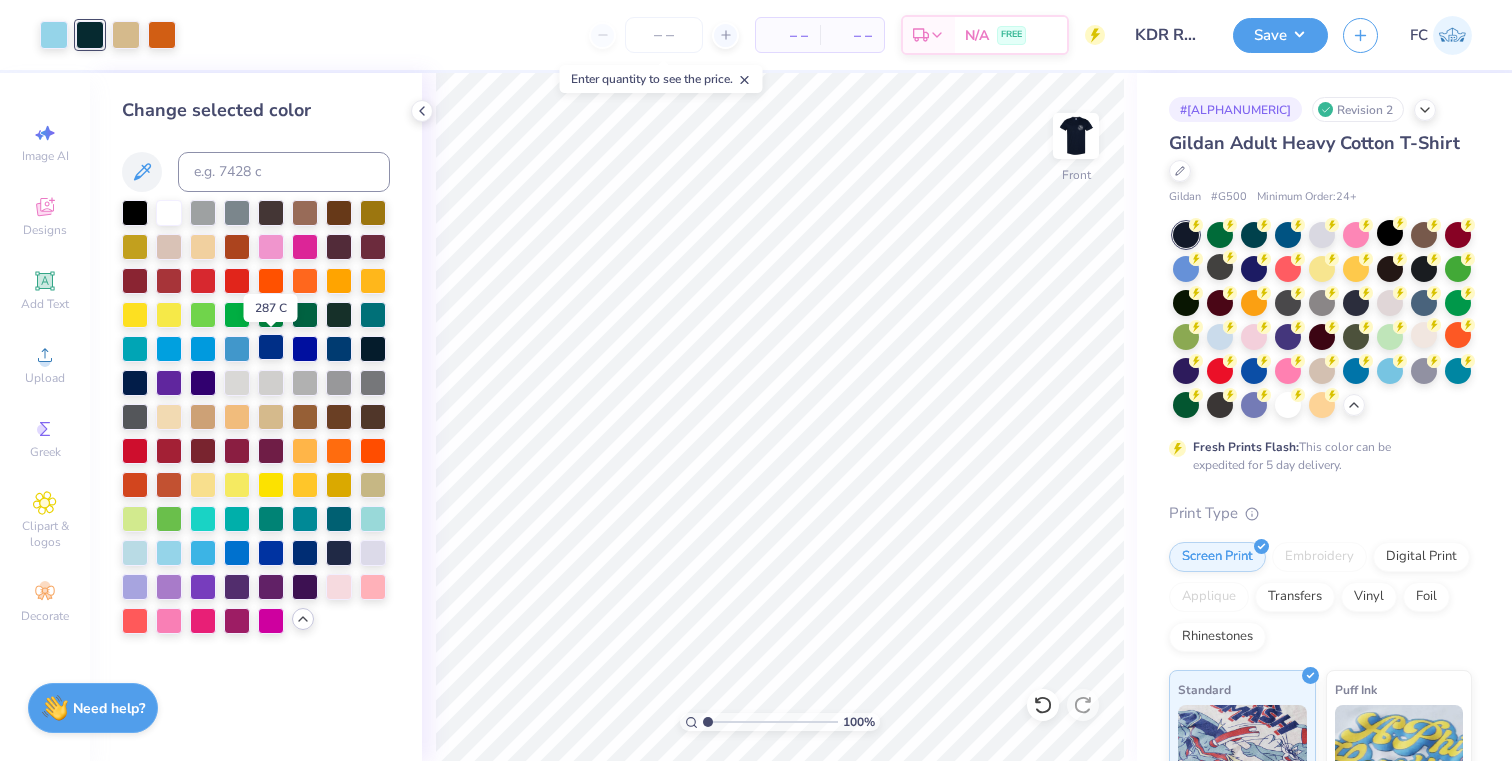 click at bounding box center (271, 347) 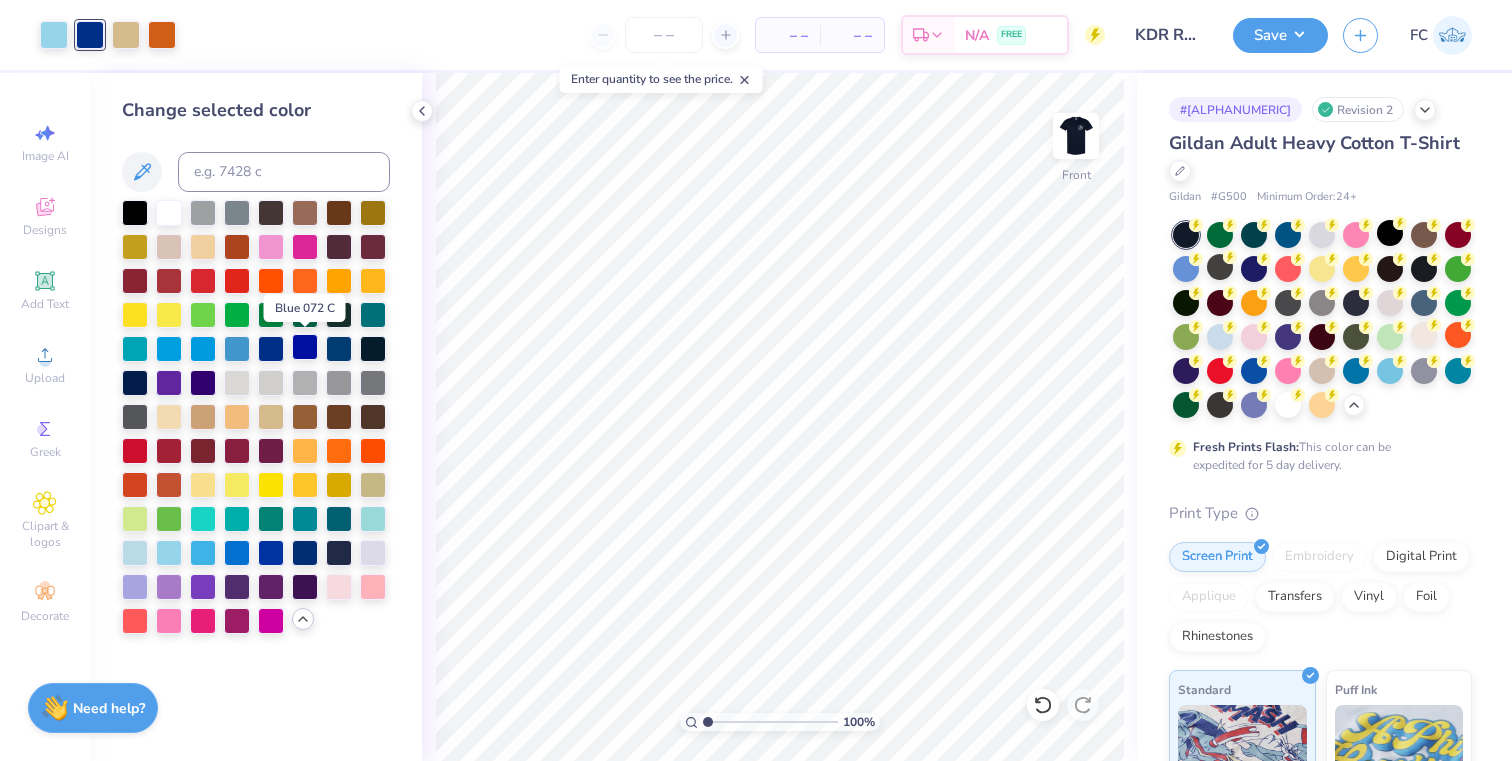 click at bounding box center (305, 347) 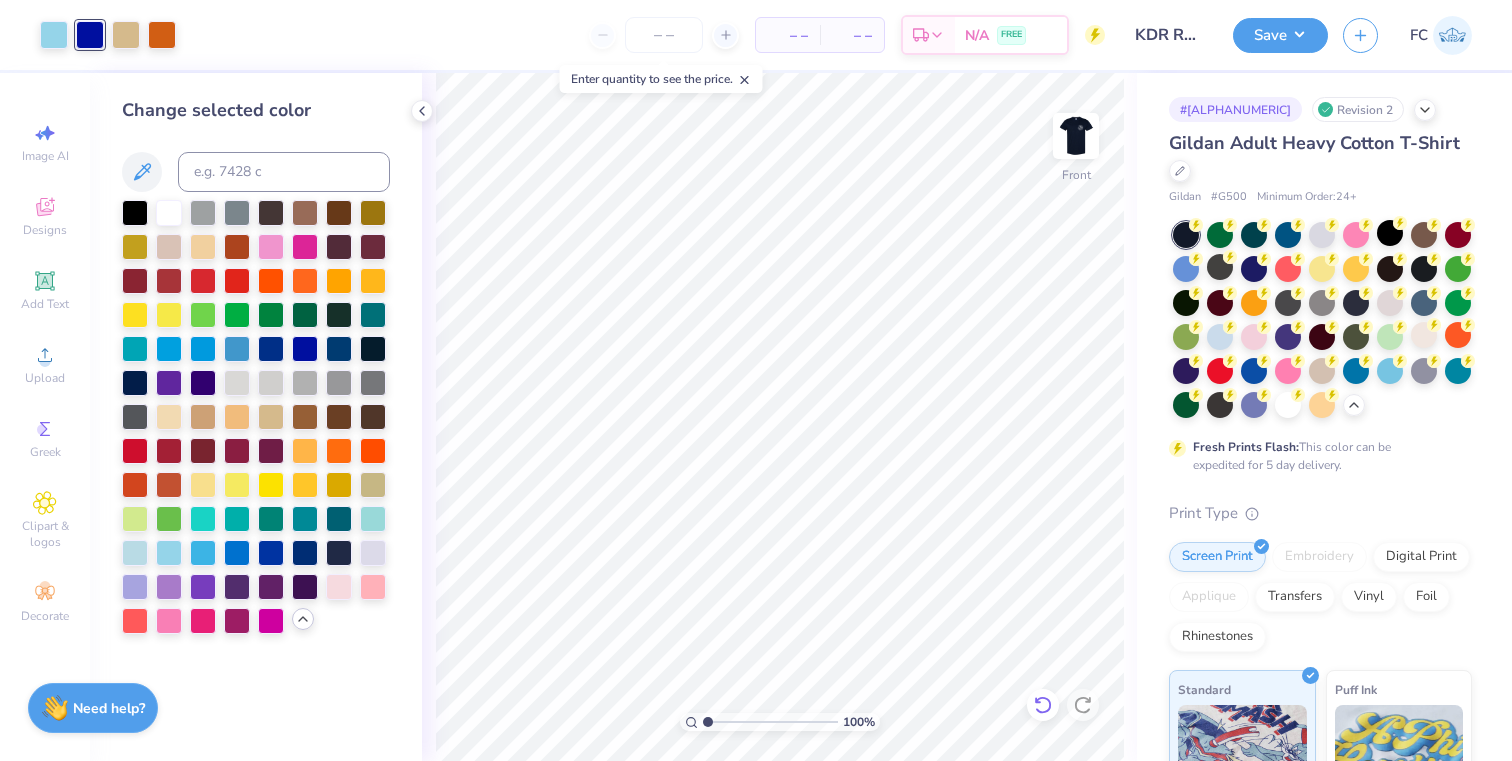 click 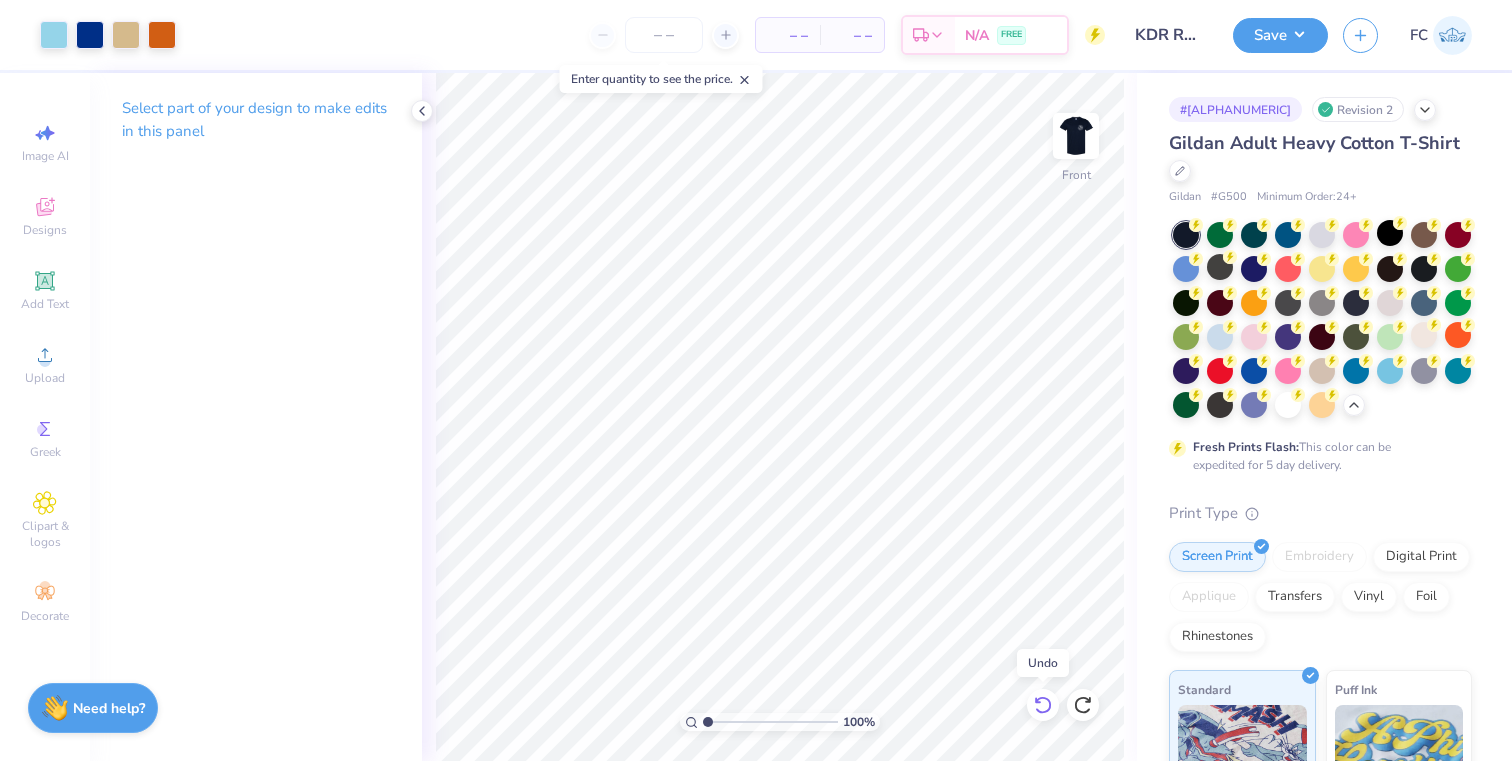 click 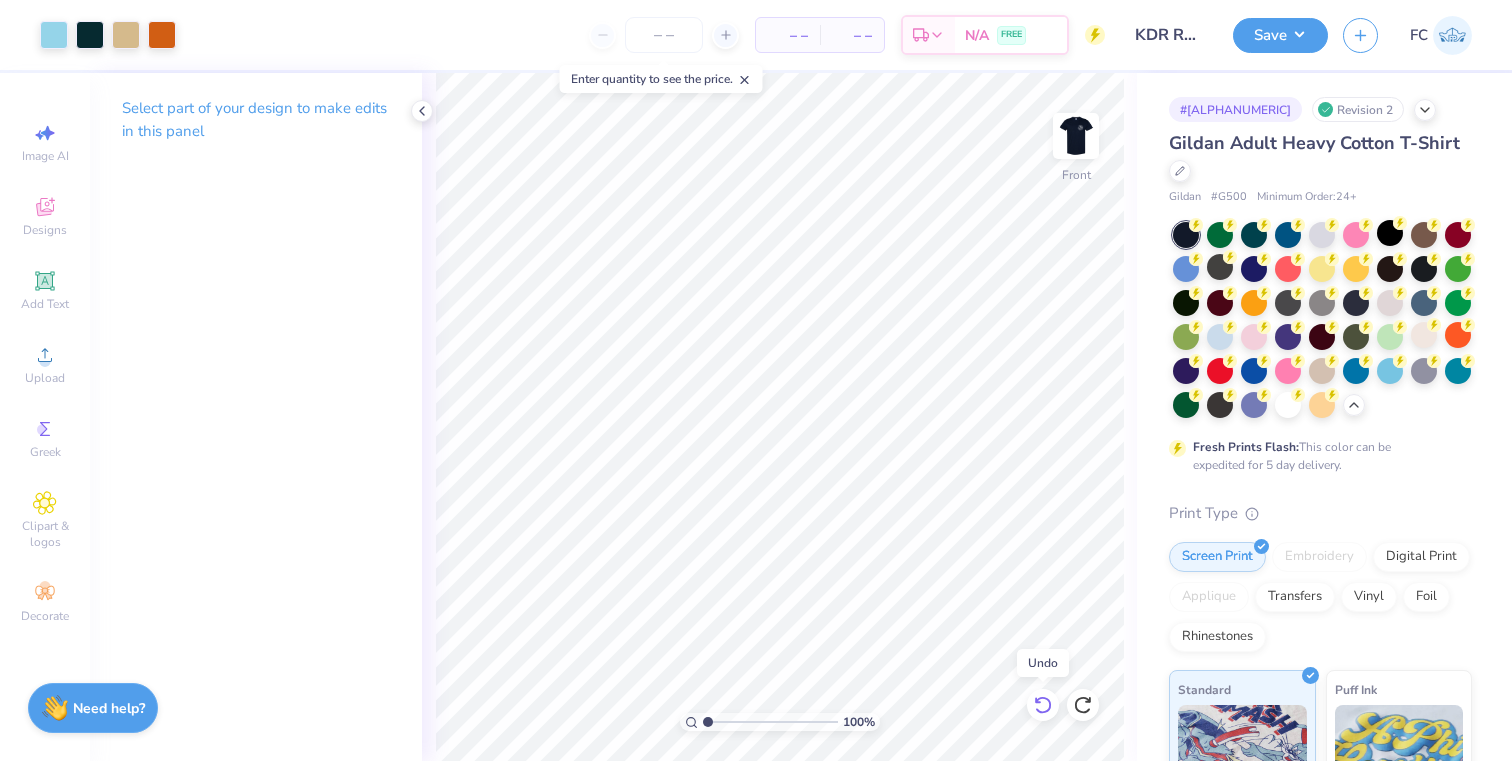 click 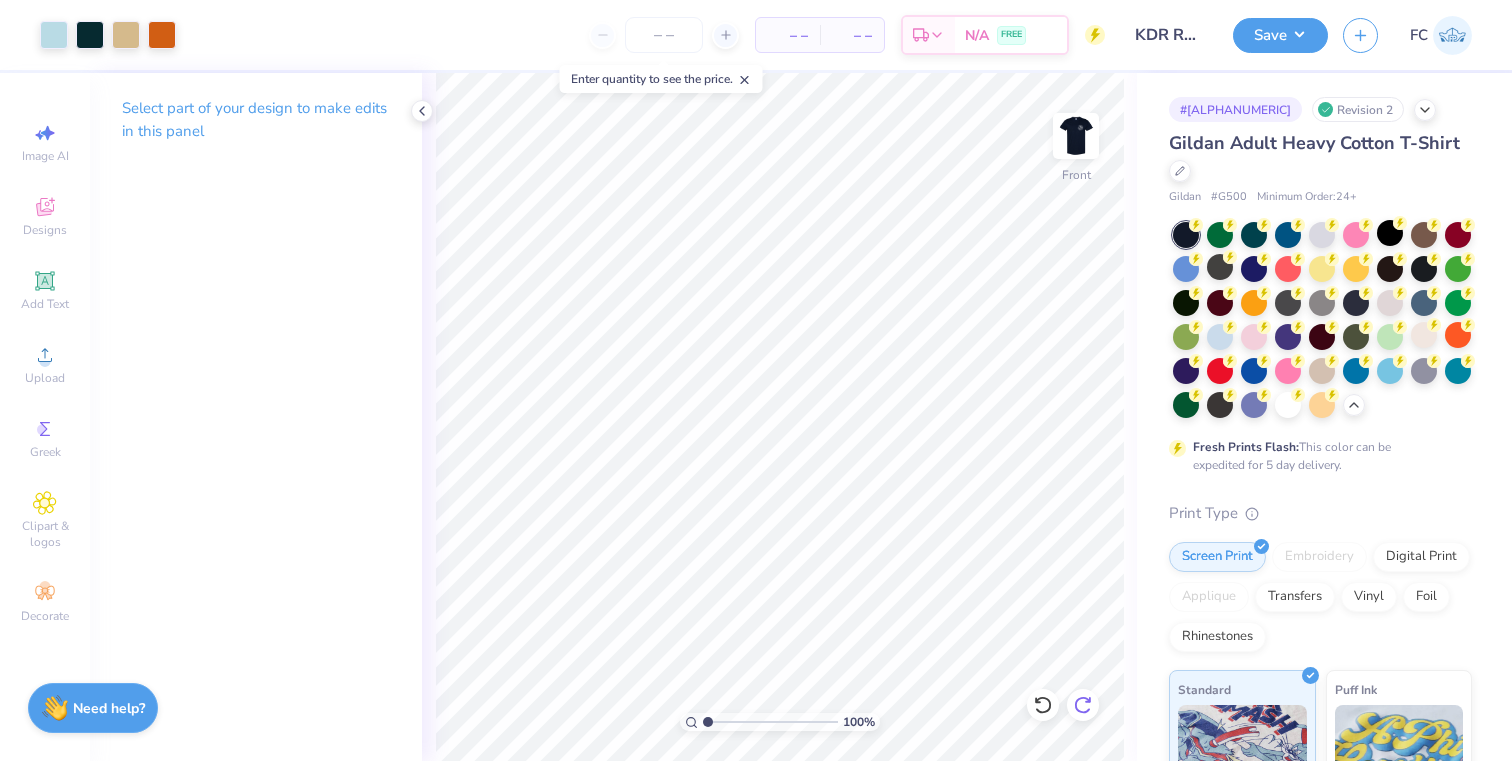 click 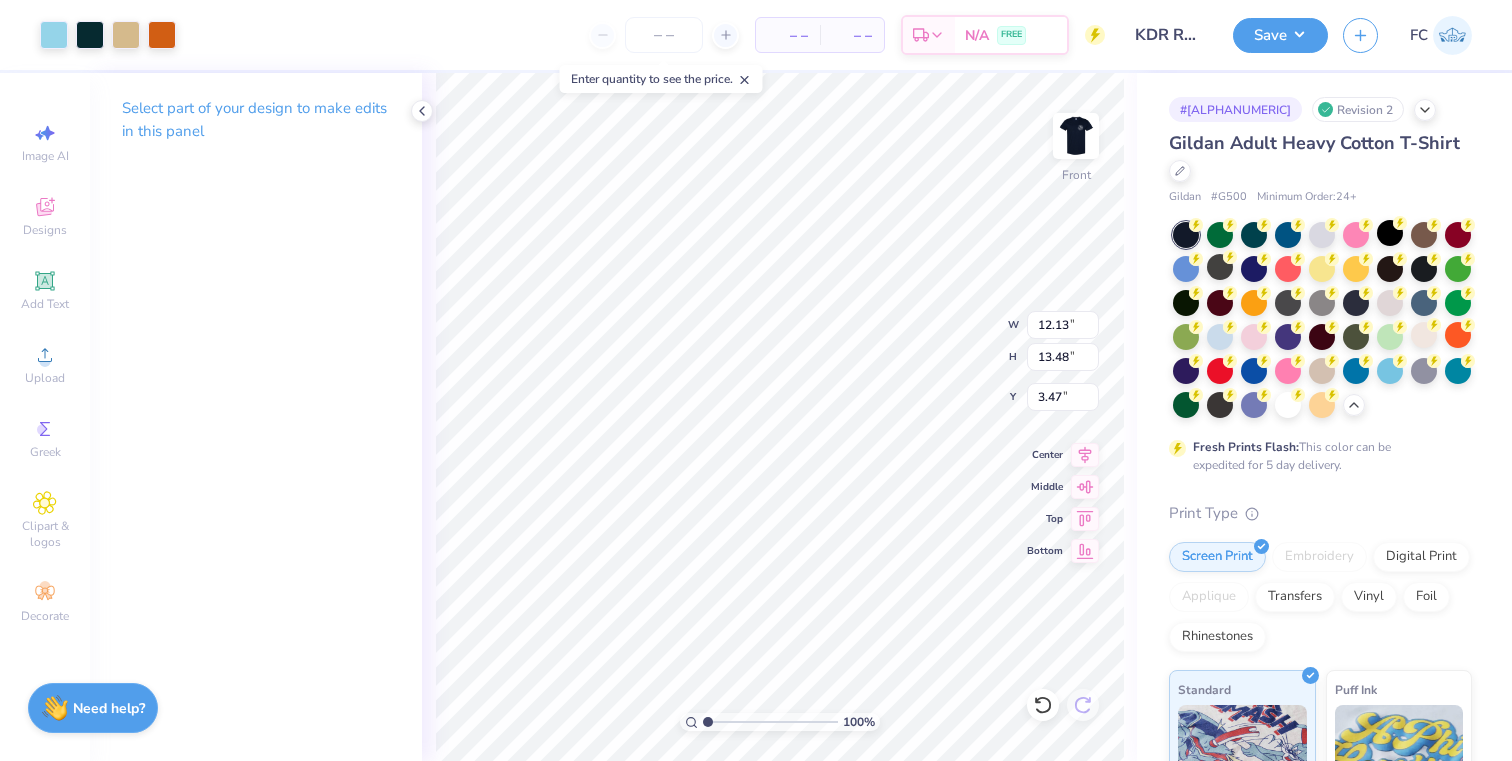 type on "3.47" 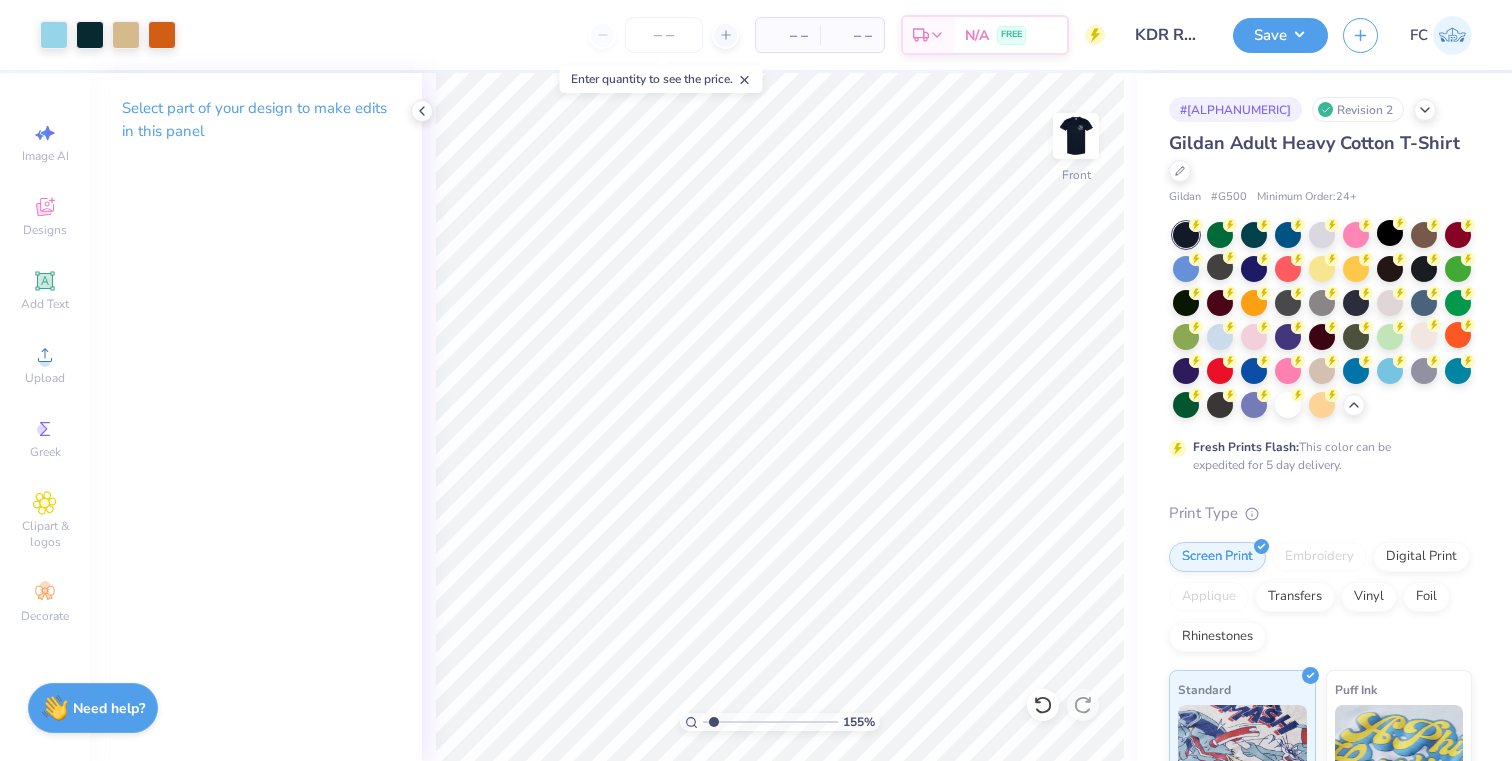 click at bounding box center [770, 722] 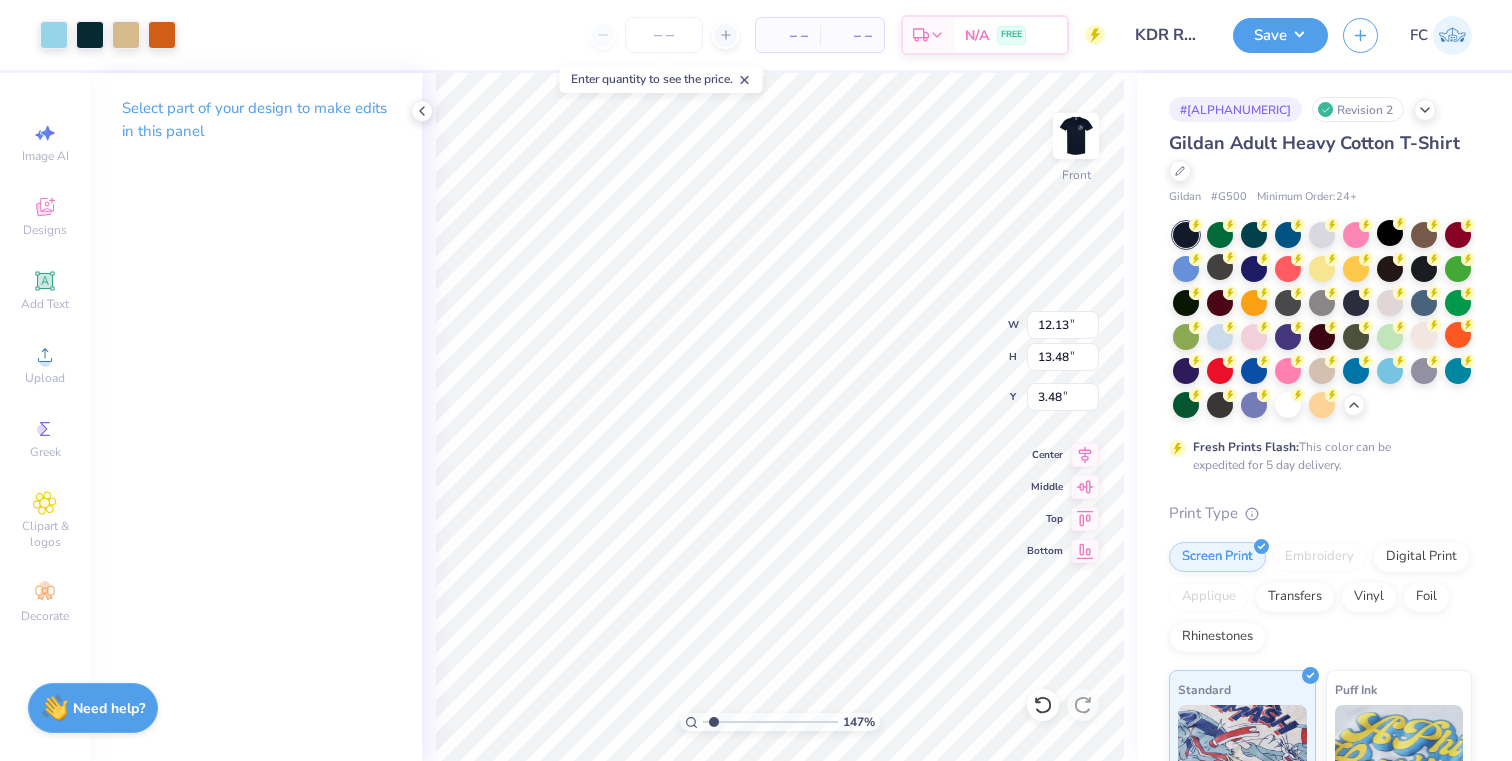 type on "3.49" 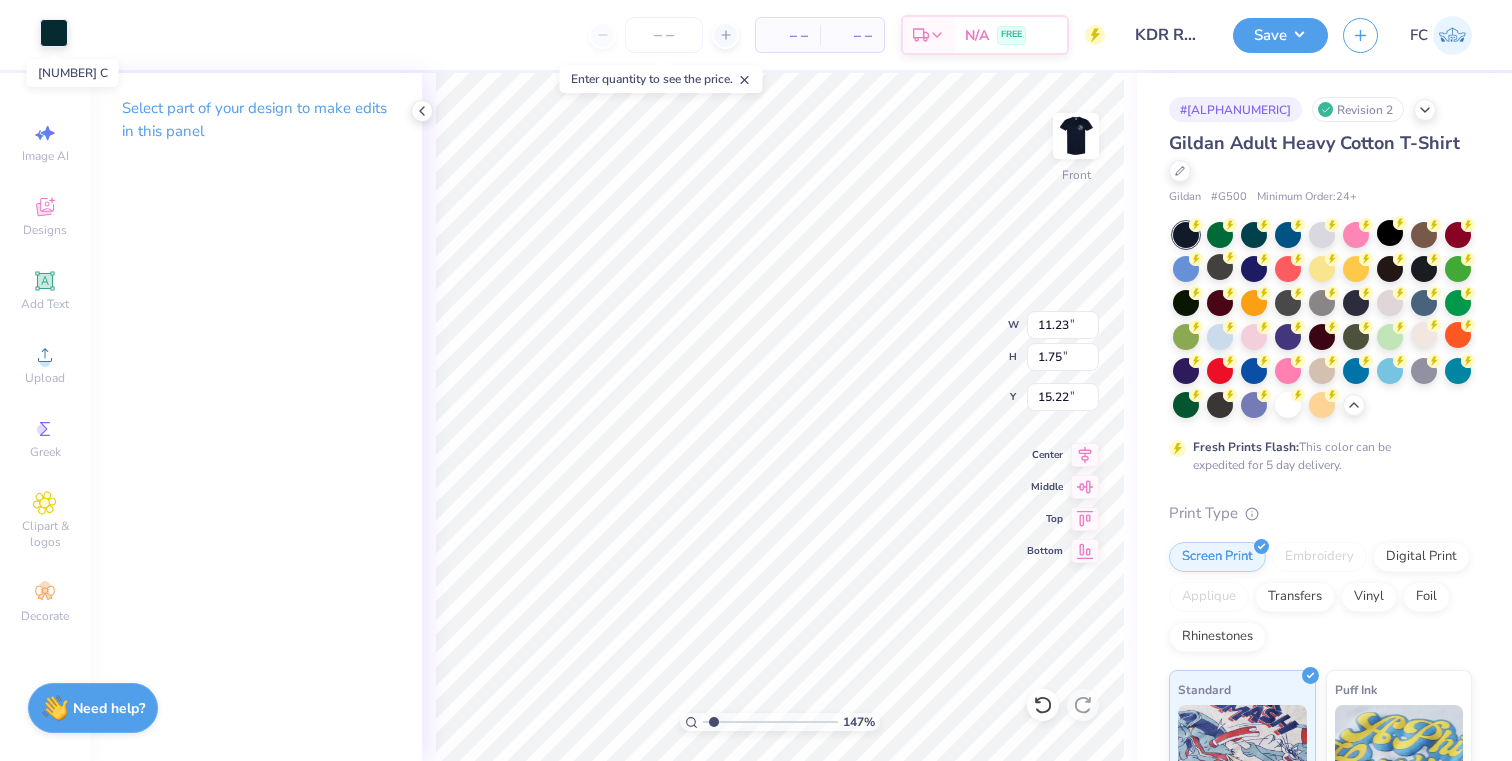 click at bounding box center [54, 33] 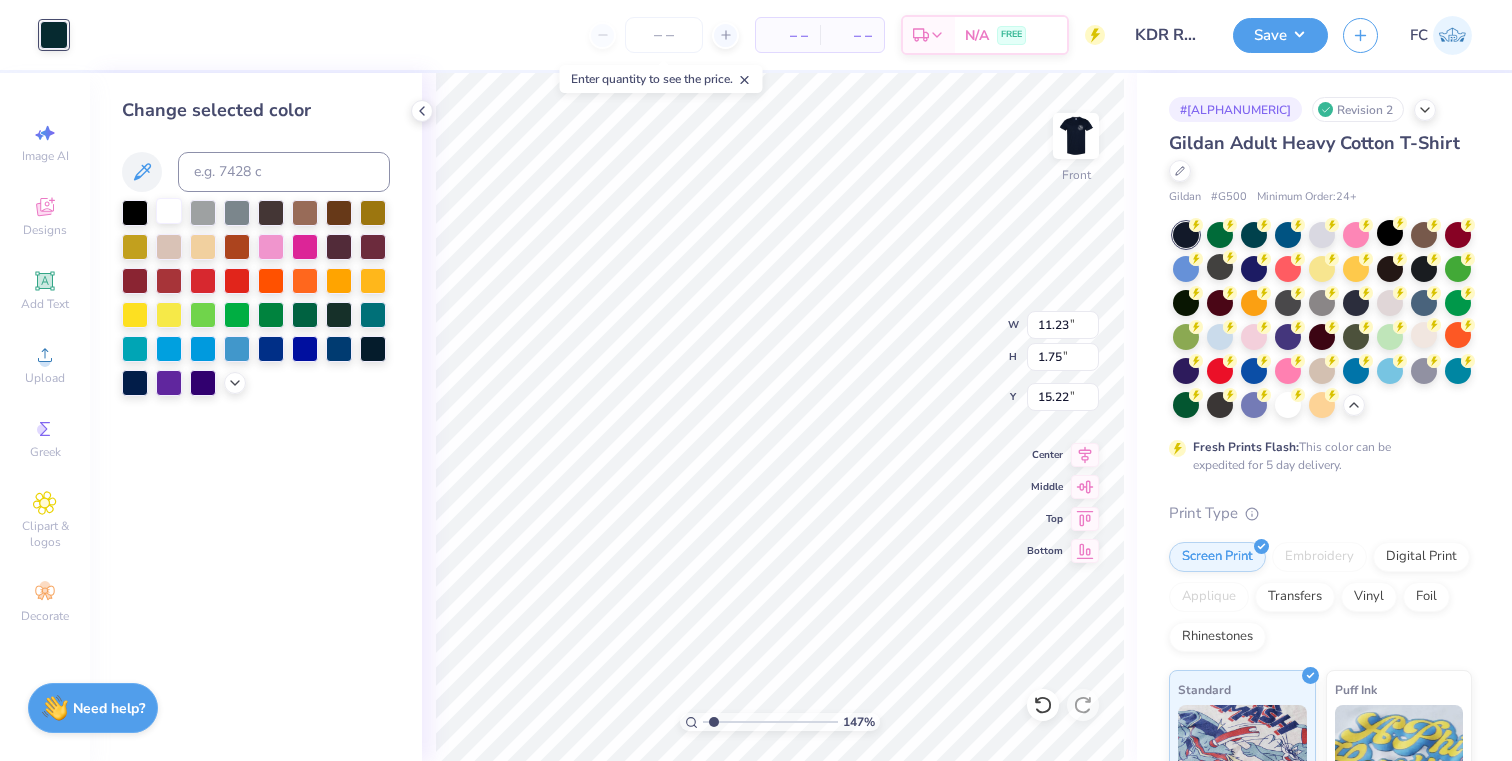 click at bounding box center (169, 211) 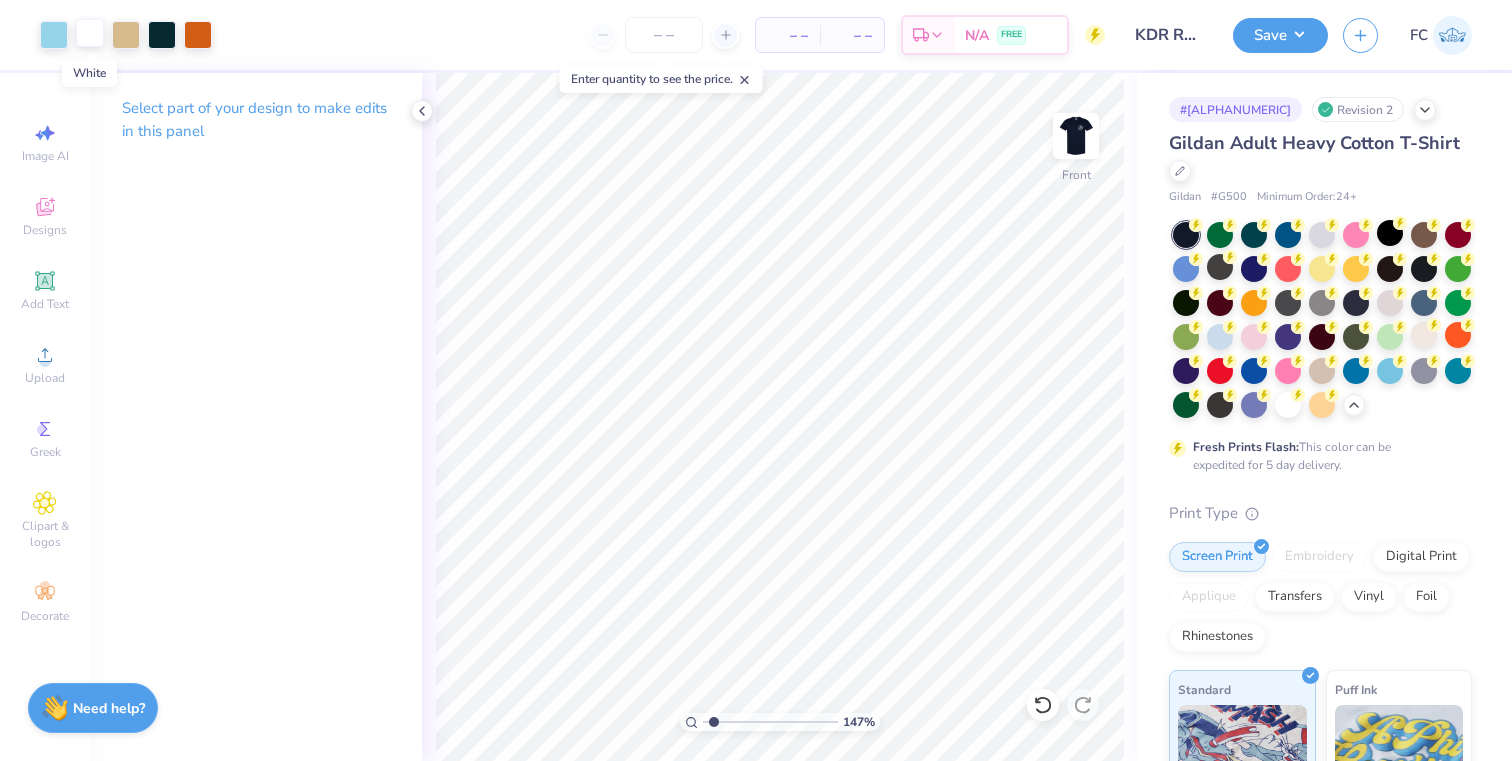 click at bounding box center (90, 33) 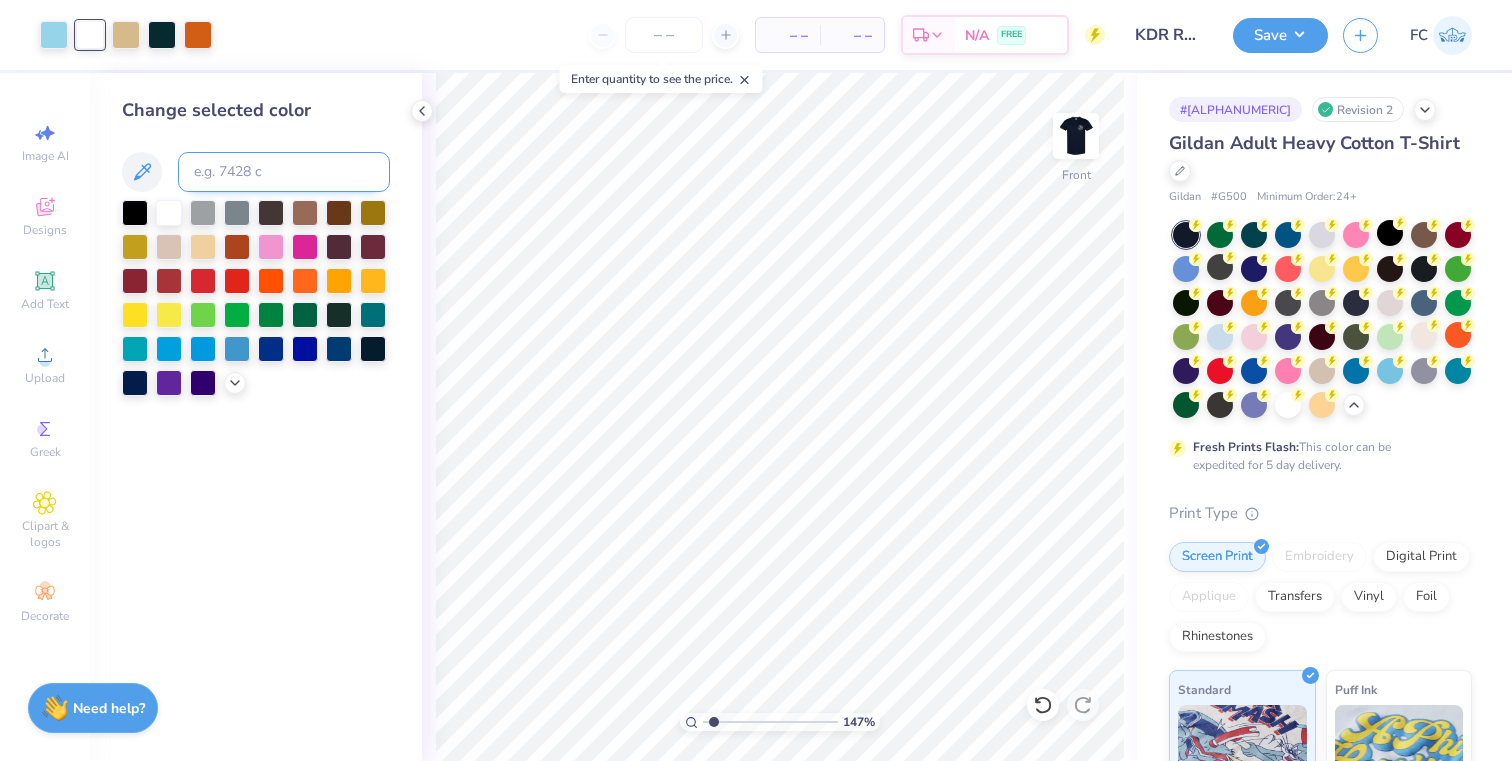click at bounding box center [284, 172] 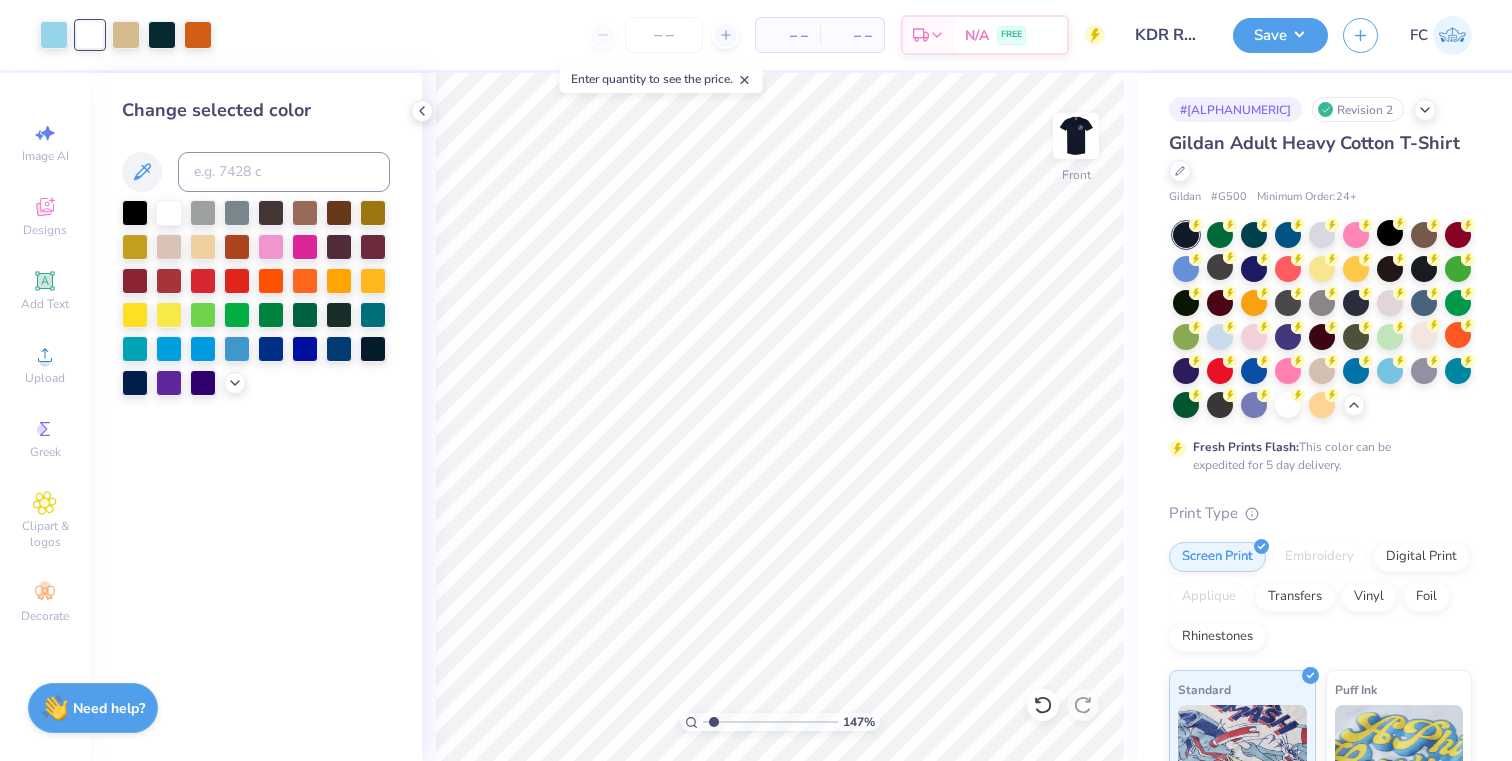click on "Art colors" at bounding box center [106, 35] 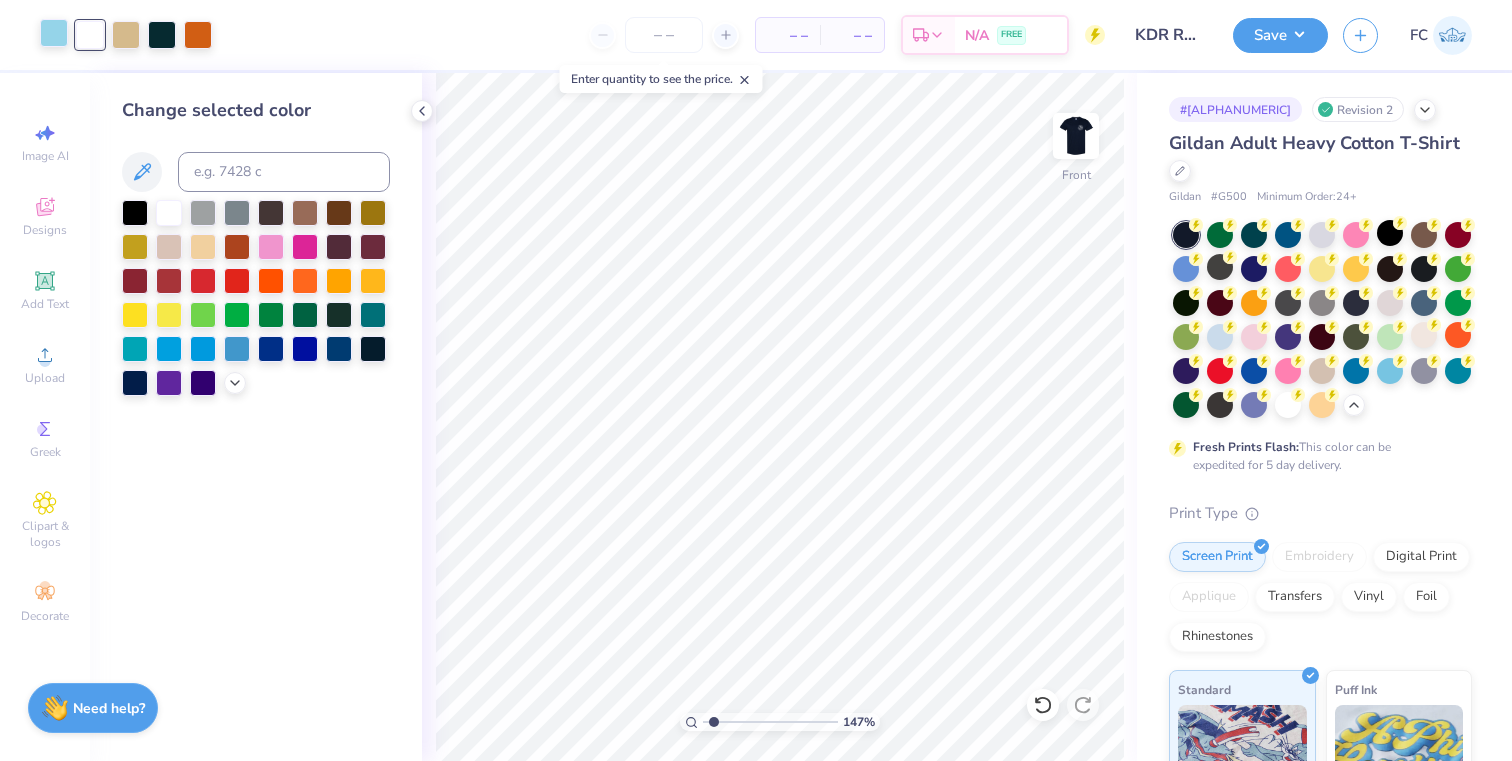 click at bounding box center (54, 33) 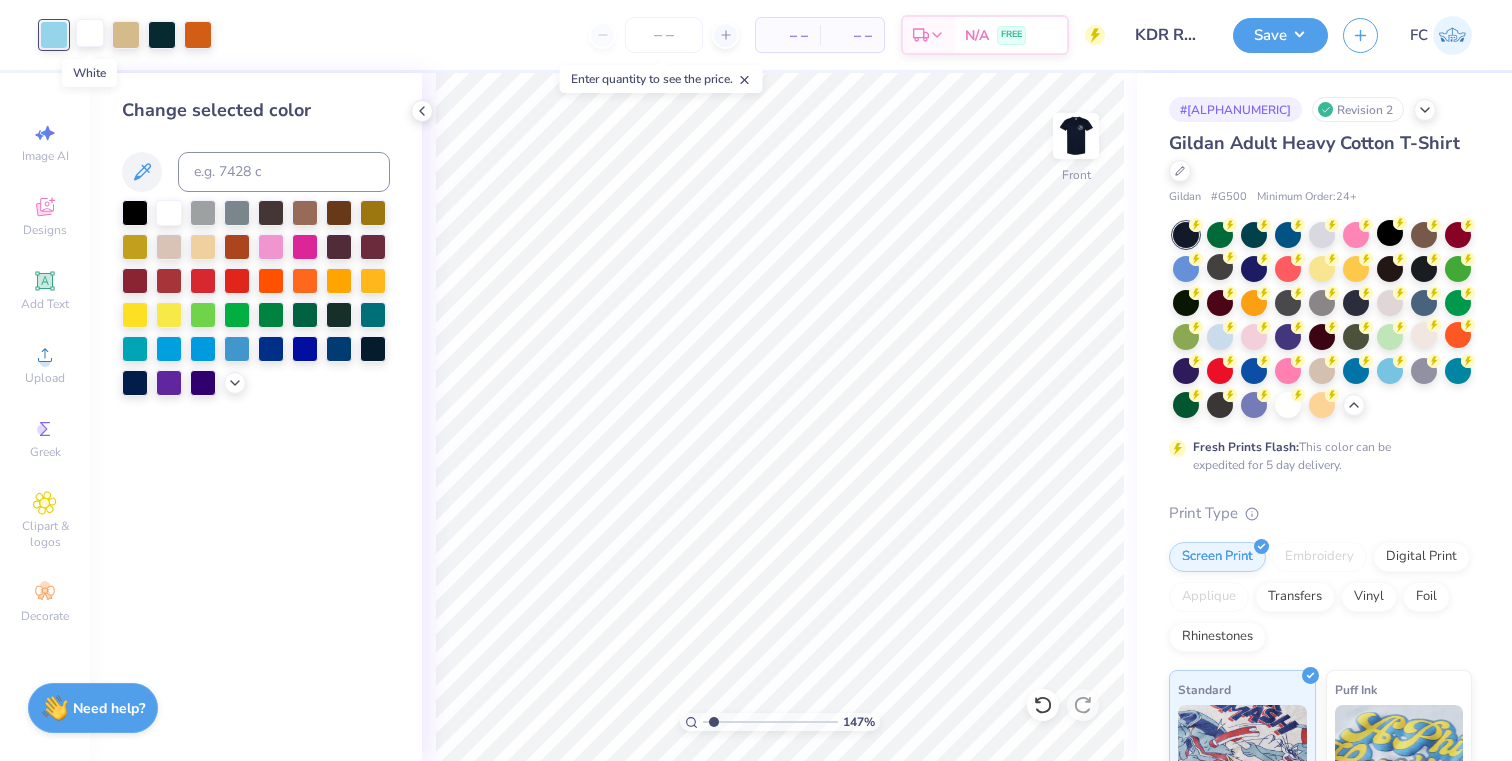 click at bounding box center [90, 33] 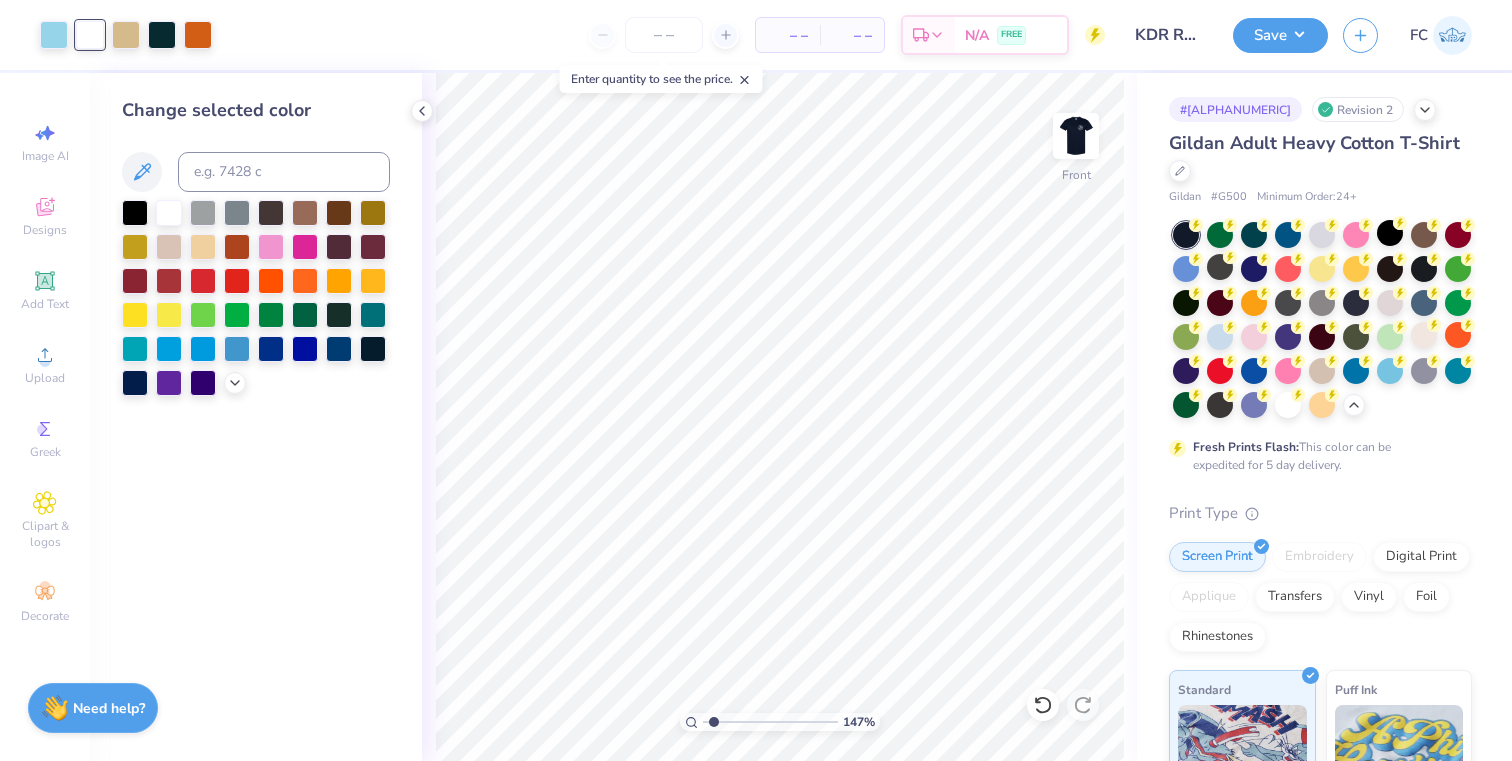 click at bounding box center (90, 35) 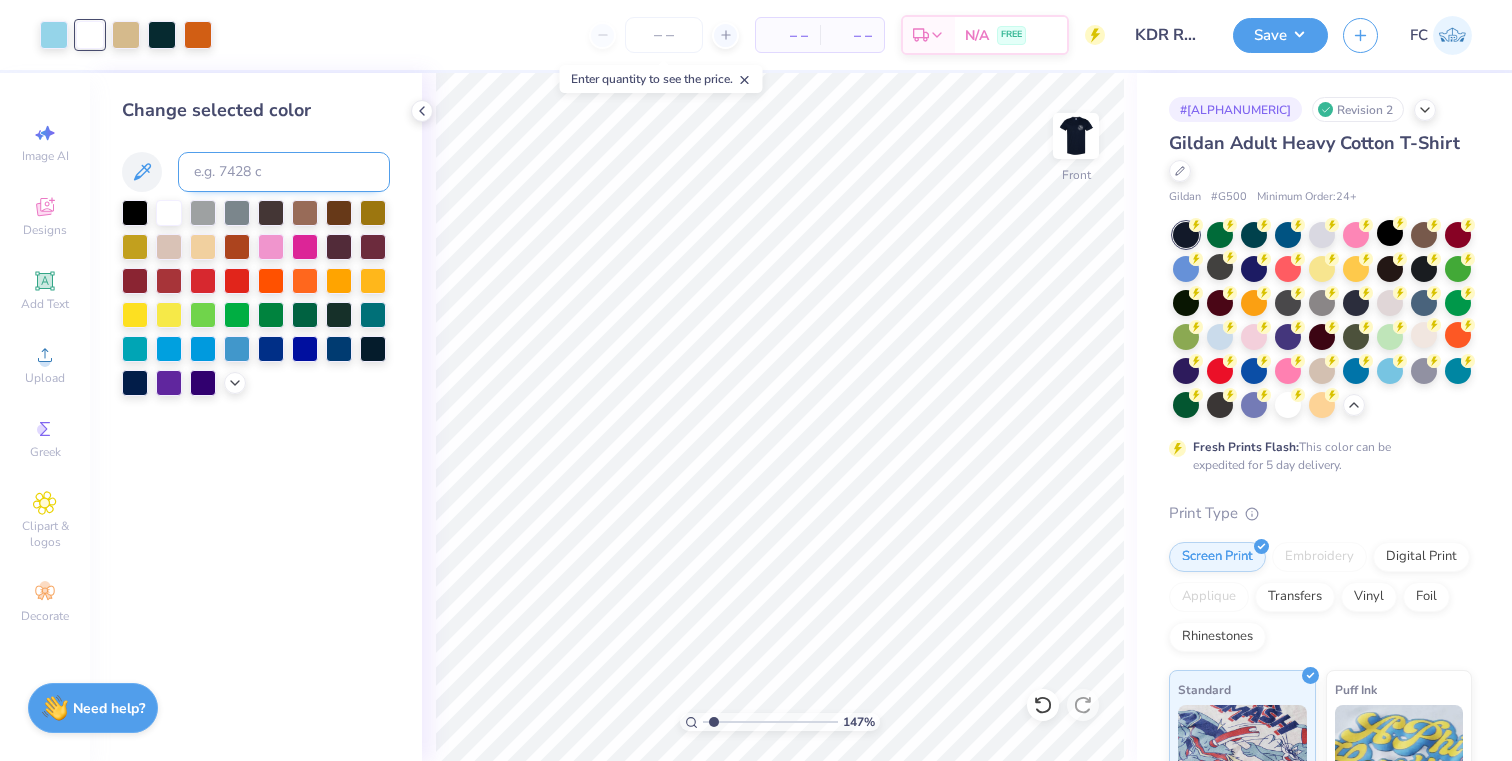 click at bounding box center (284, 172) 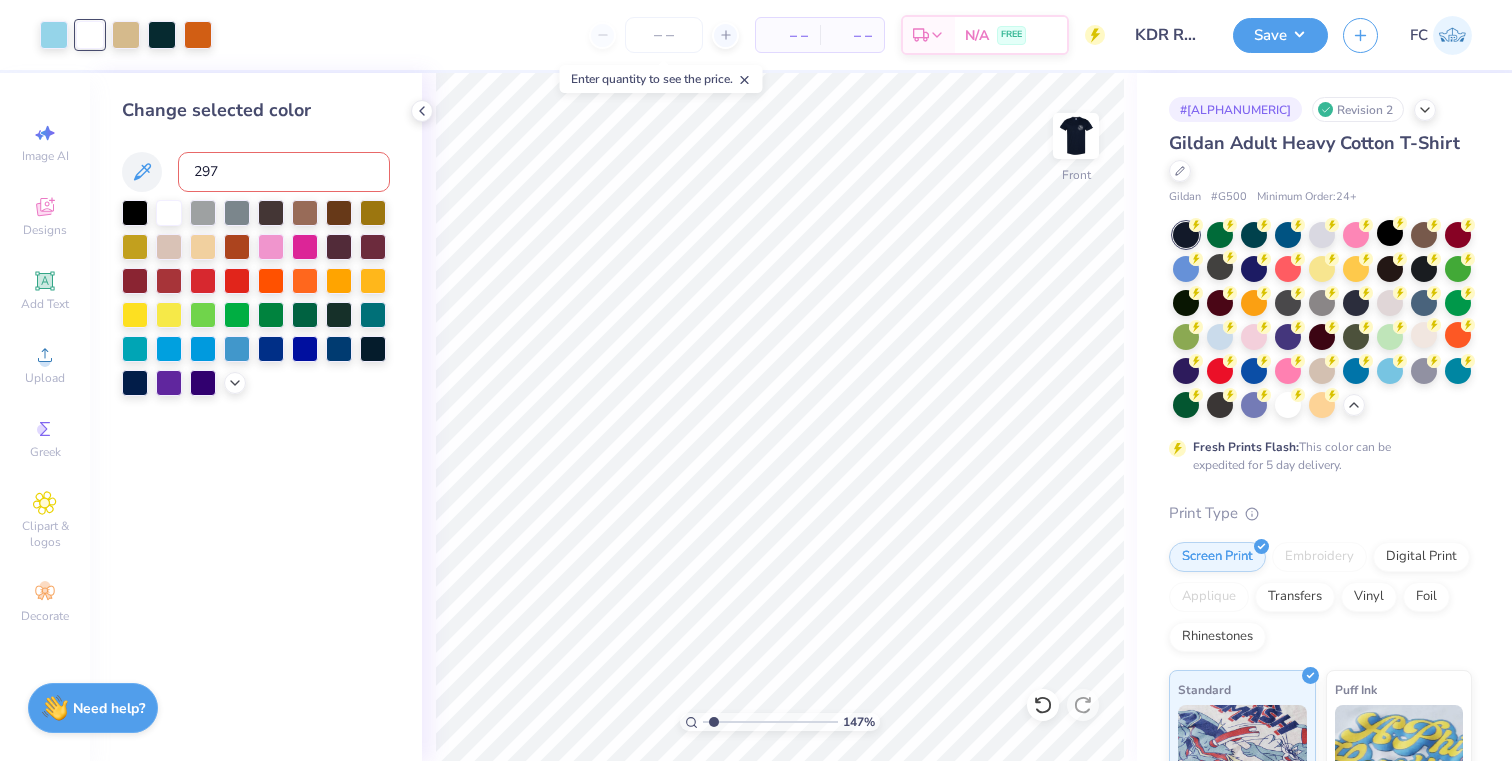 type on "2975" 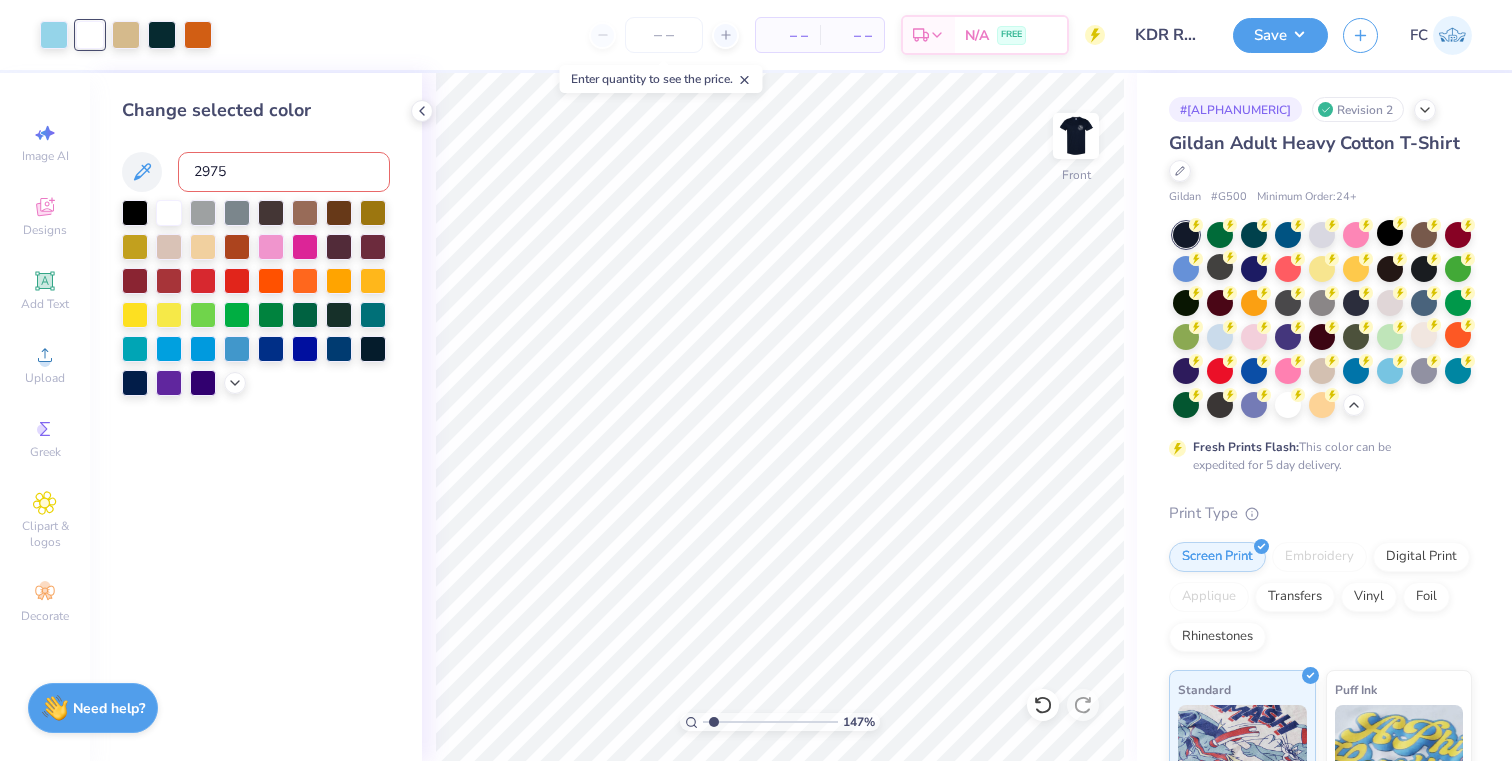 type 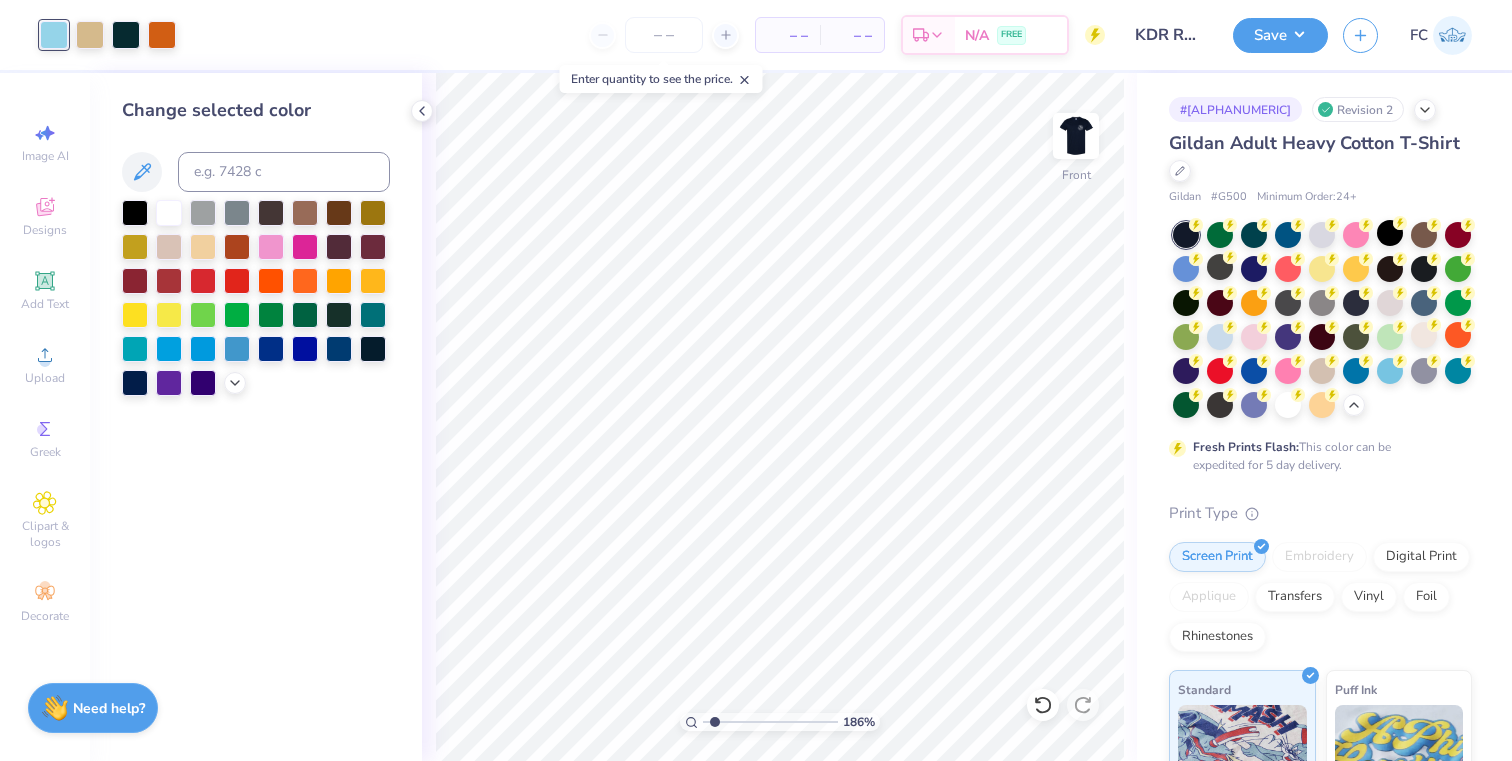 type on "1.54" 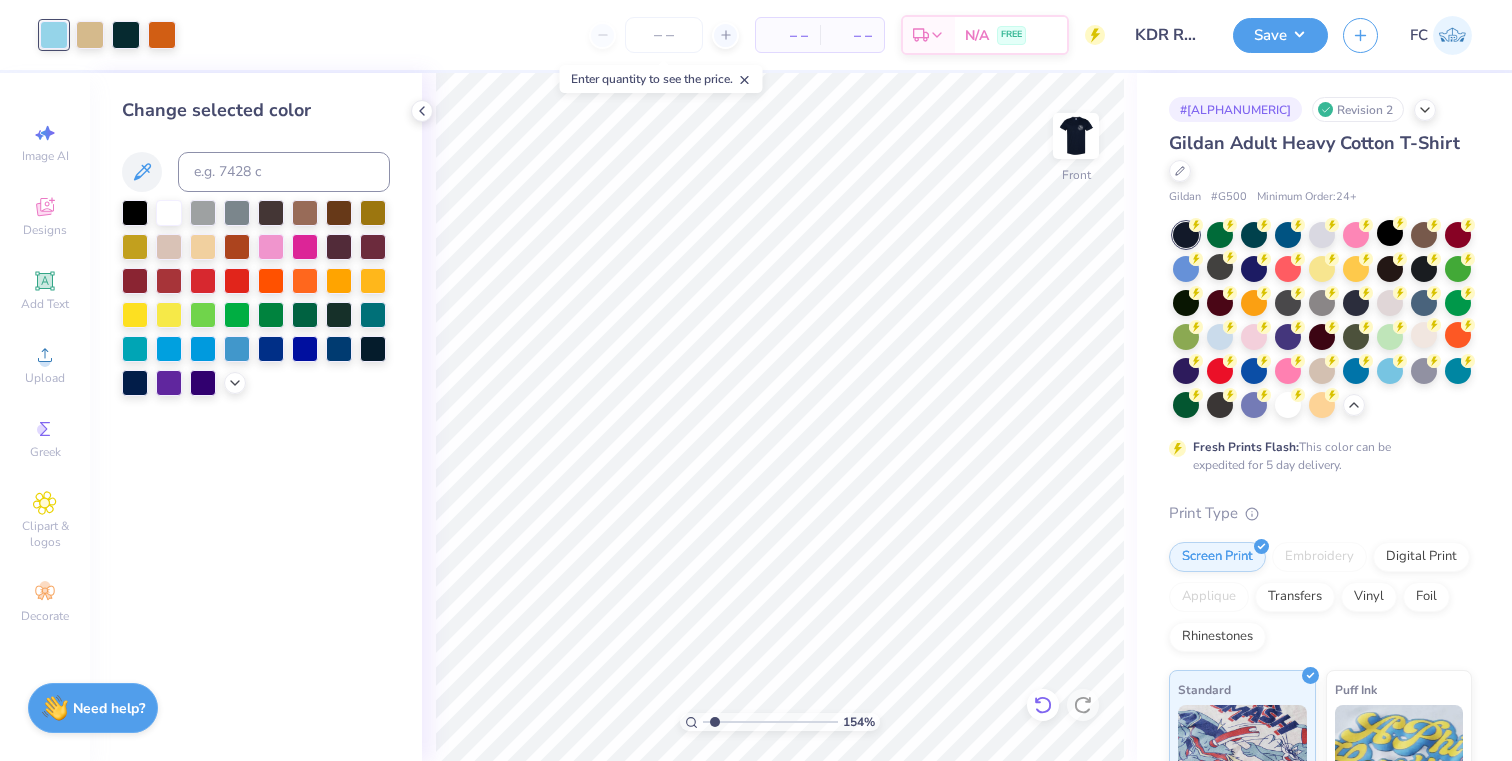 click 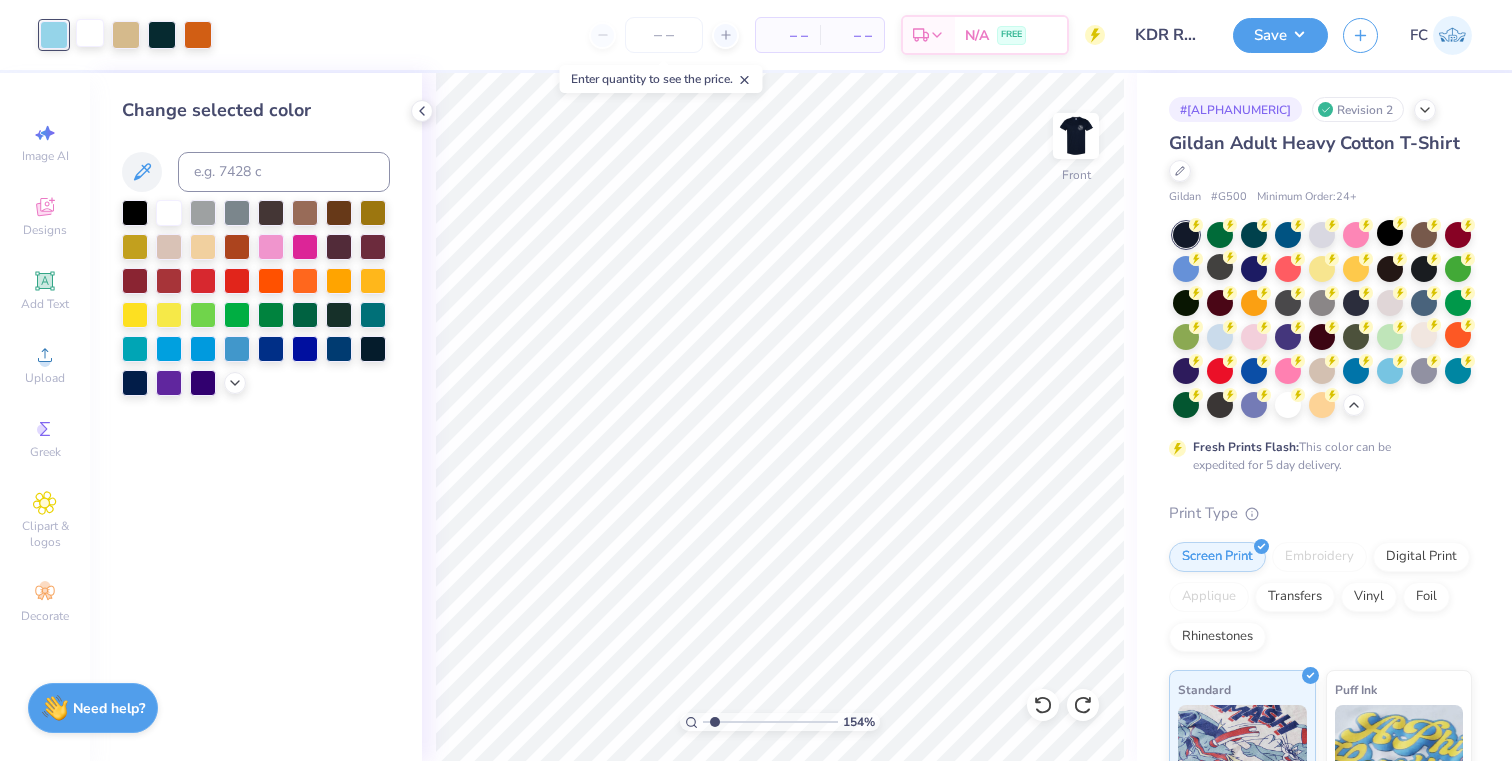 click at bounding box center (90, 33) 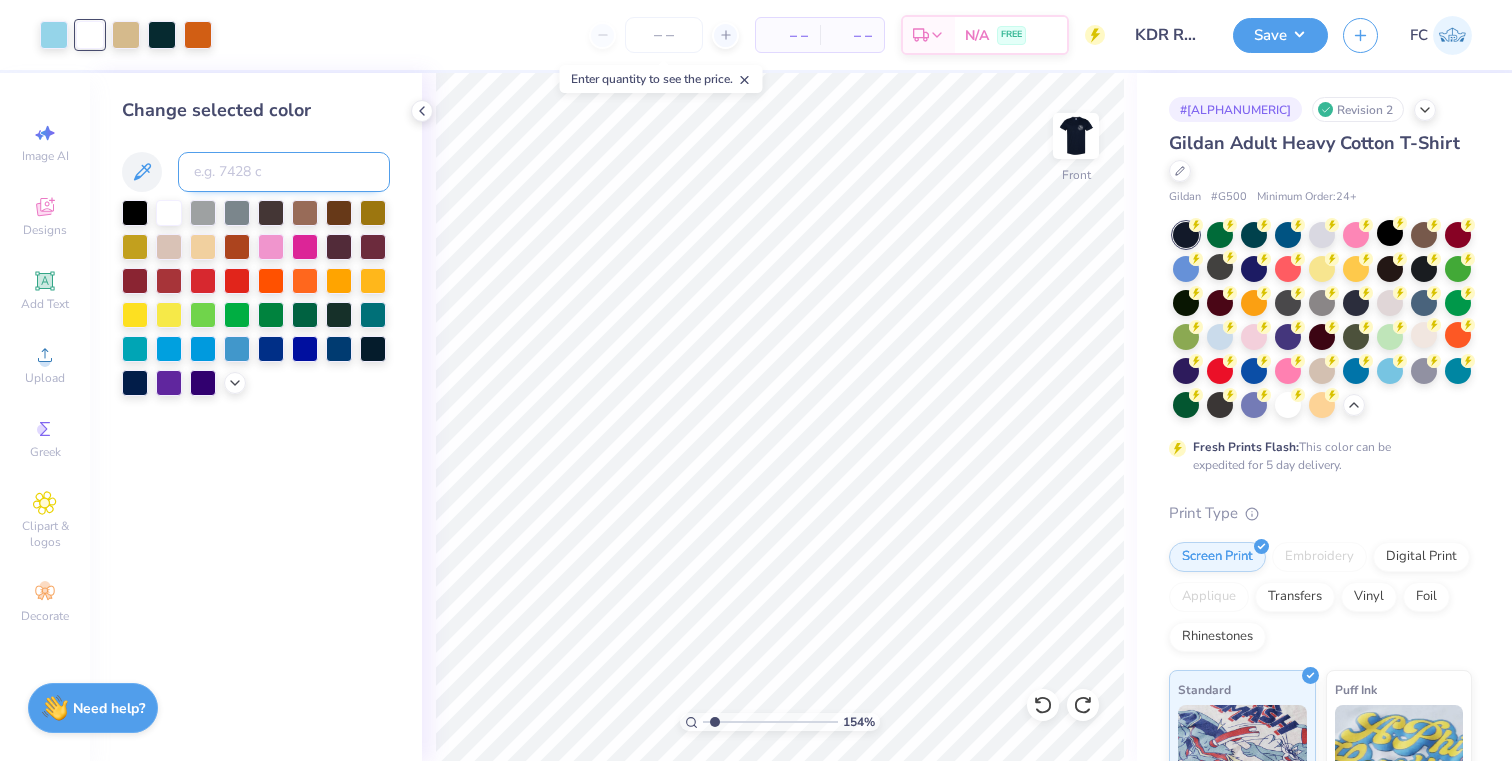 click at bounding box center (284, 172) 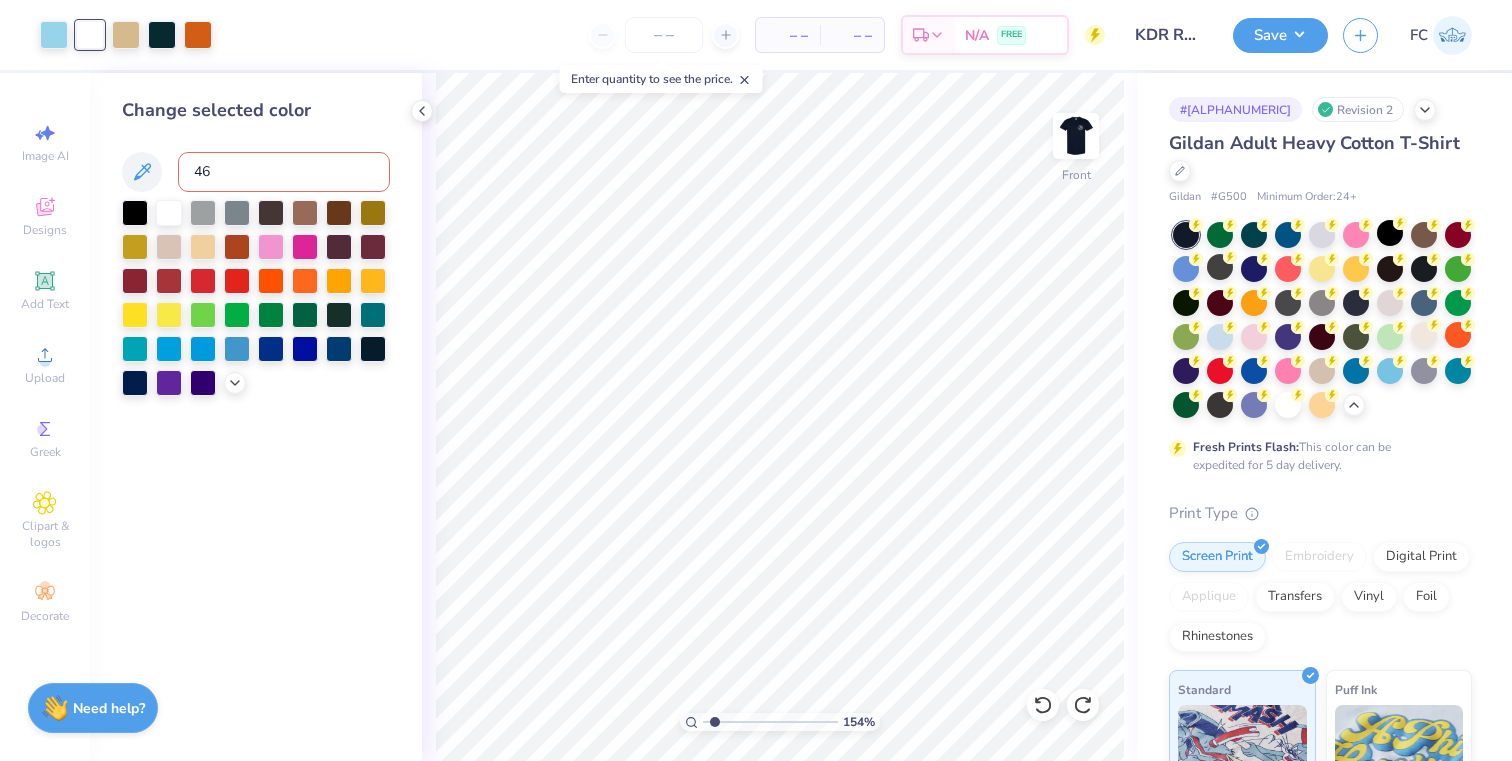 type on "467" 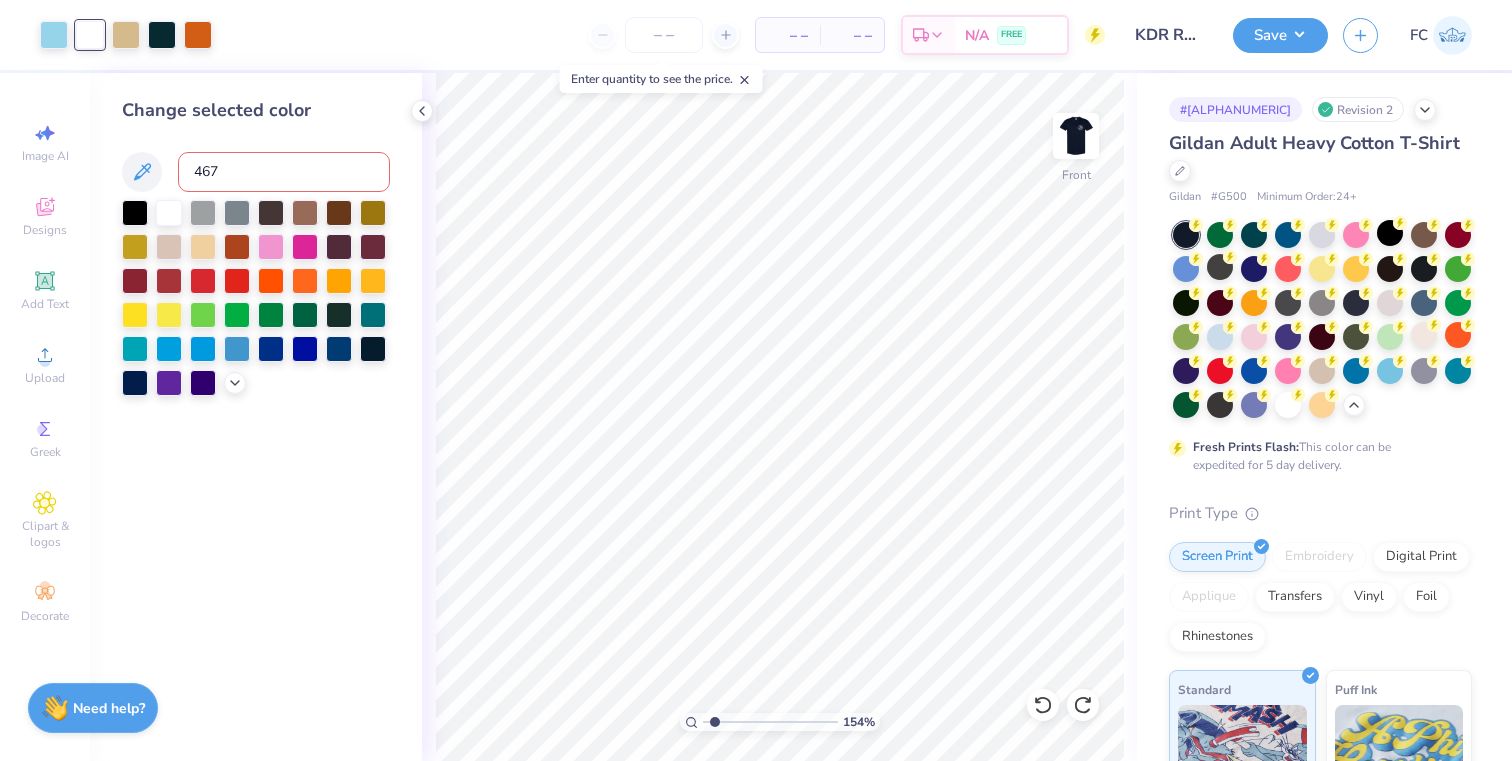 type 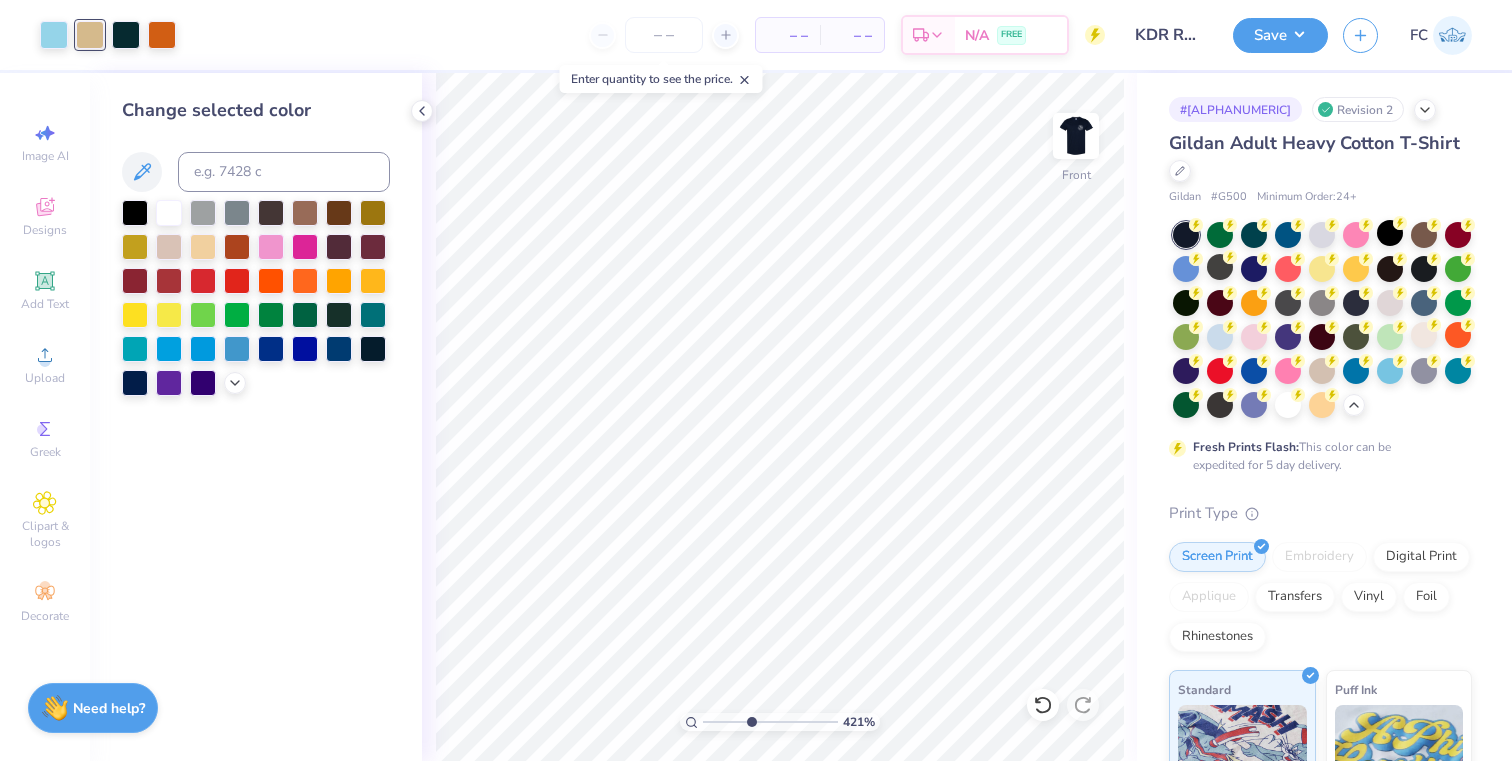 drag, startPoint x: 715, startPoint y: 721, endPoint x: 750, endPoint y: 719, distance: 35.057095 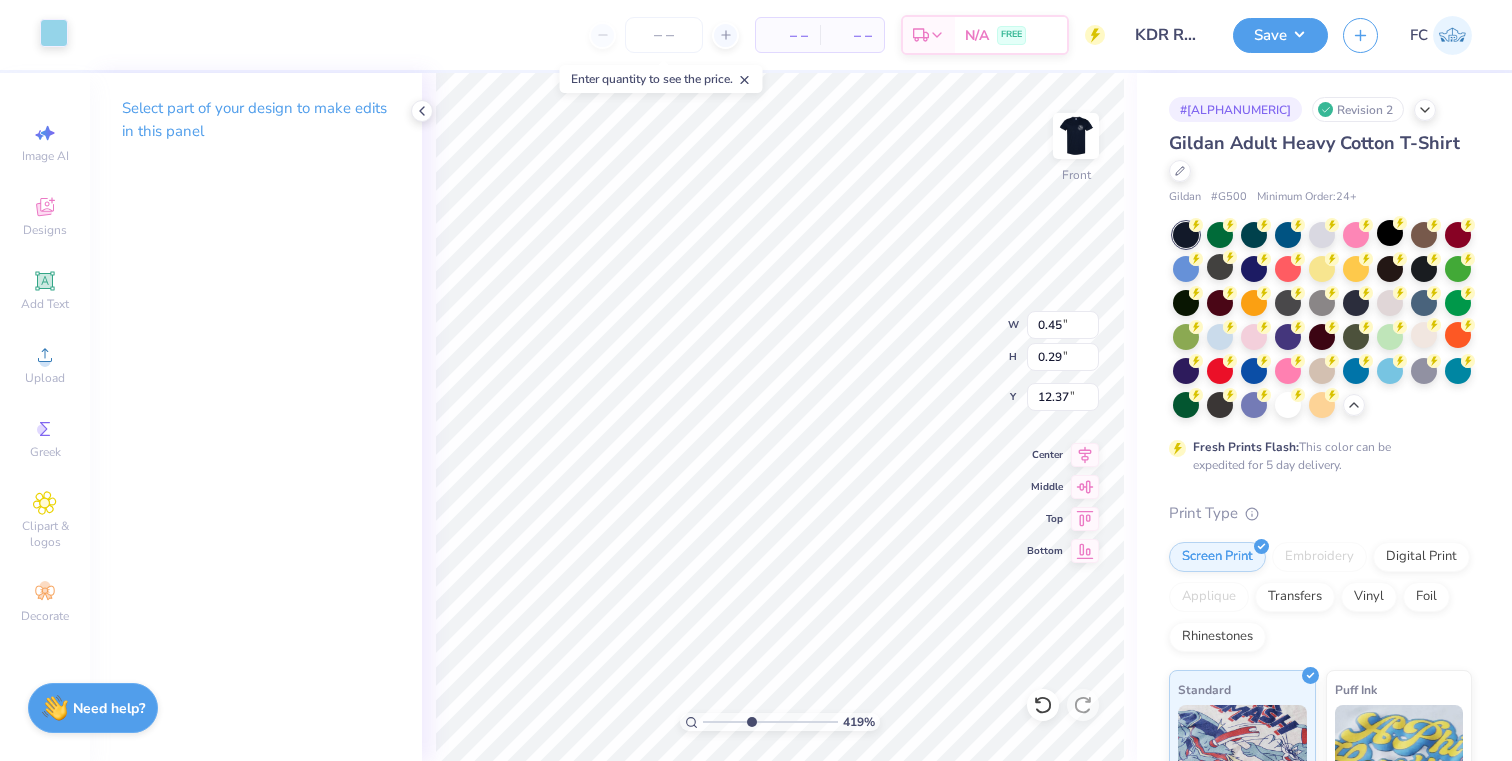 click at bounding box center [54, 33] 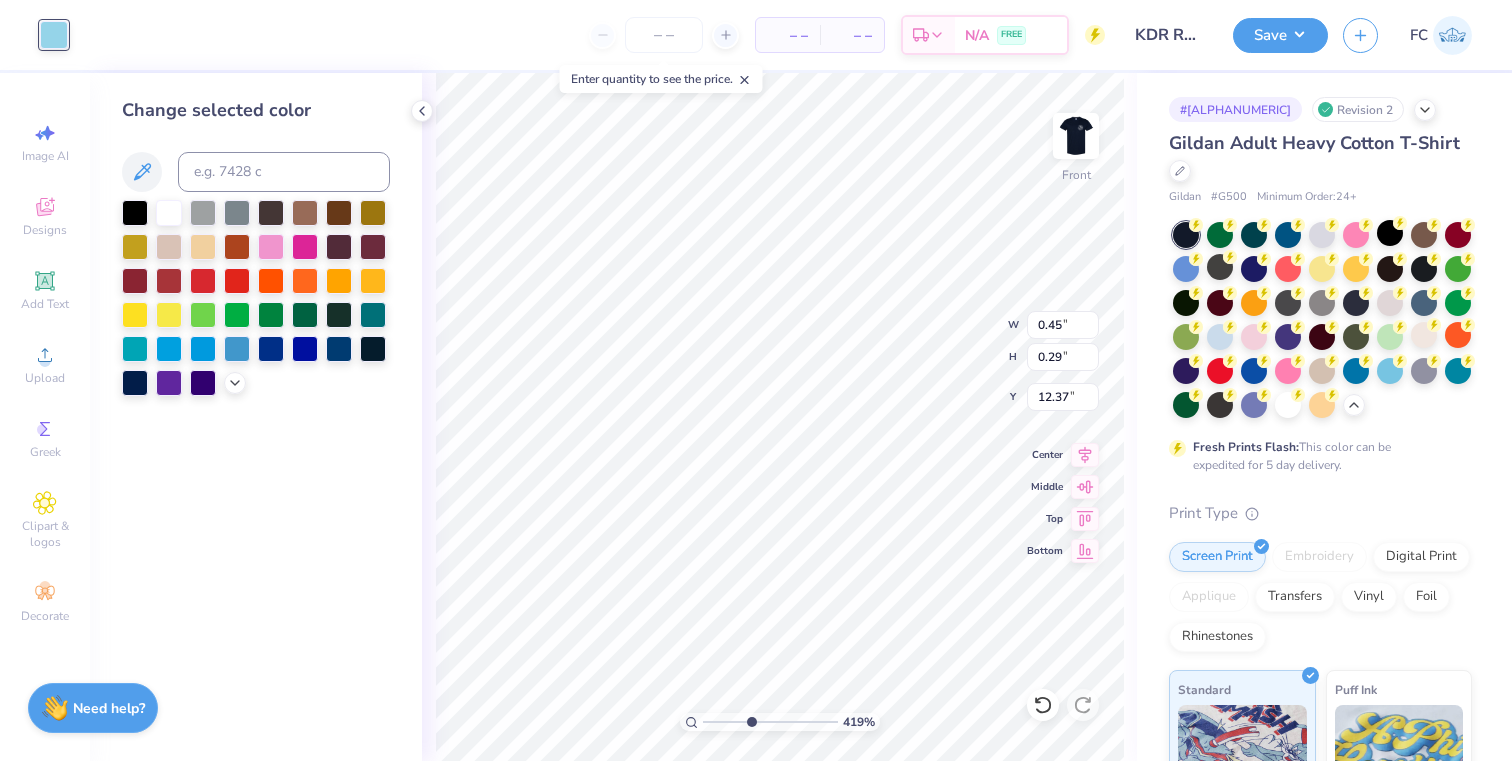 click at bounding box center [256, 298] 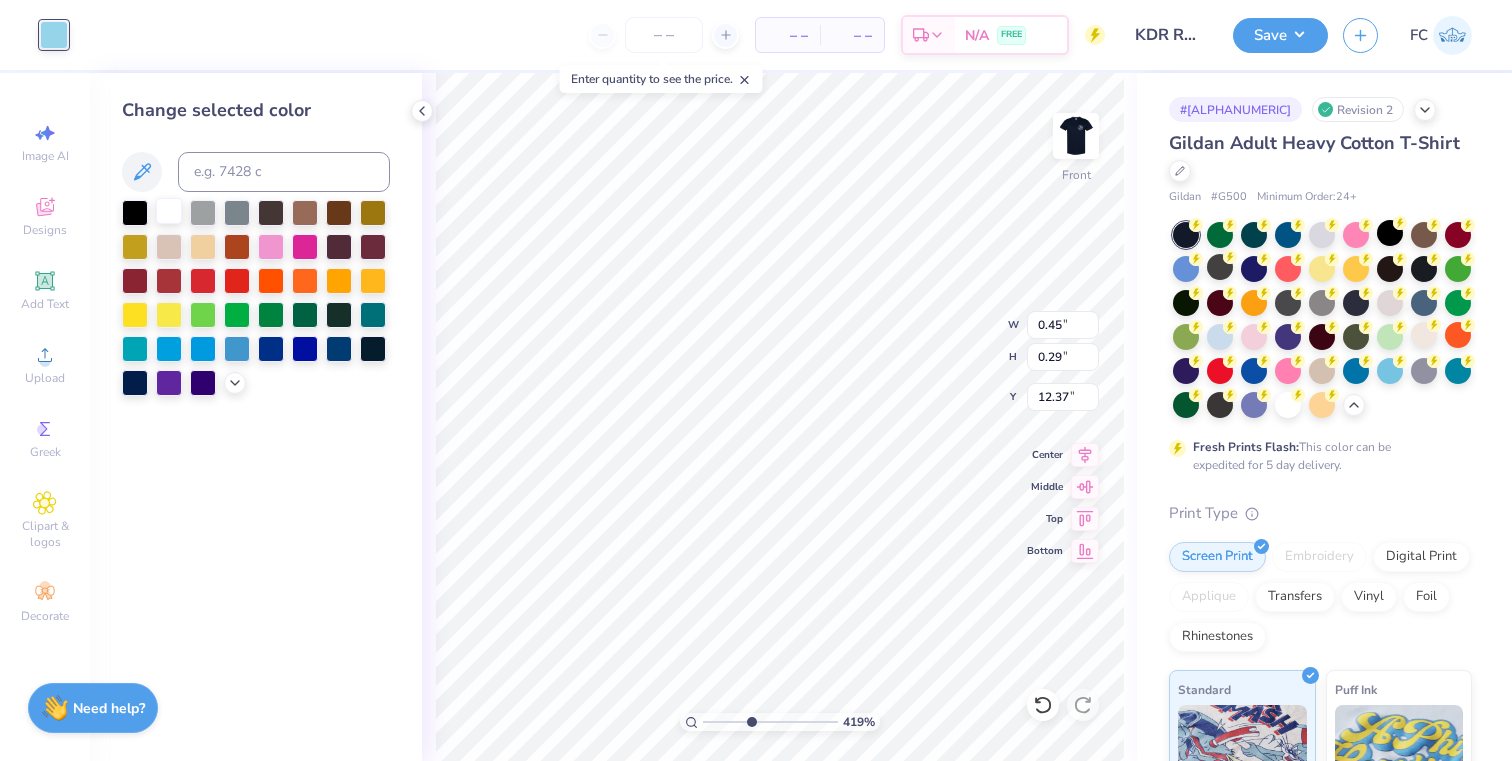 click at bounding box center (169, 211) 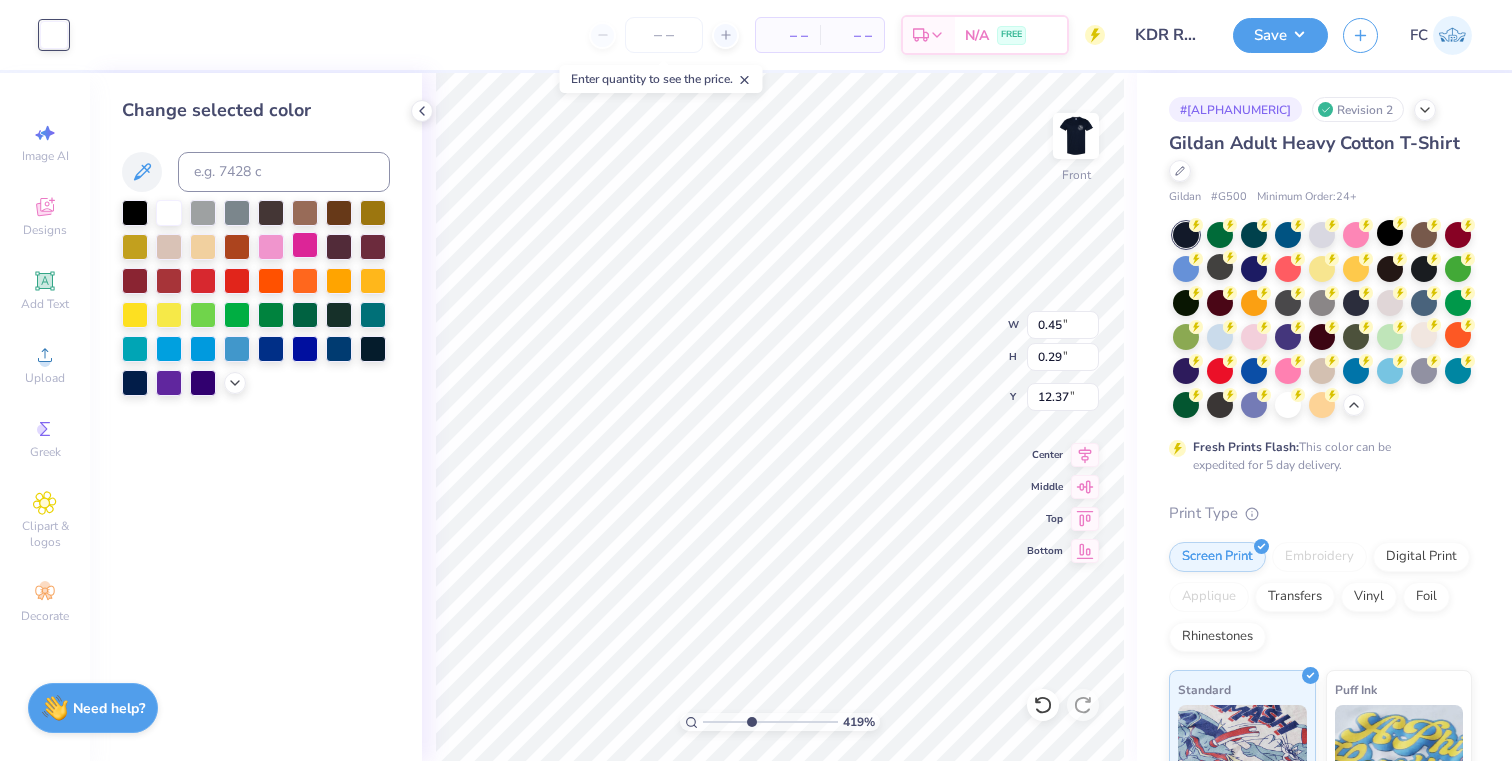 type on "0.53" 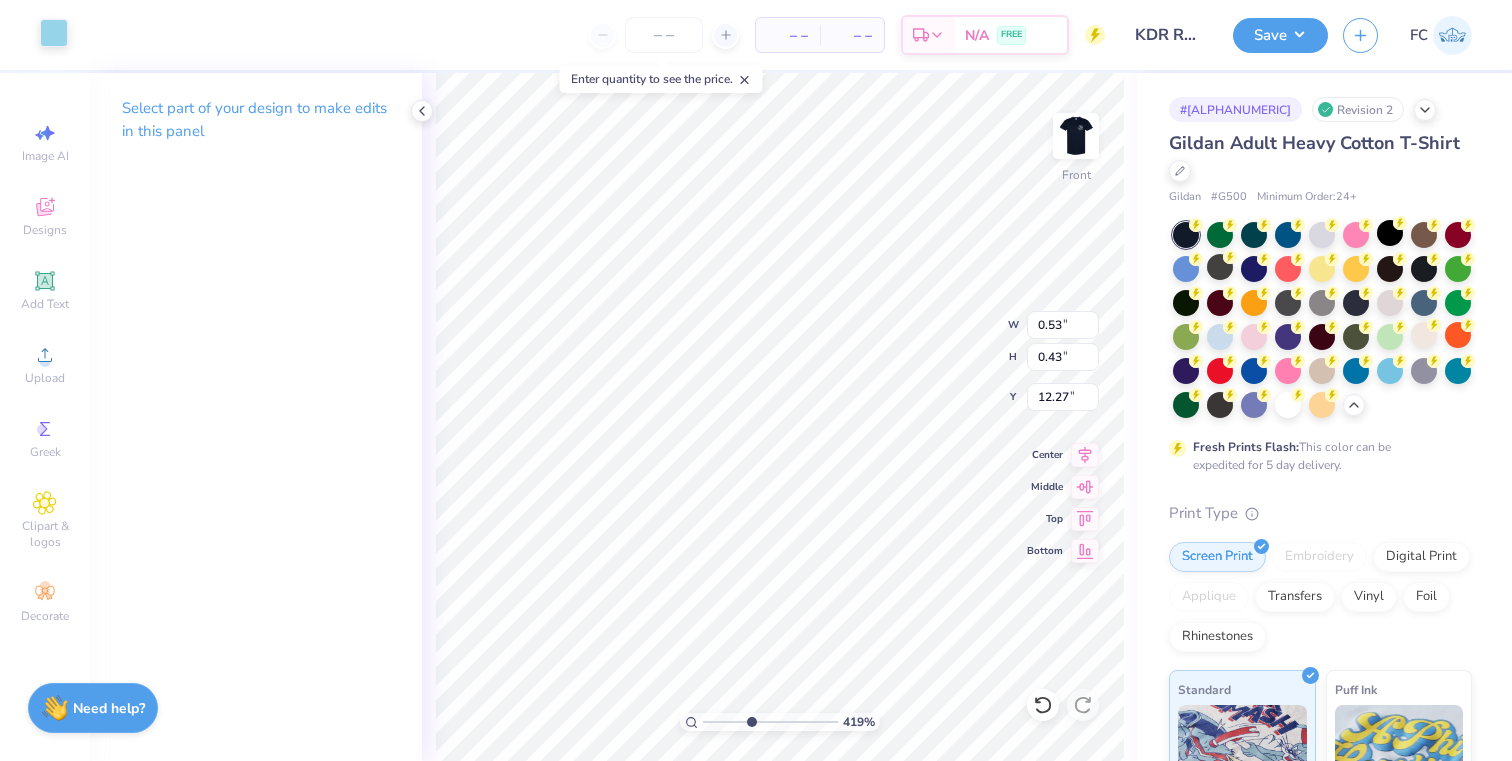 click at bounding box center [54, 33] 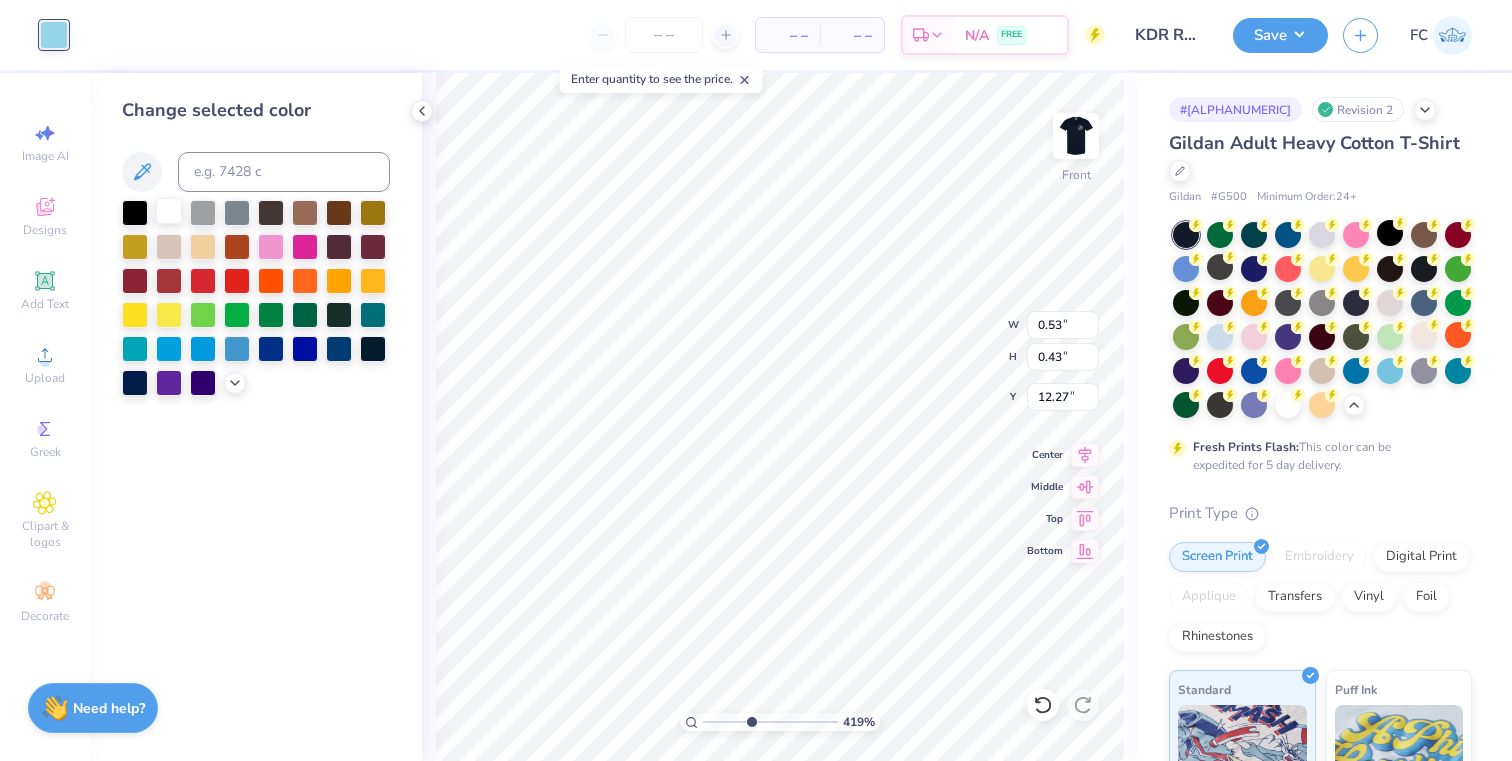 click at bounding box center (169, 211) 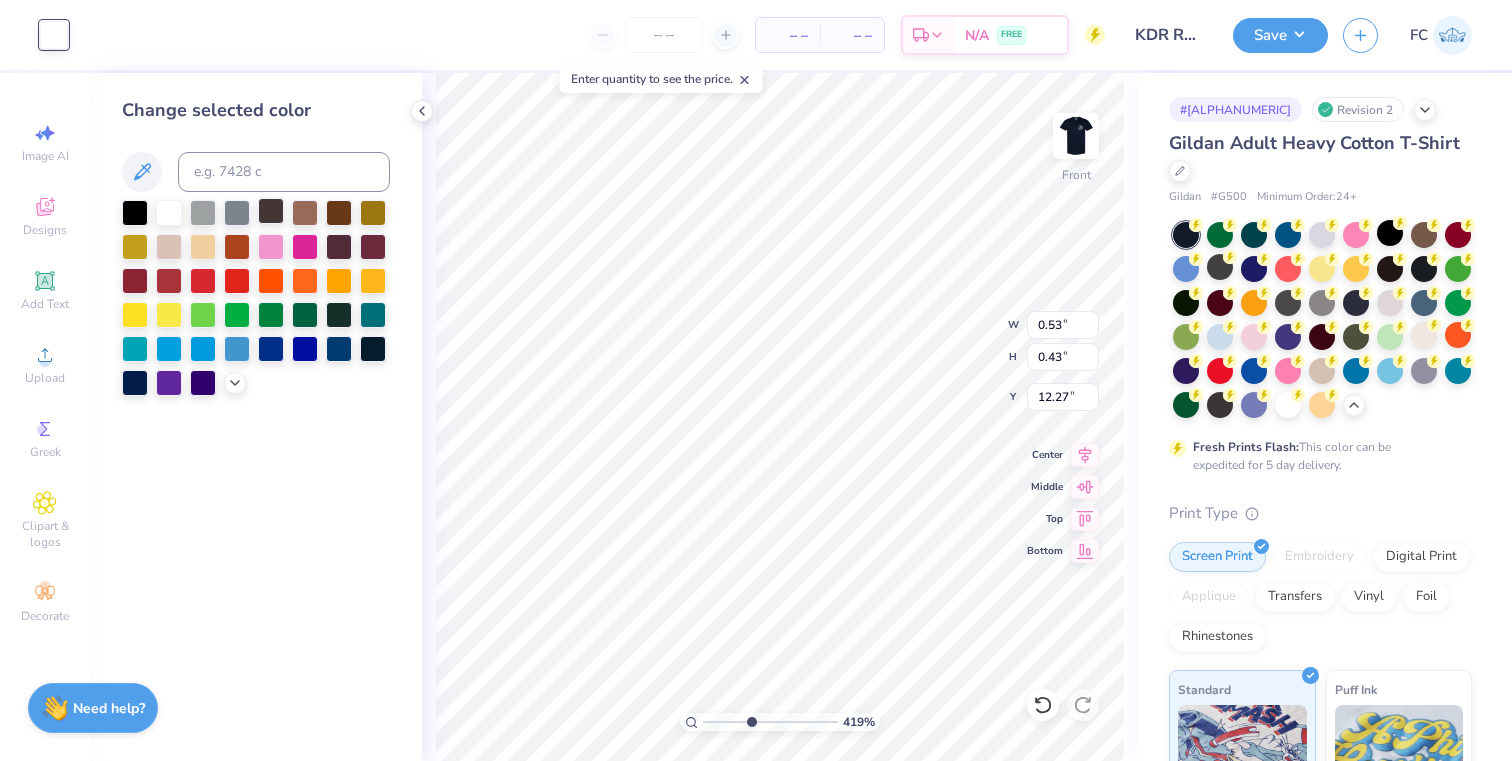 type on "0.28" 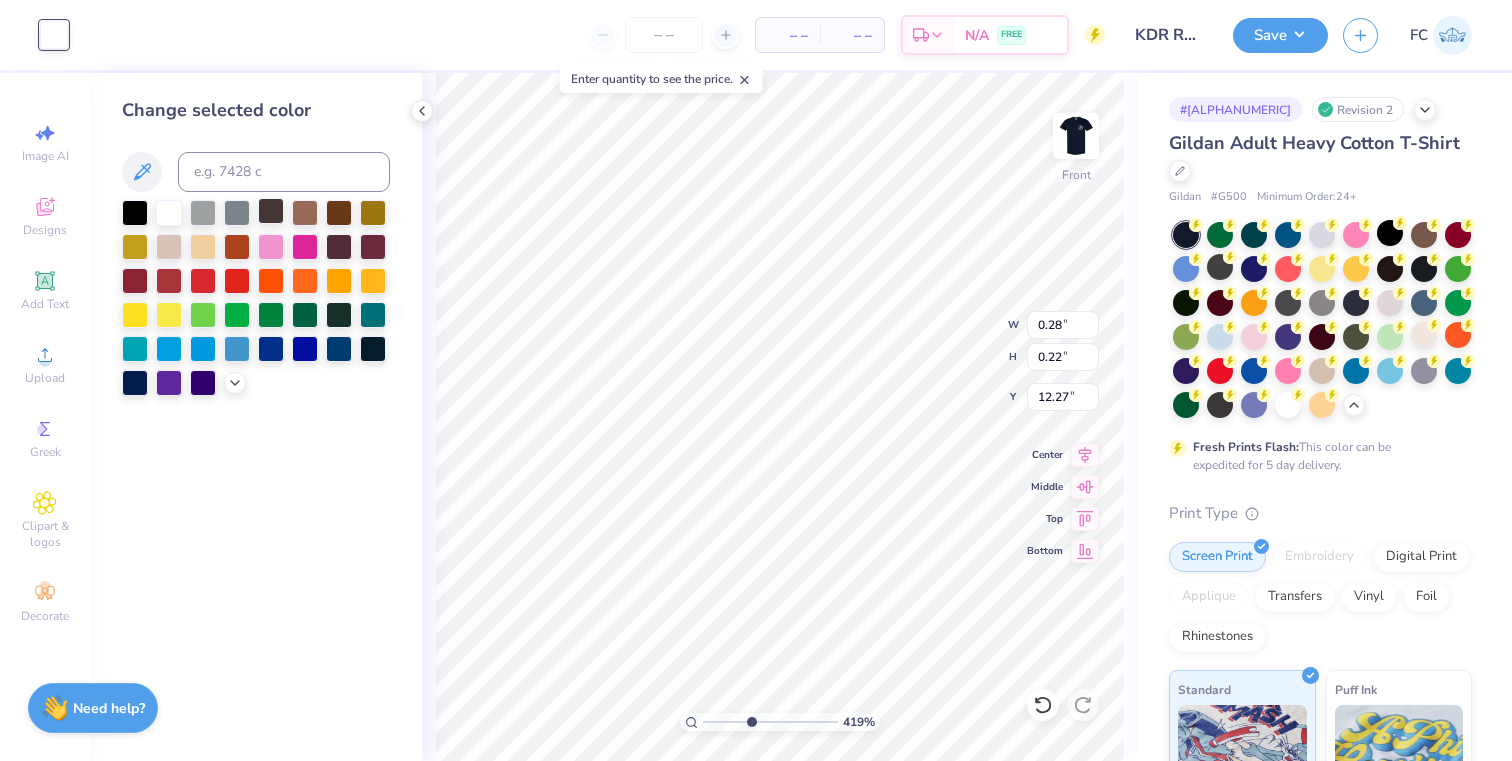 type on "12.05" 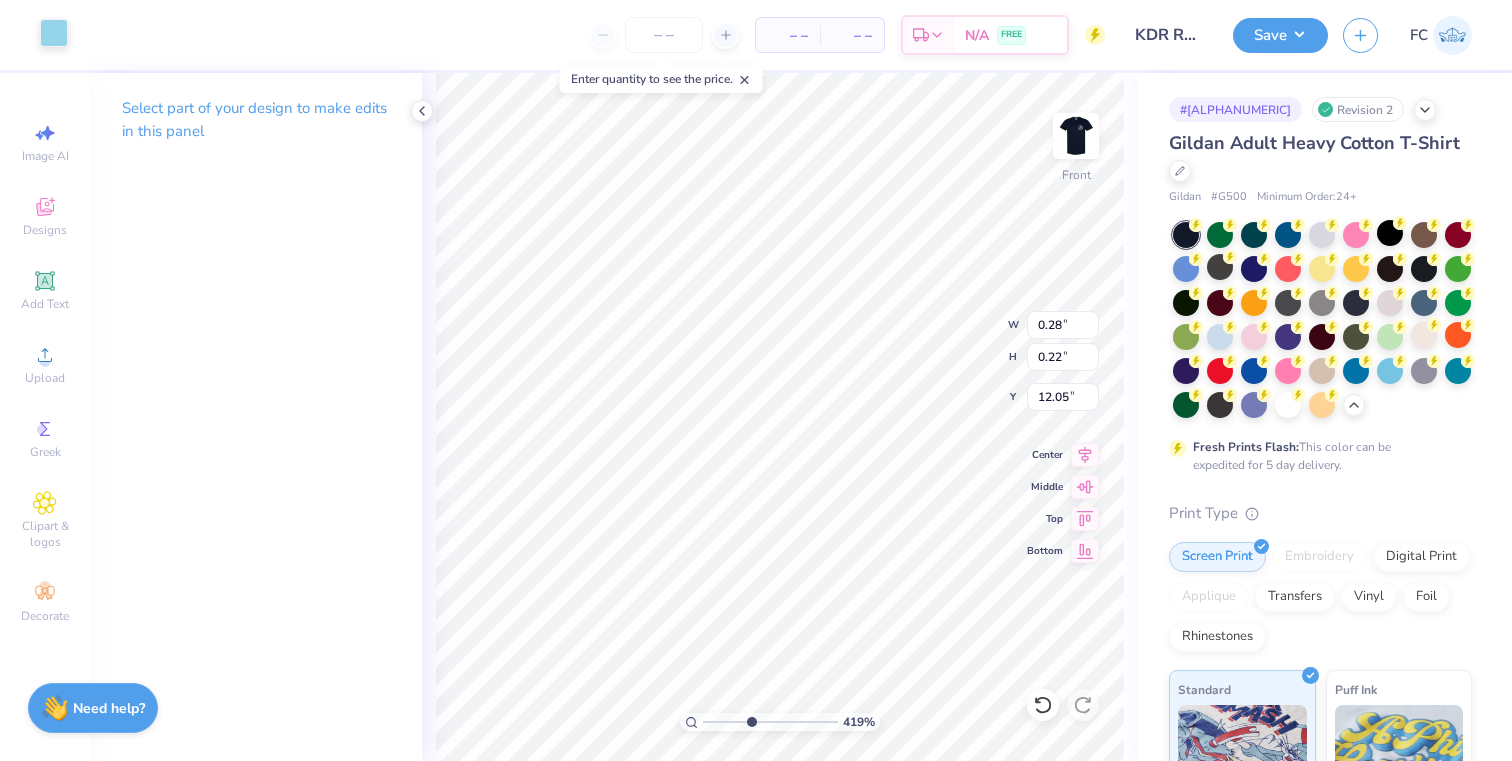 click at bounding box center (54, 33) 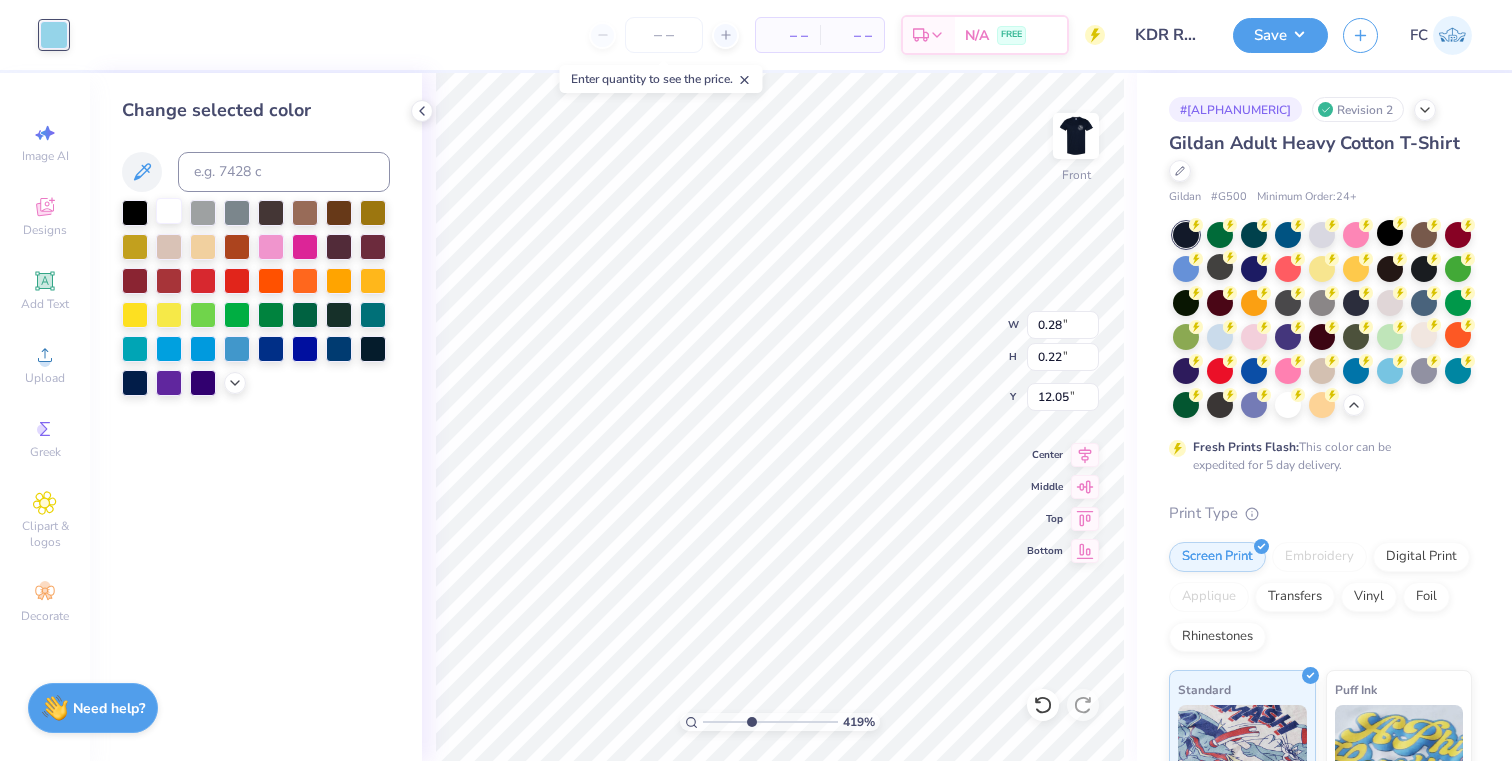 click at bounding box center (169, 211) 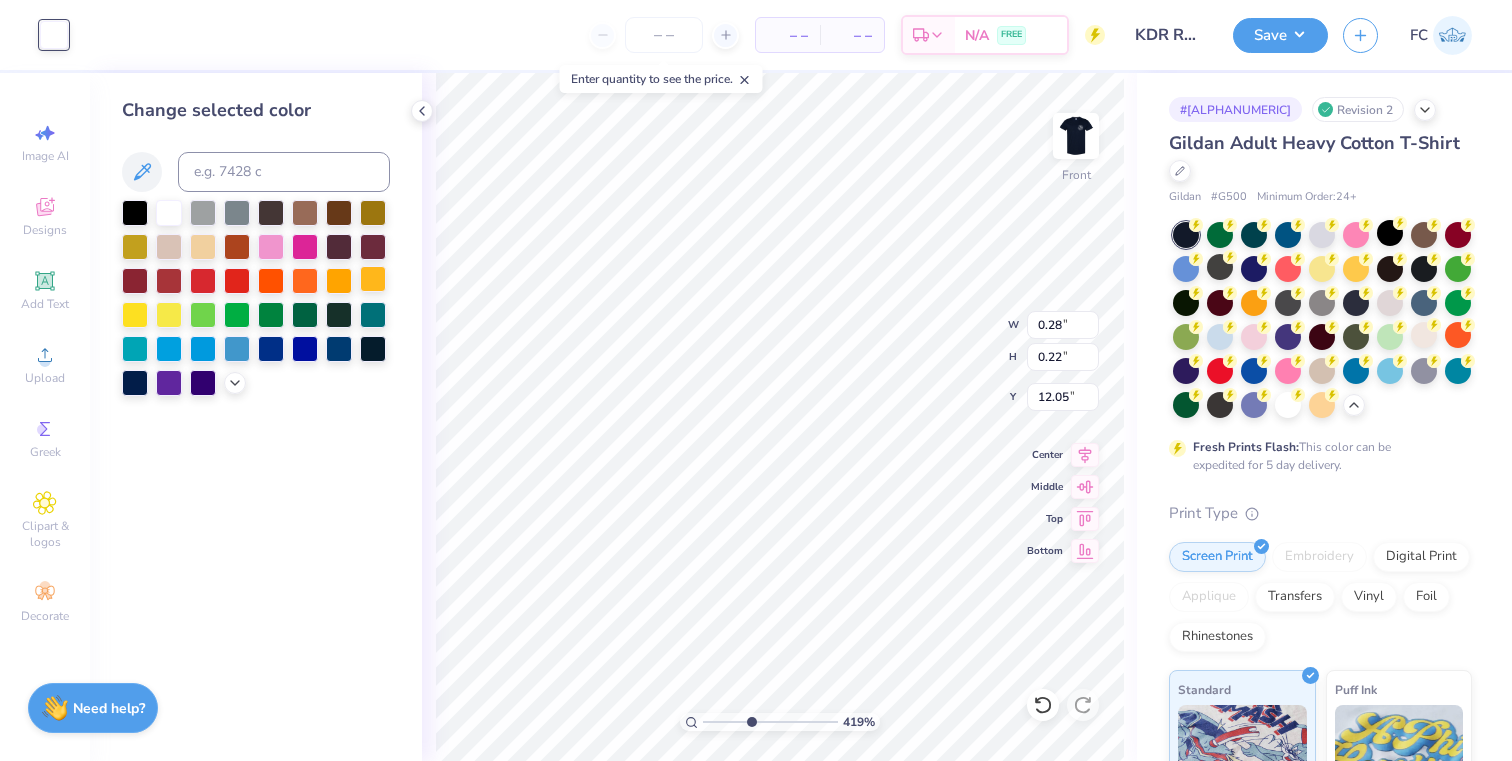 type on "0.40" 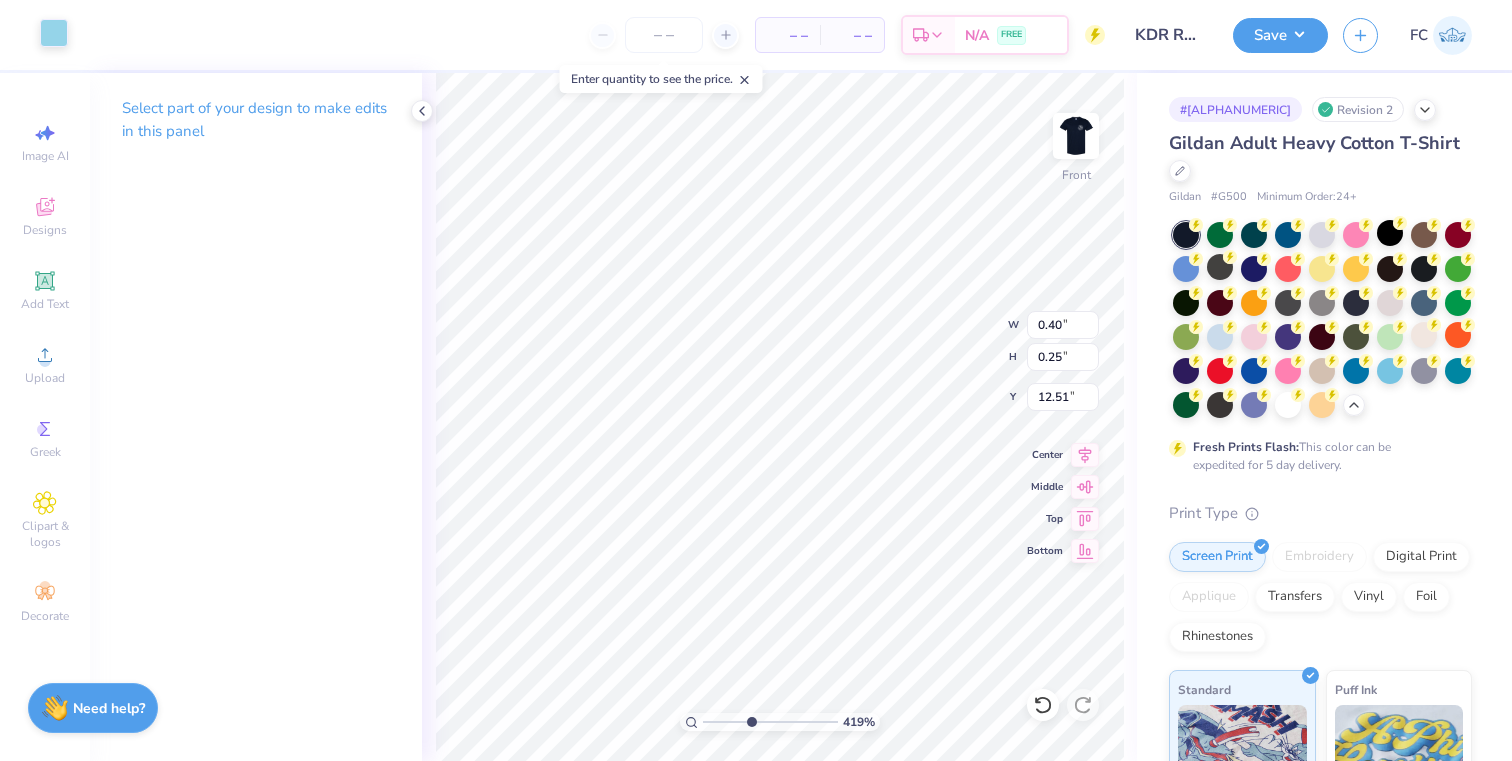 click at bounding box center [54, 33] 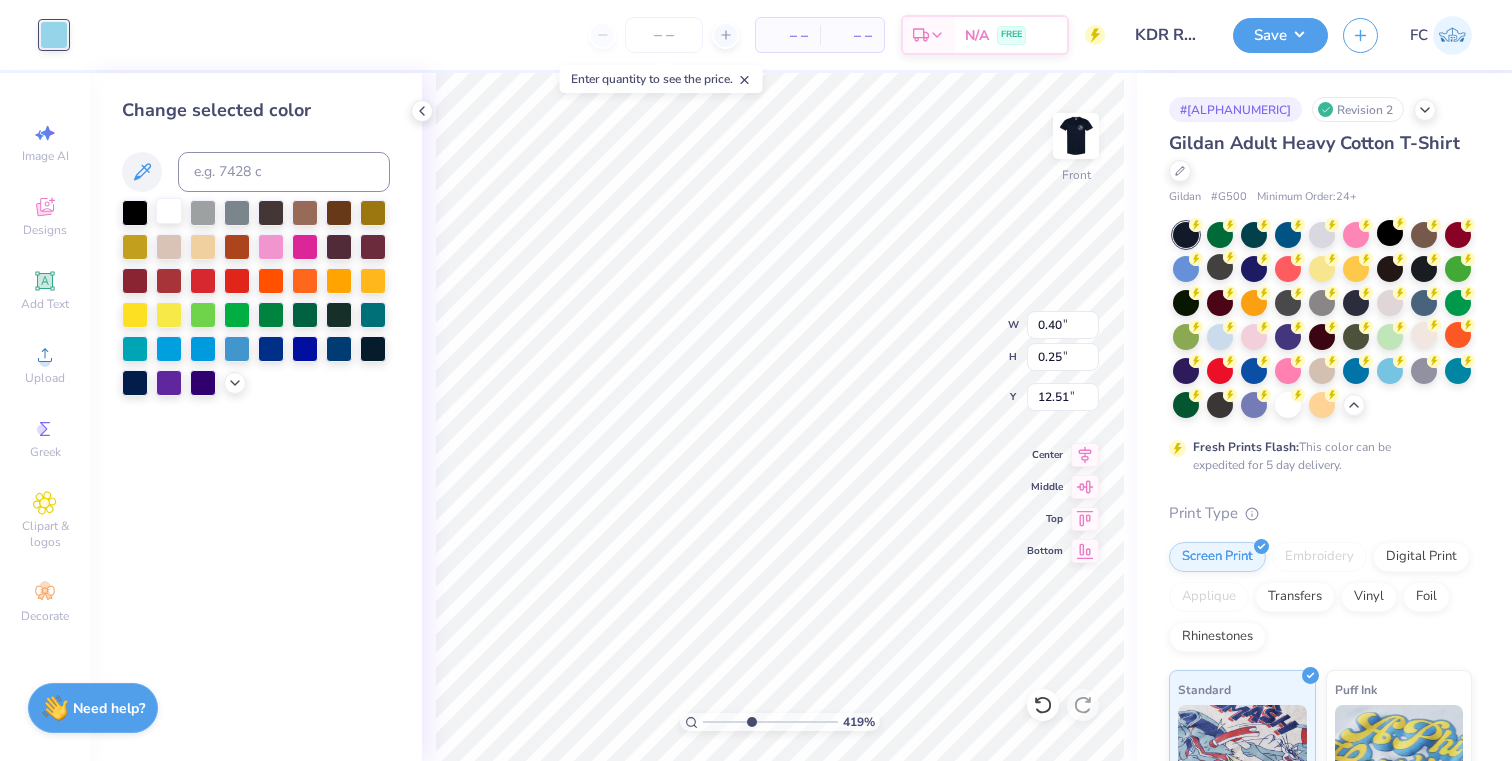 click at bounding box center (169, 211) 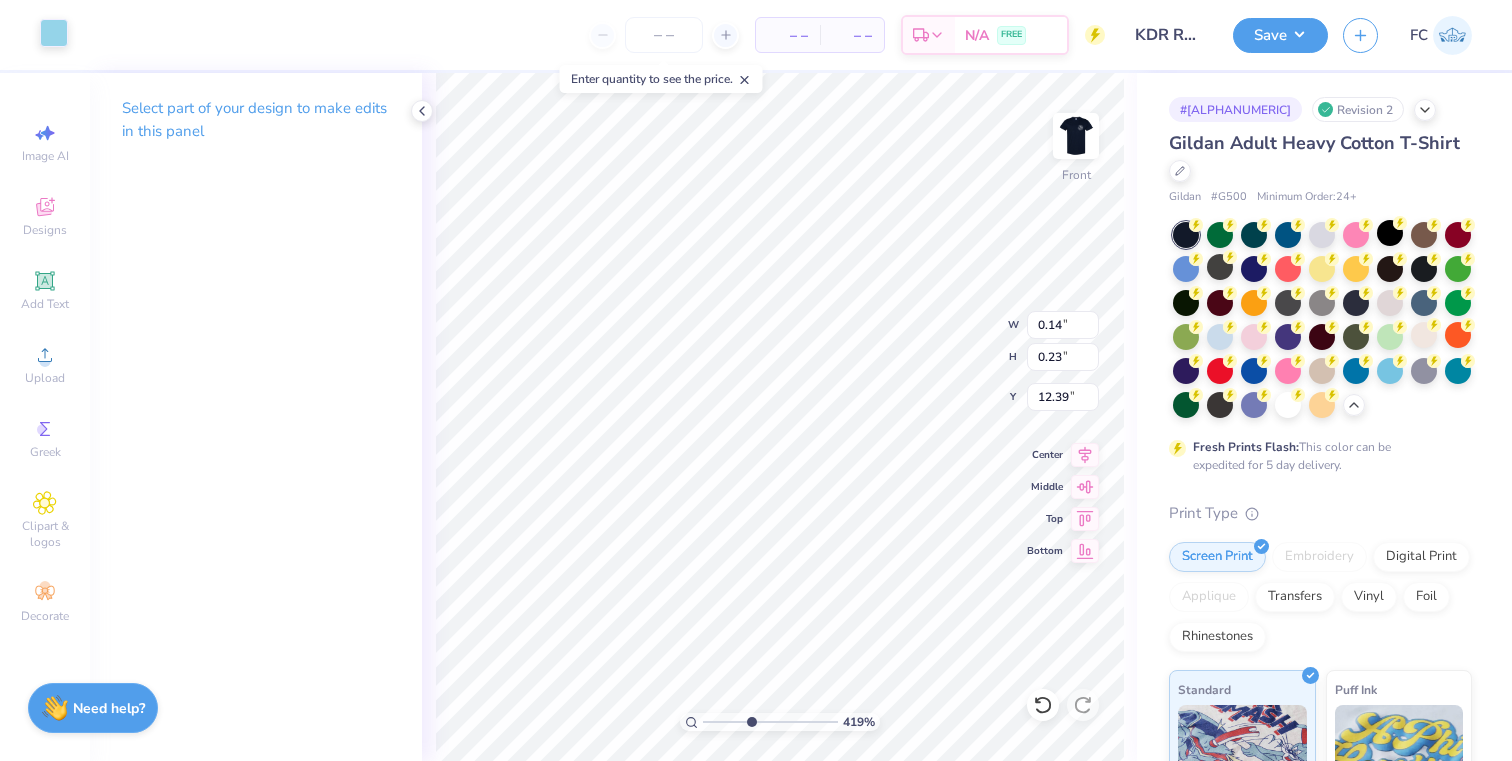 click at bounding box center [54, 33] 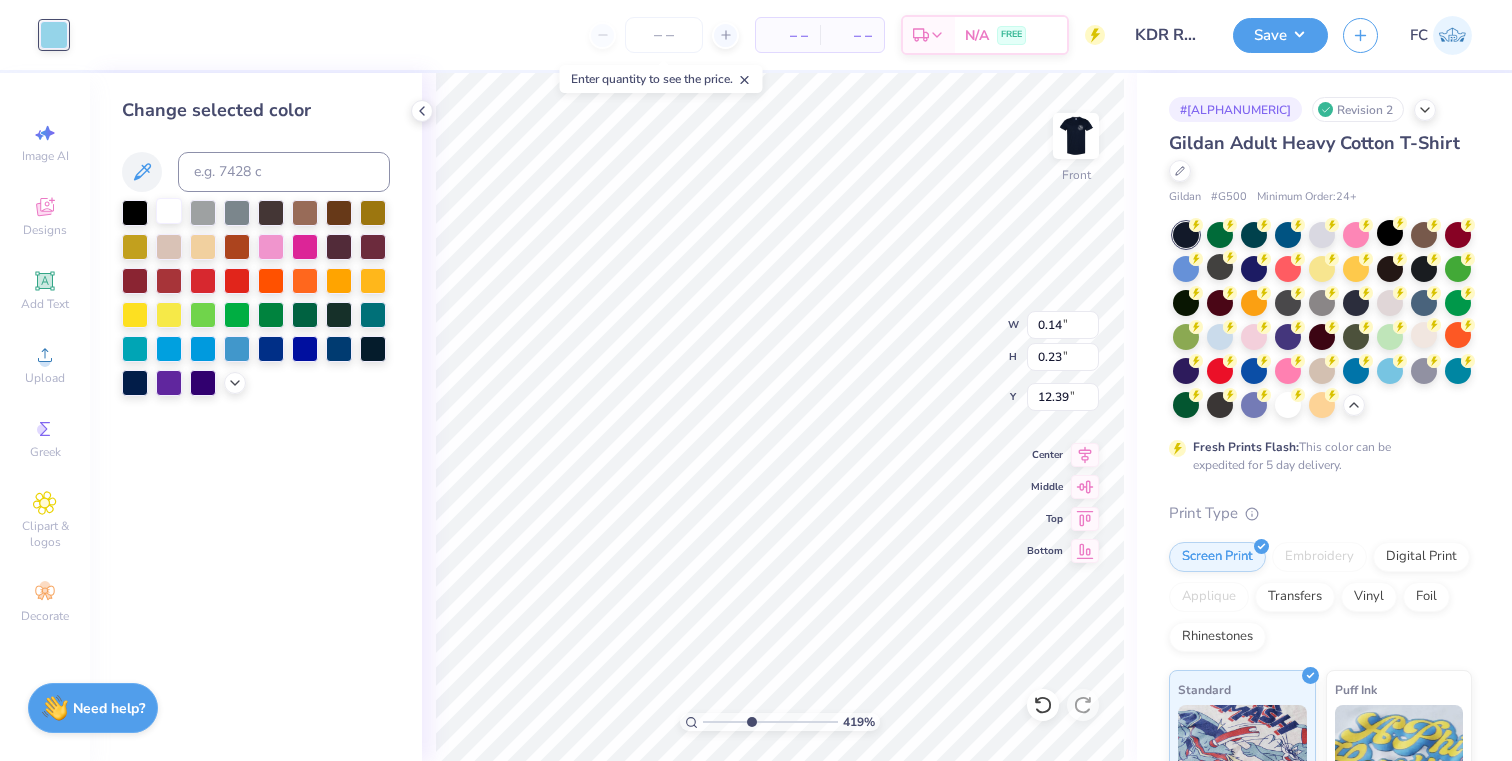 click at bounding box center (169, 211) 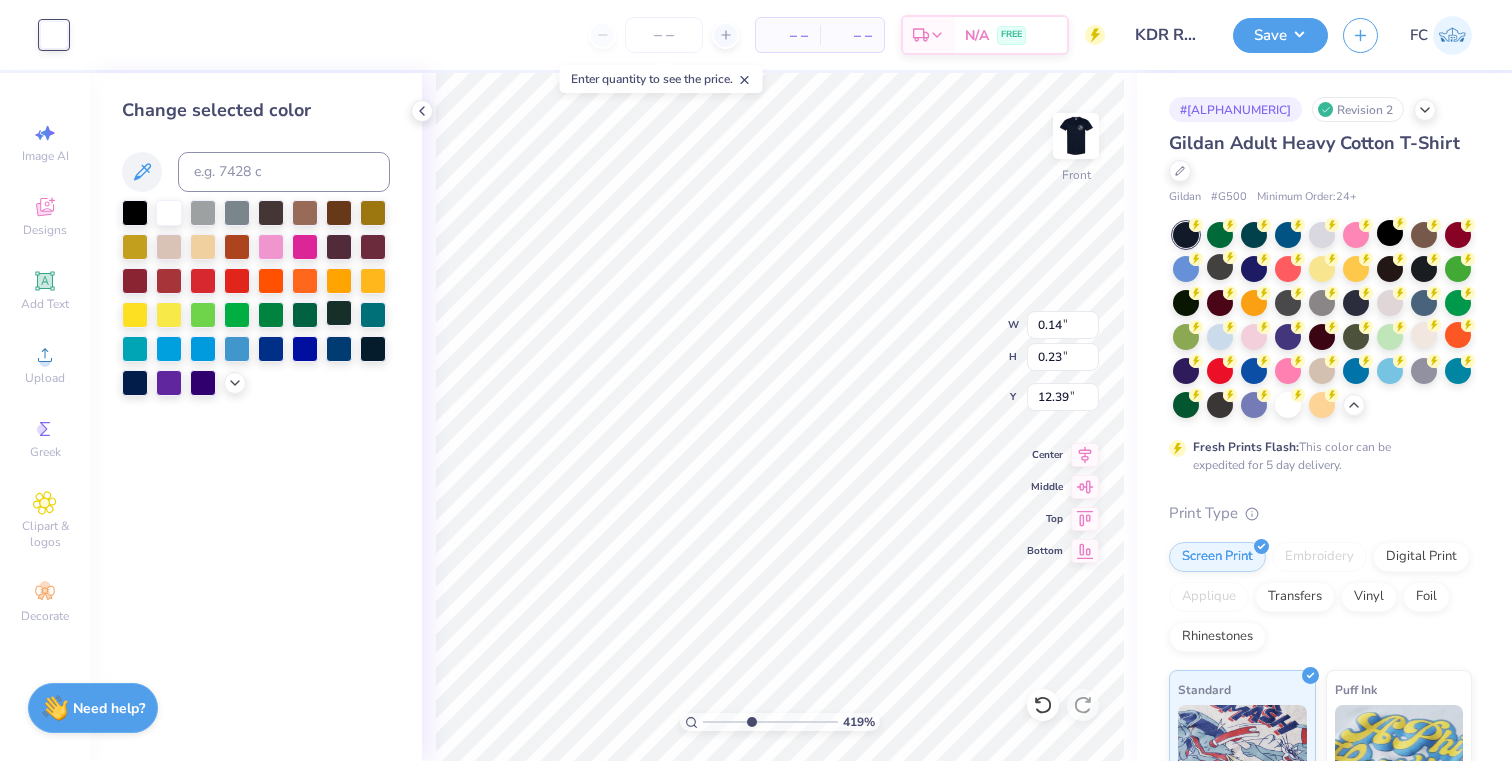 type on "0.09" 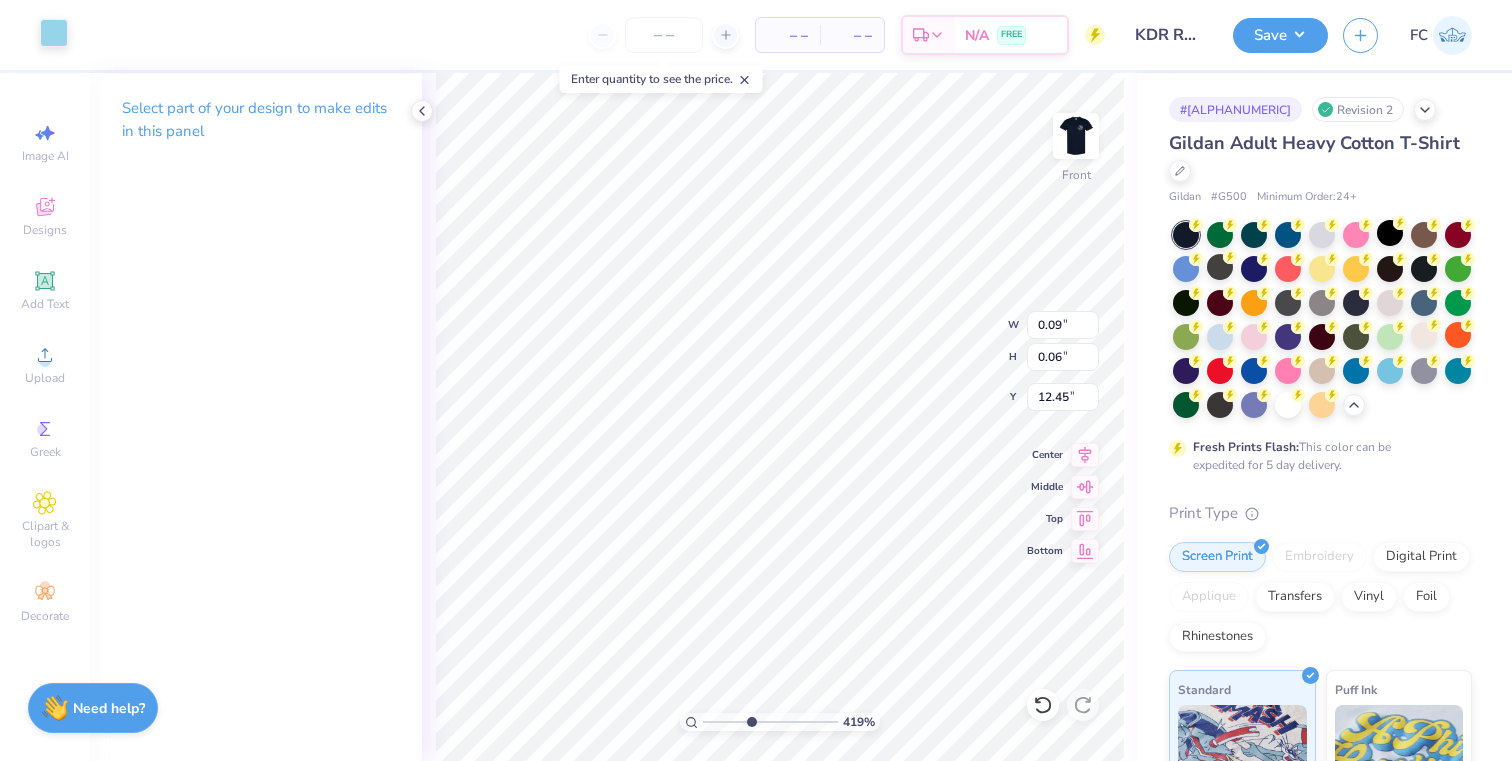 click at bounding box center [54, 33] 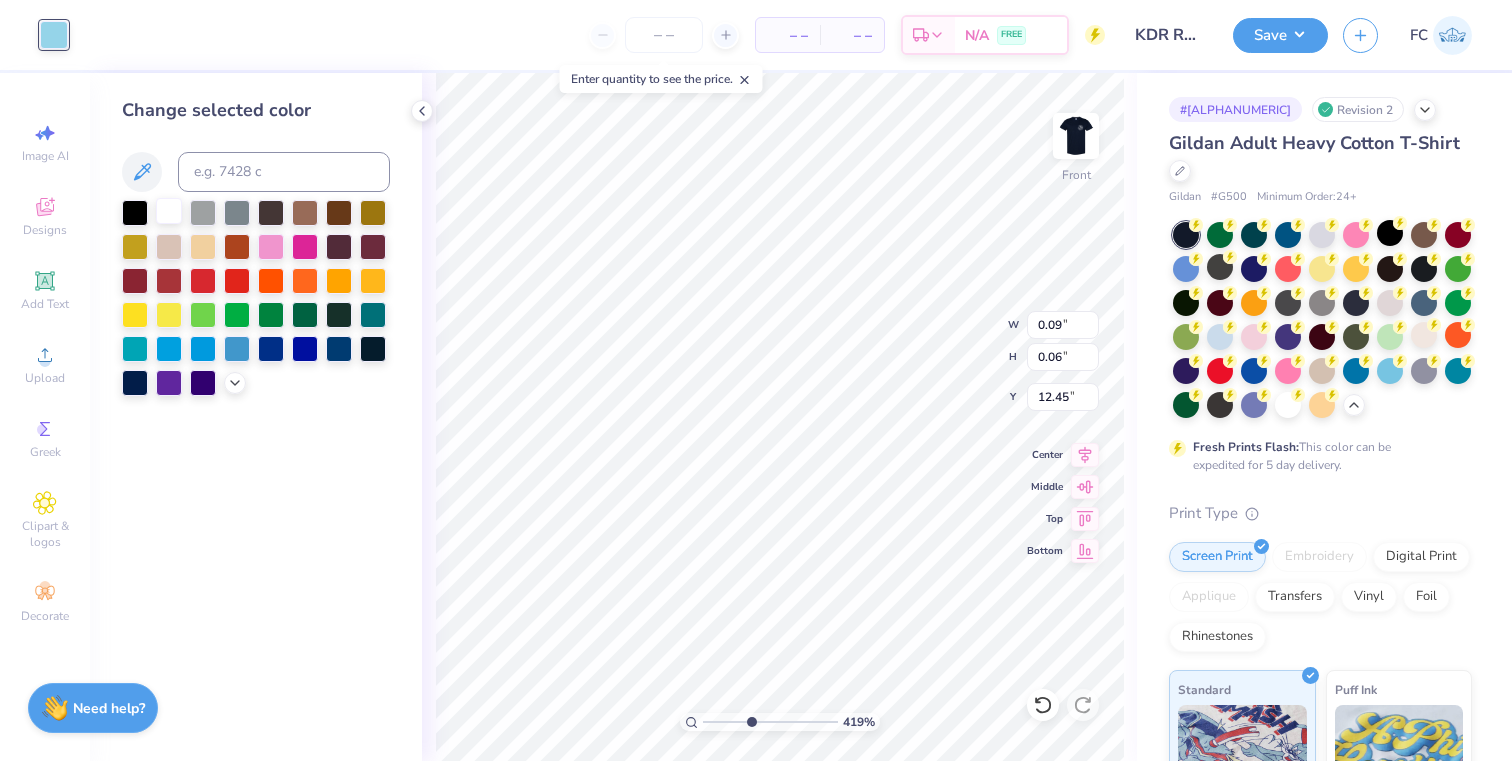 click at bounding box center [169, 211] 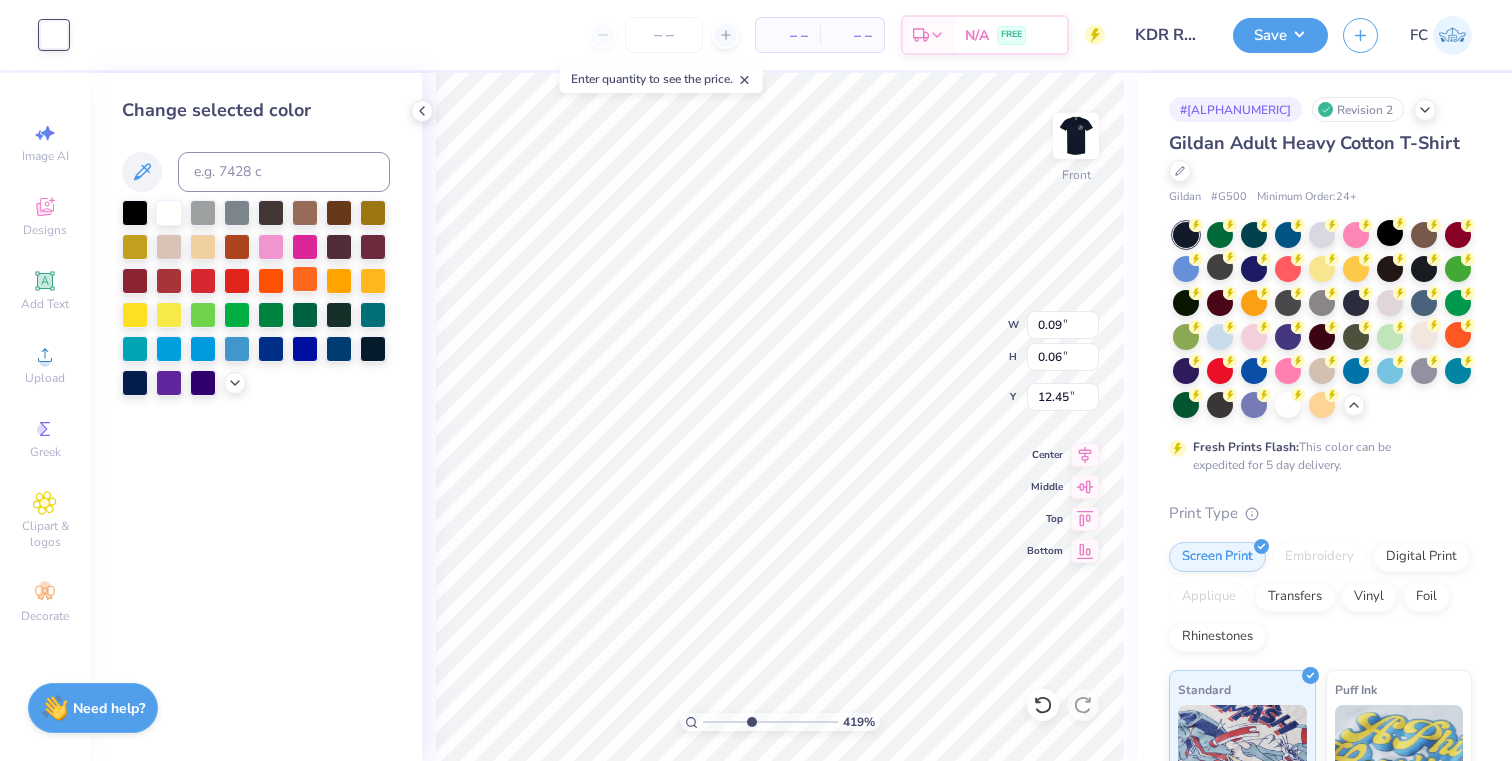 type on "0.10" 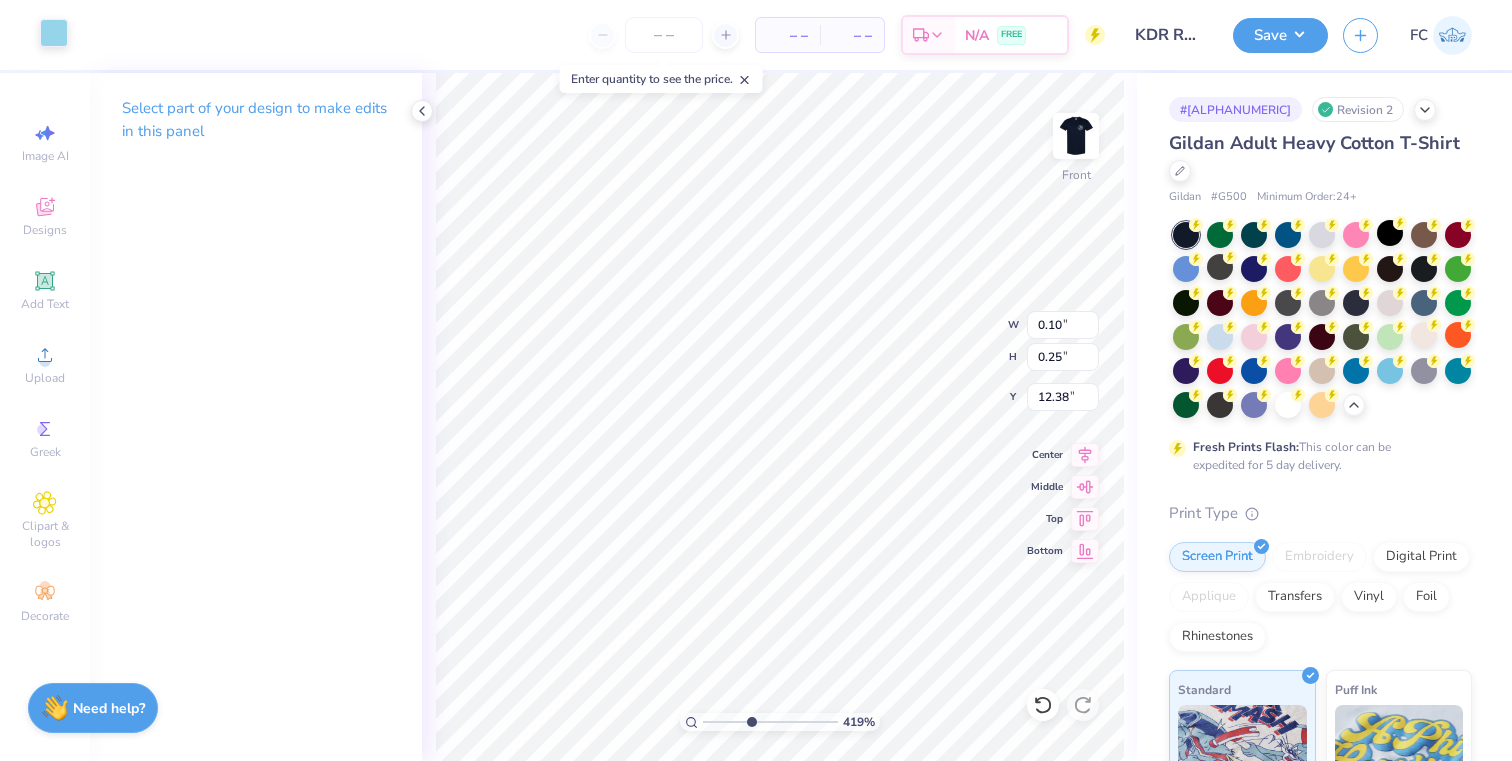 drag, startPoint x: 61, startPoint y: 17, endPoint x: 50, endPoint y: 21, distance: 11.7046995 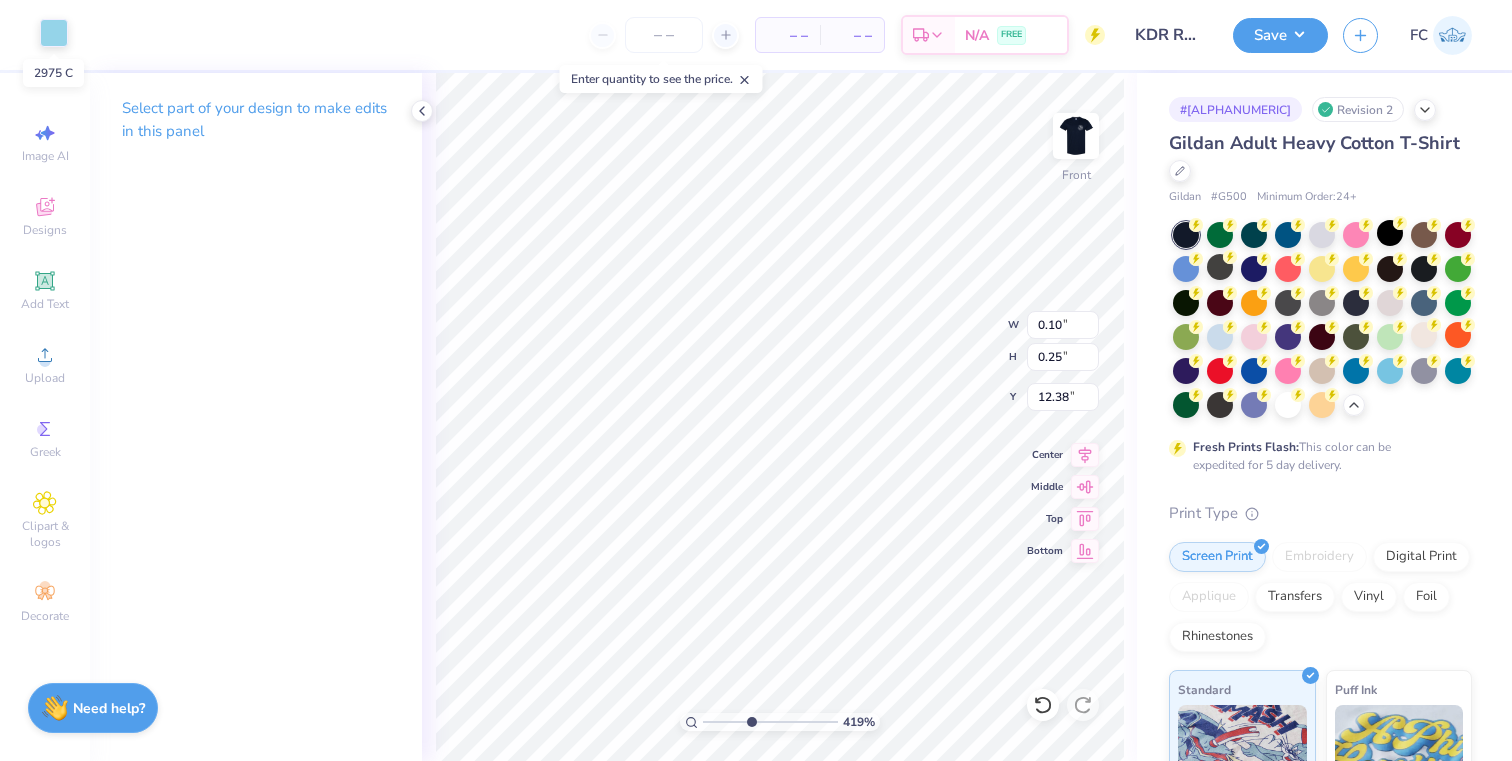 click at bounding box center (54, 33) 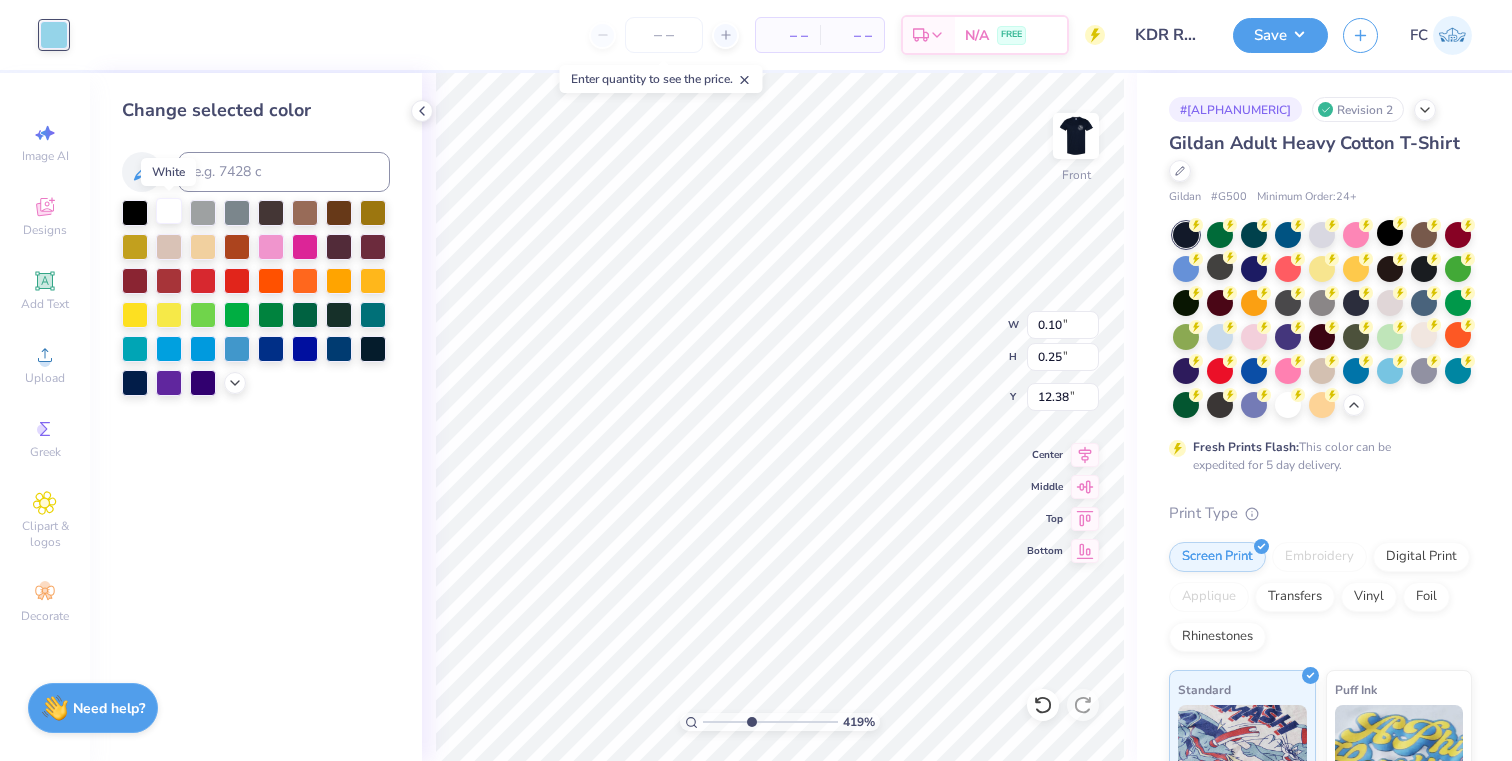 click at bounding box center [169, 211] 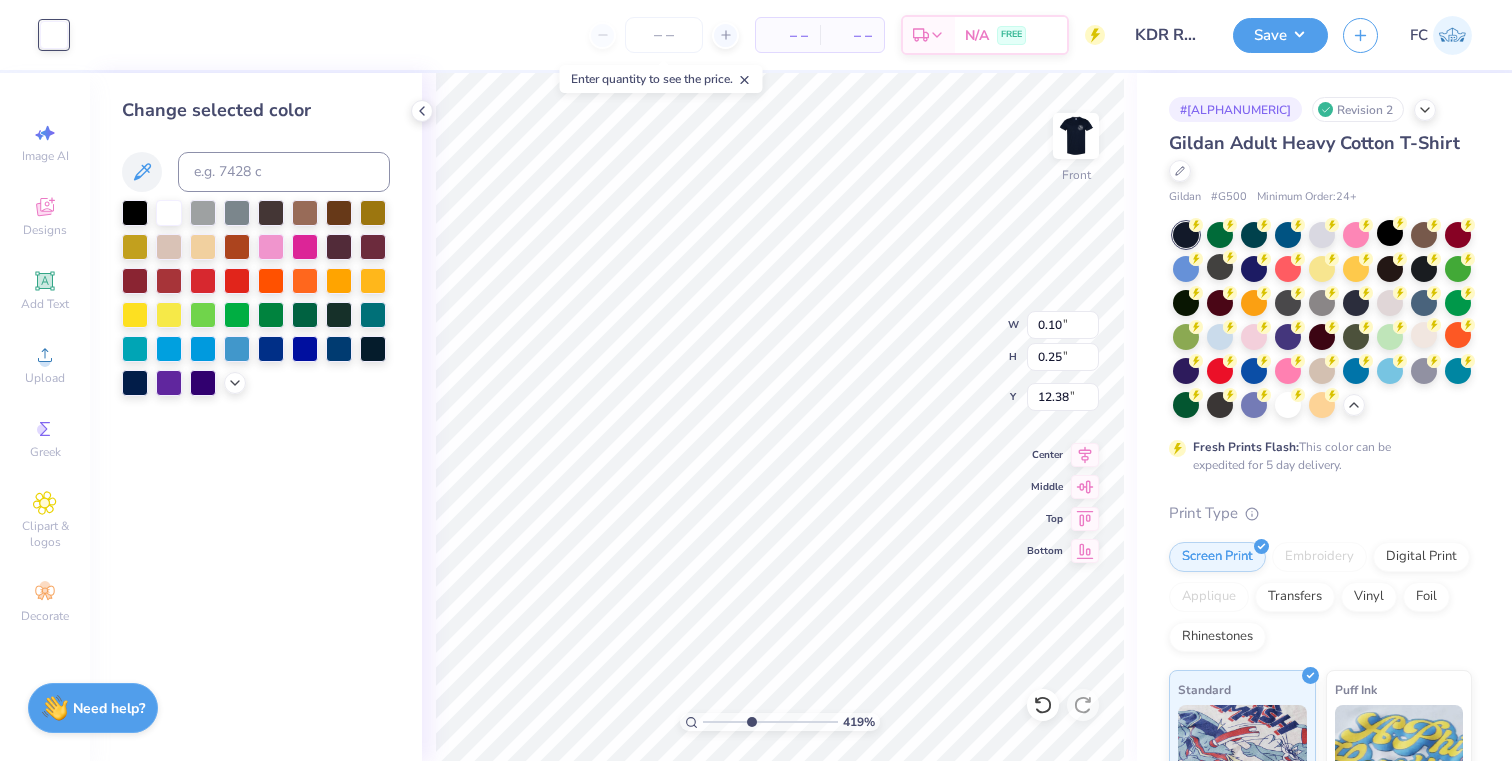 type on "0.25" 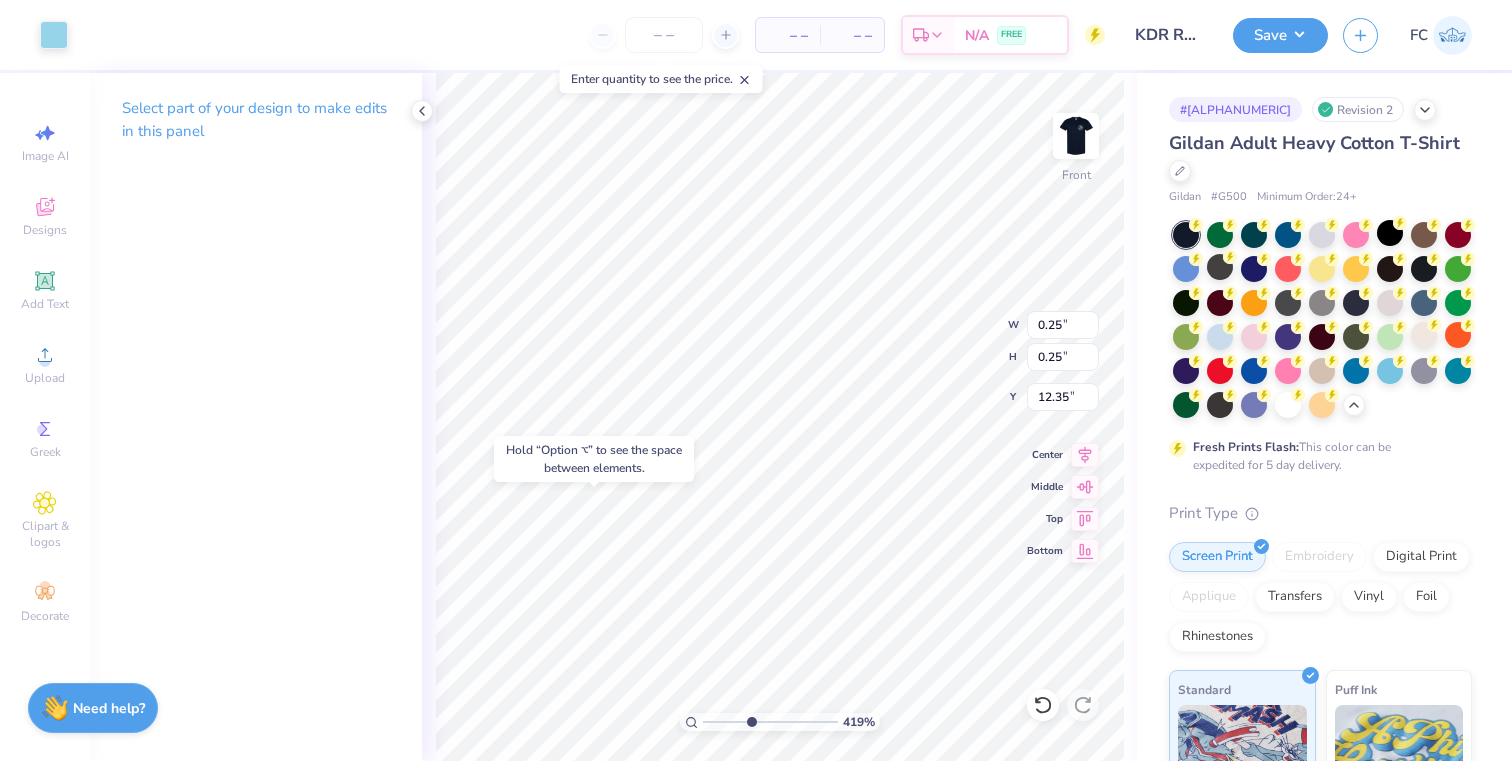 type on "12.36" 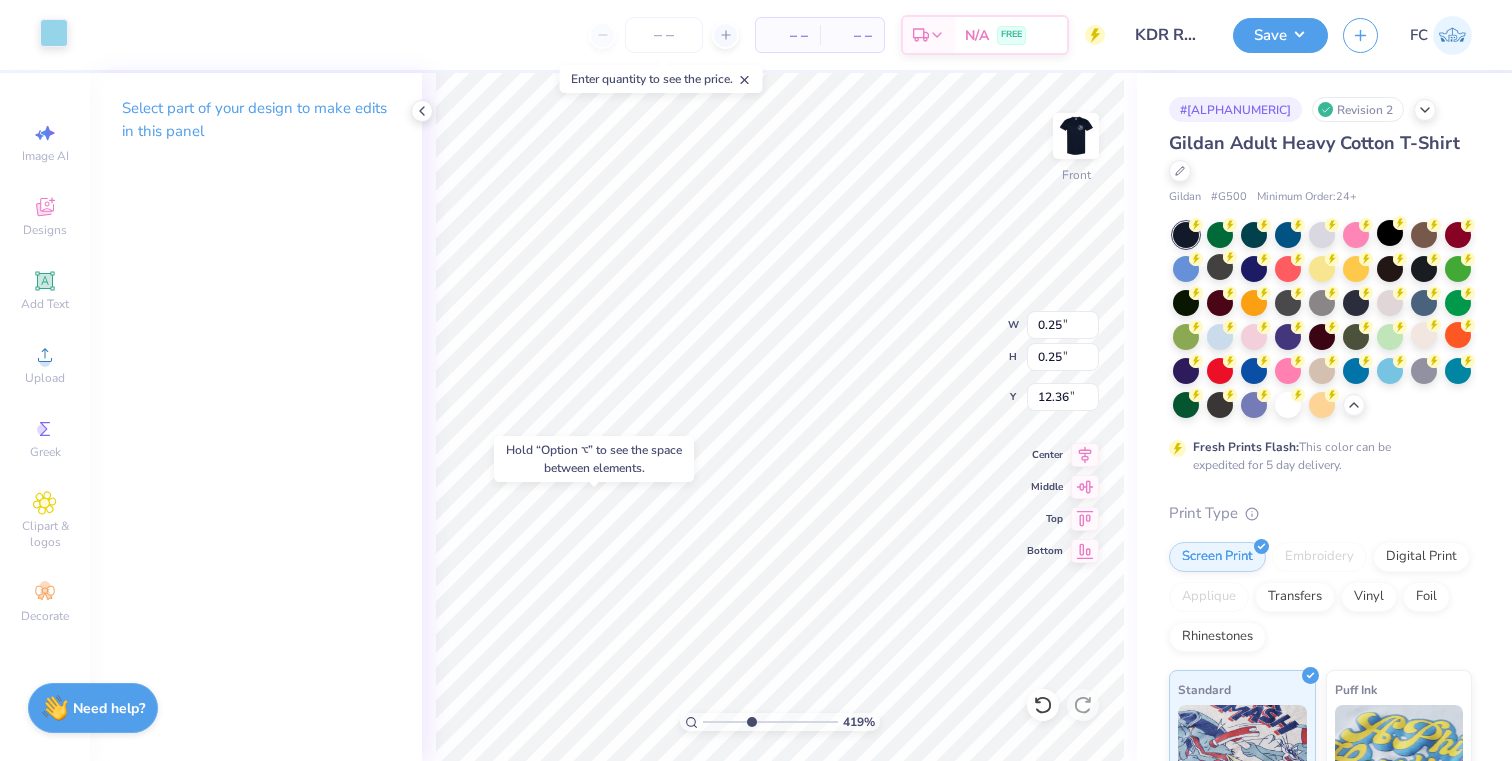 click at bounding box center [54, 33] 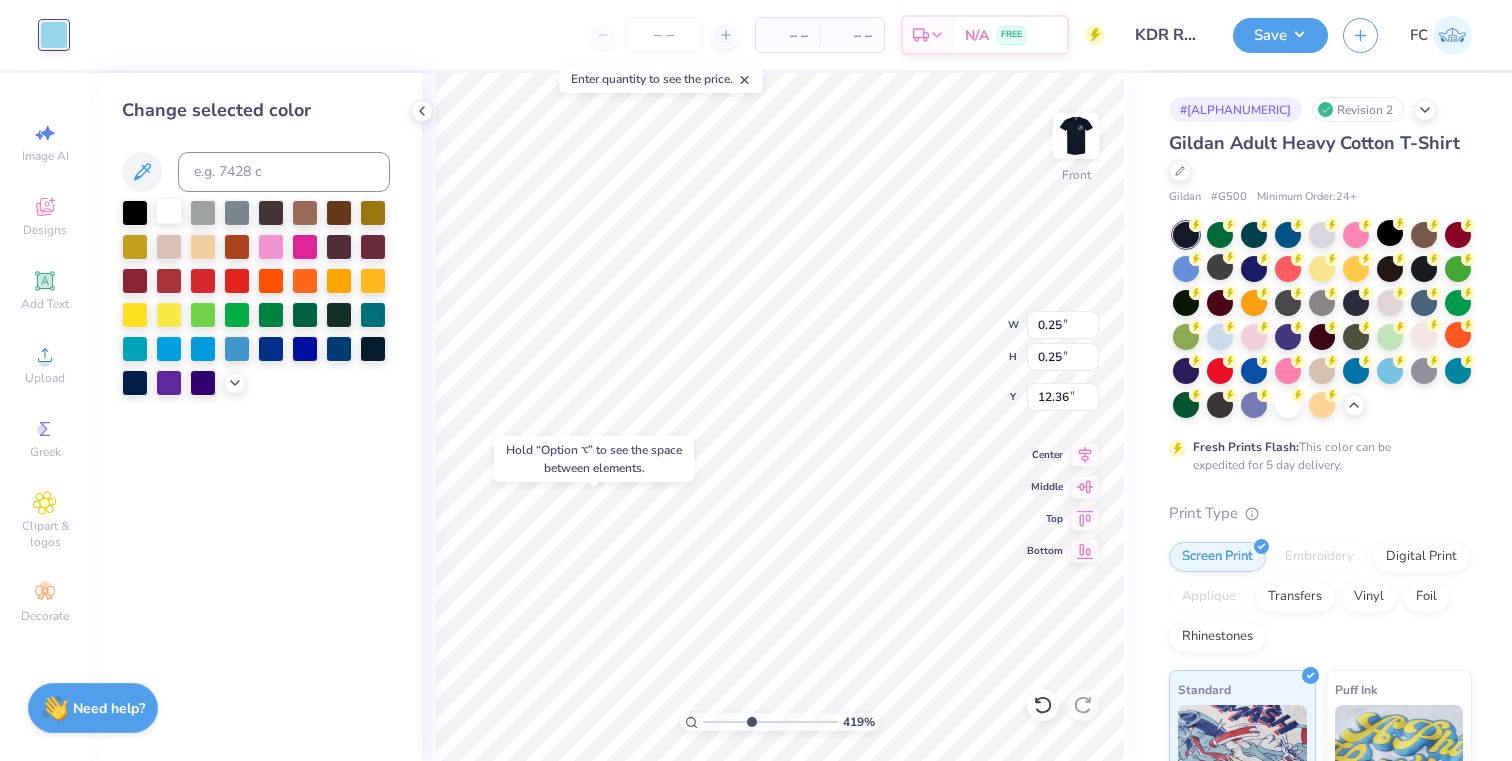 click at bounding box center [169, 211] 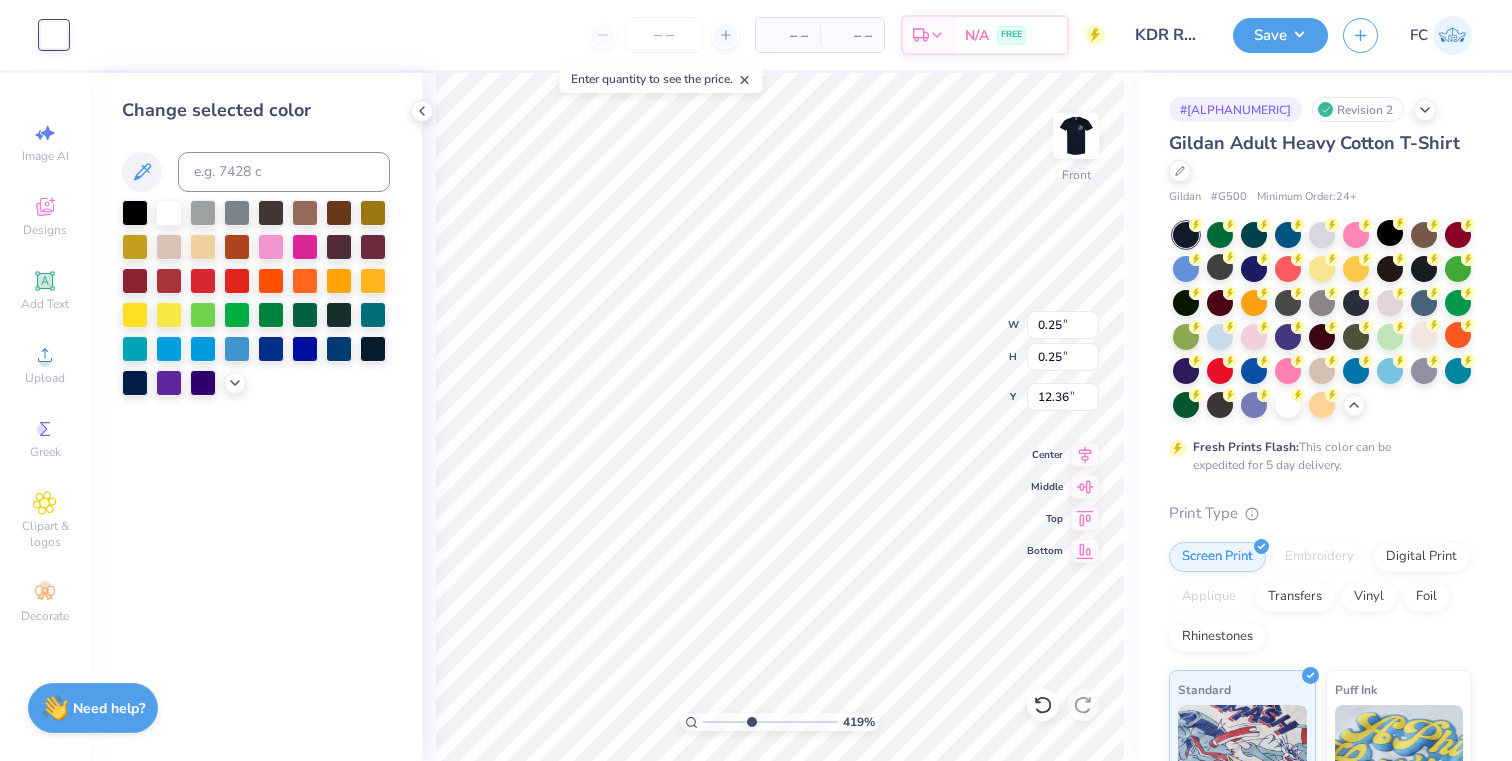 type on "0.30" 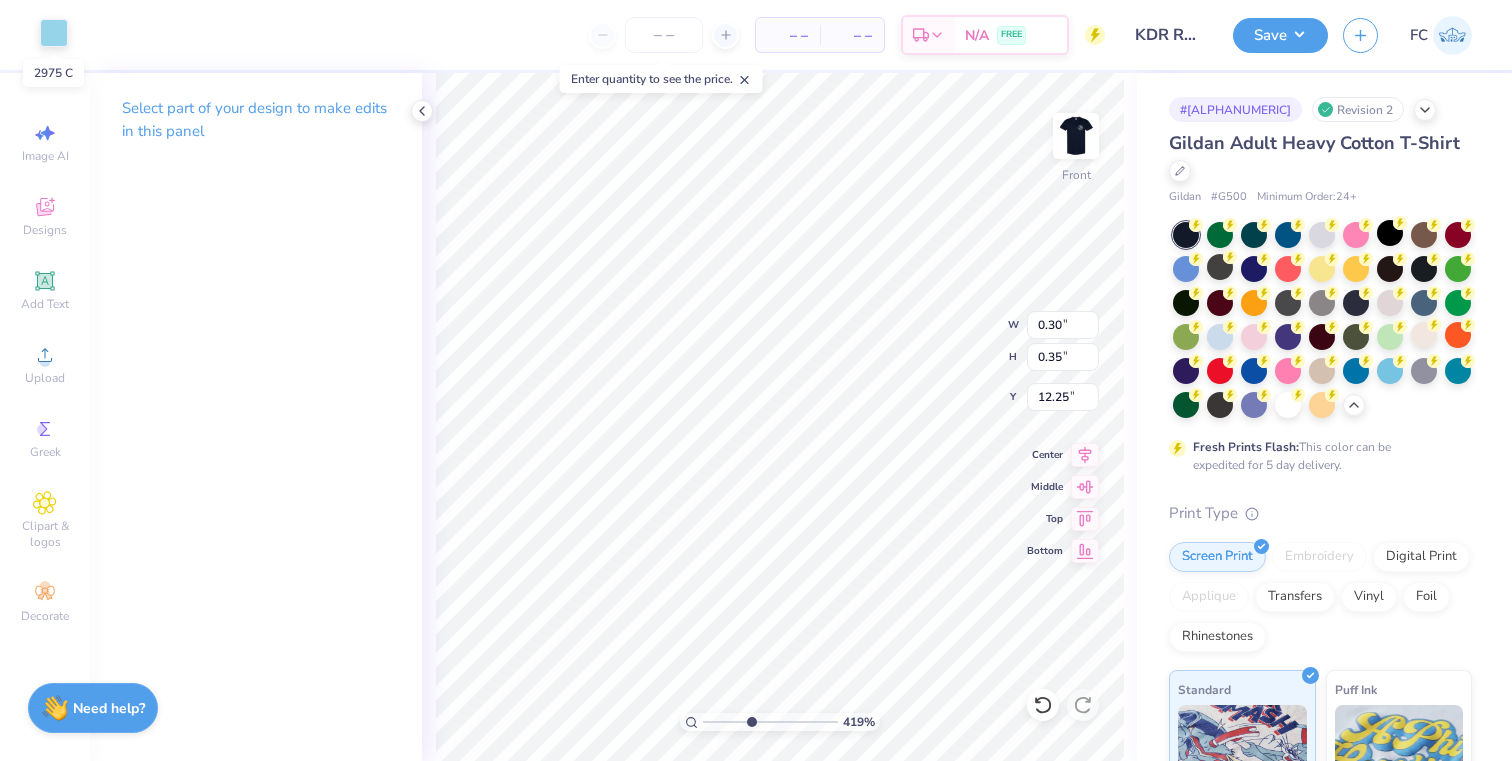 click at bounding box center [54, 33] 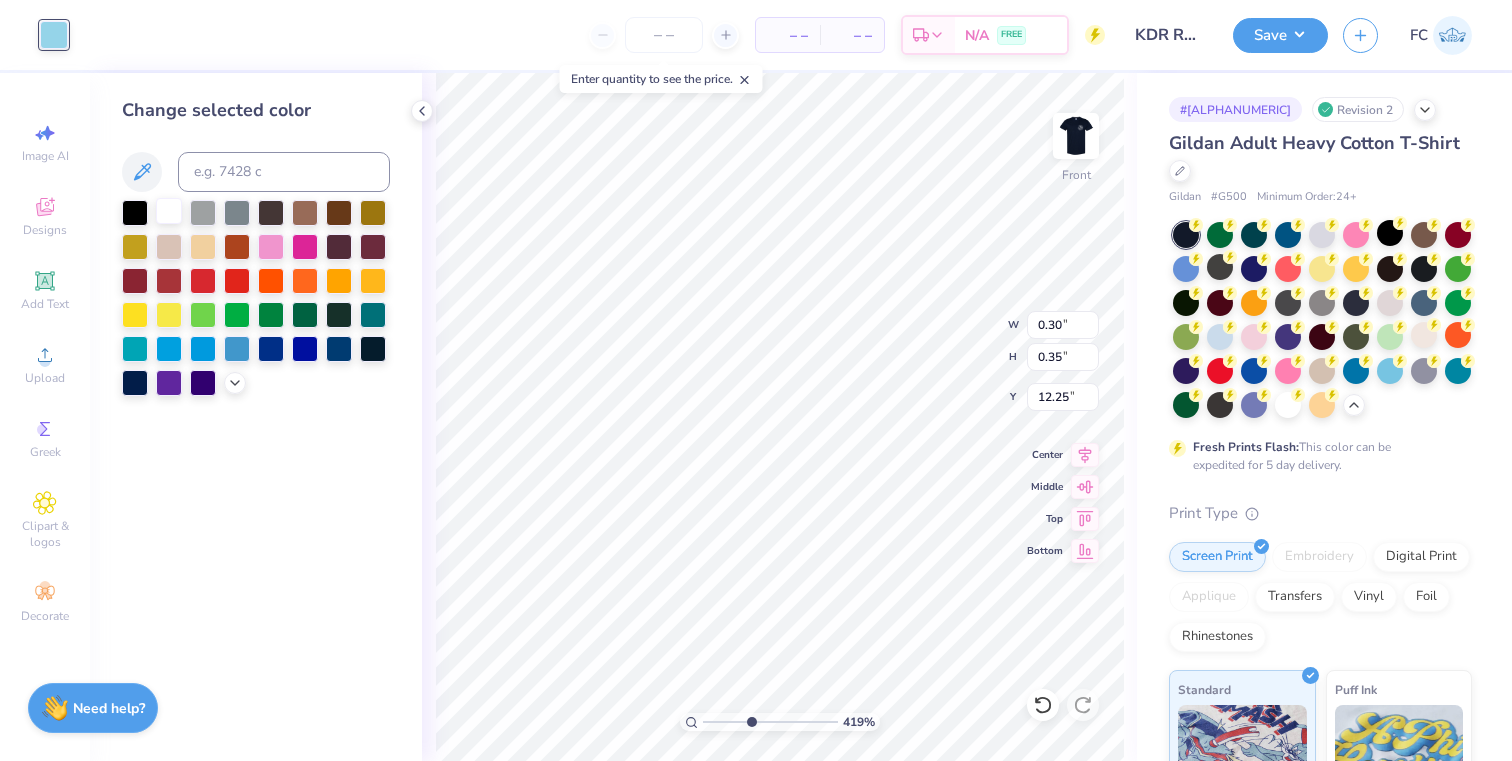 click at bounding box center [169, 211] 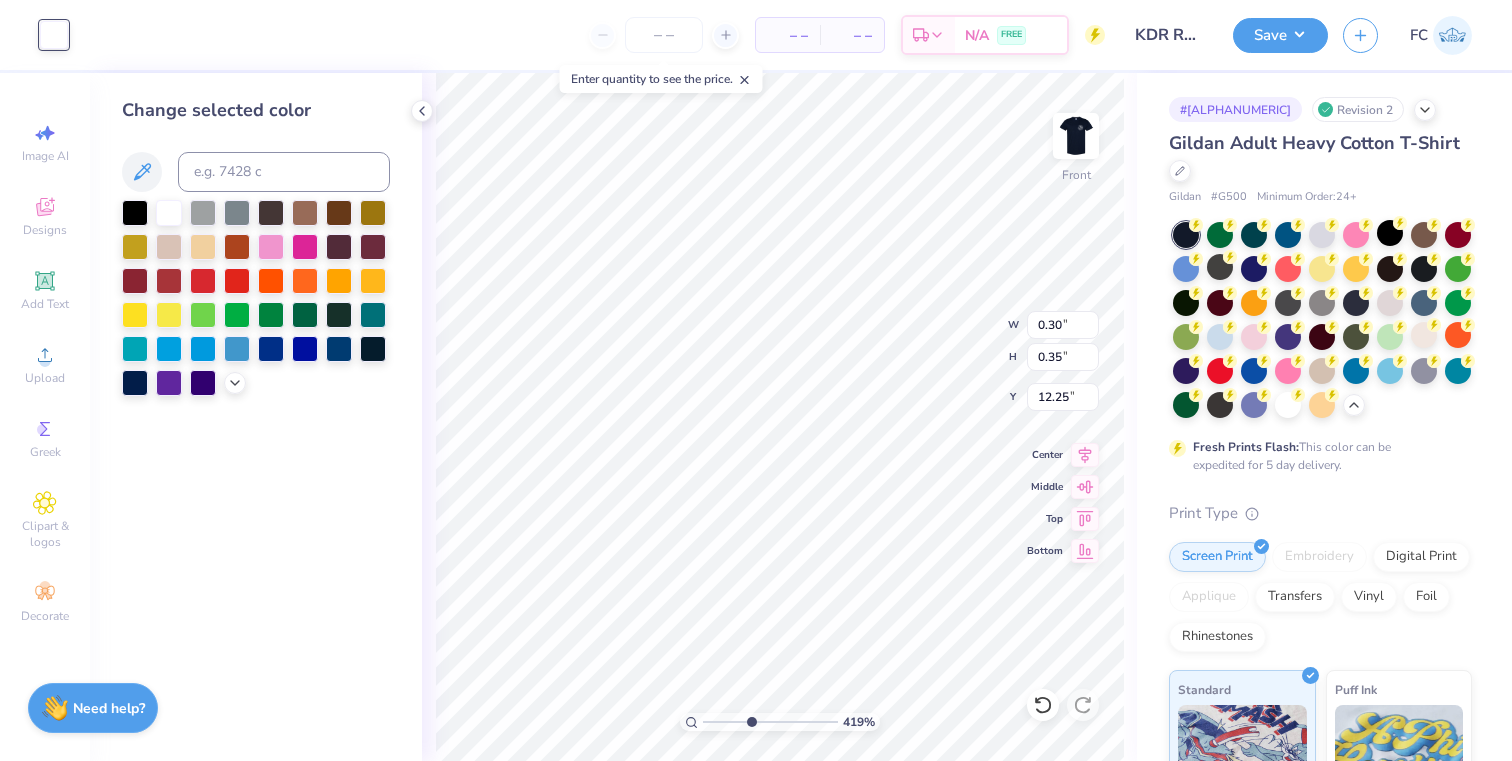 type on "0.28" 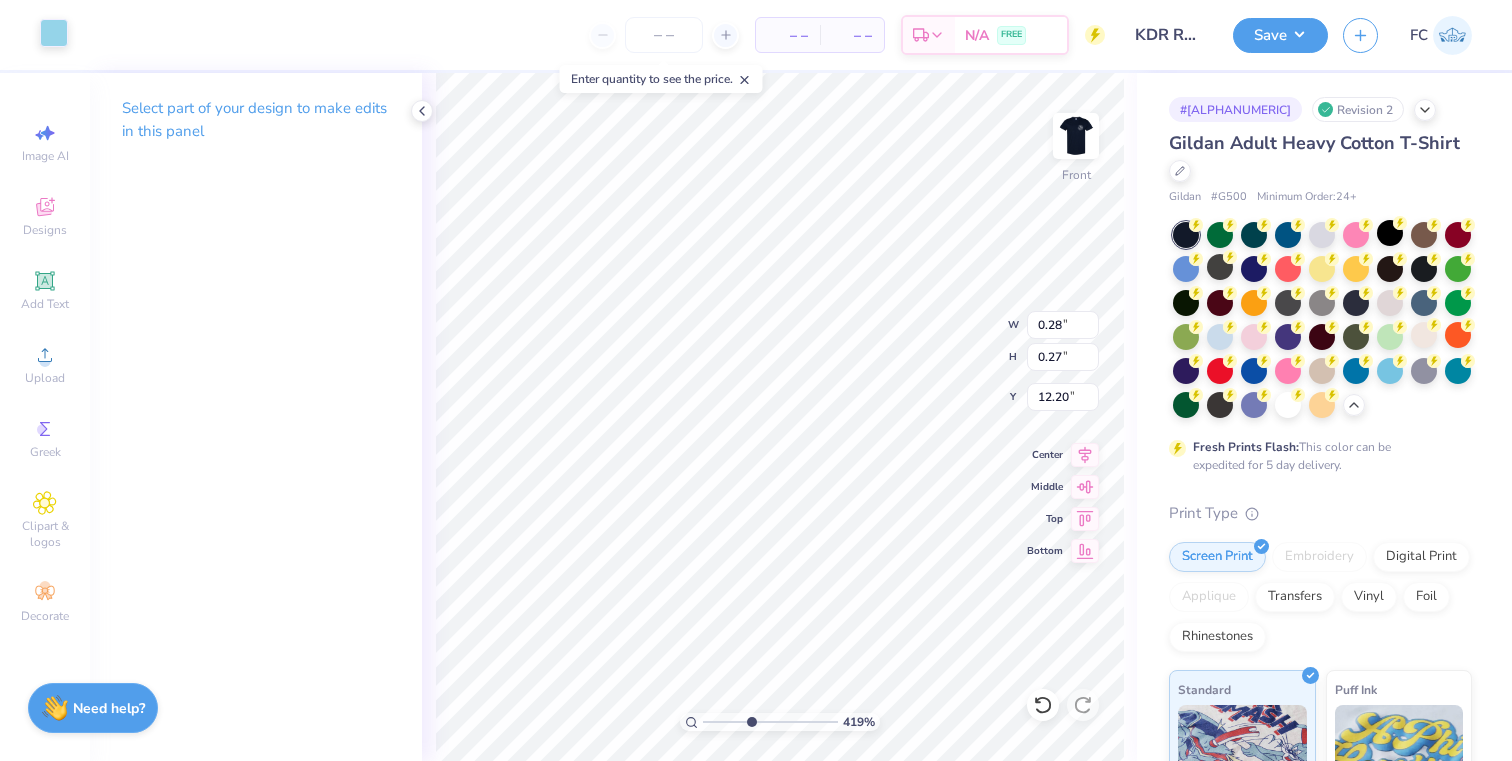click at bounding box center (54, 33) 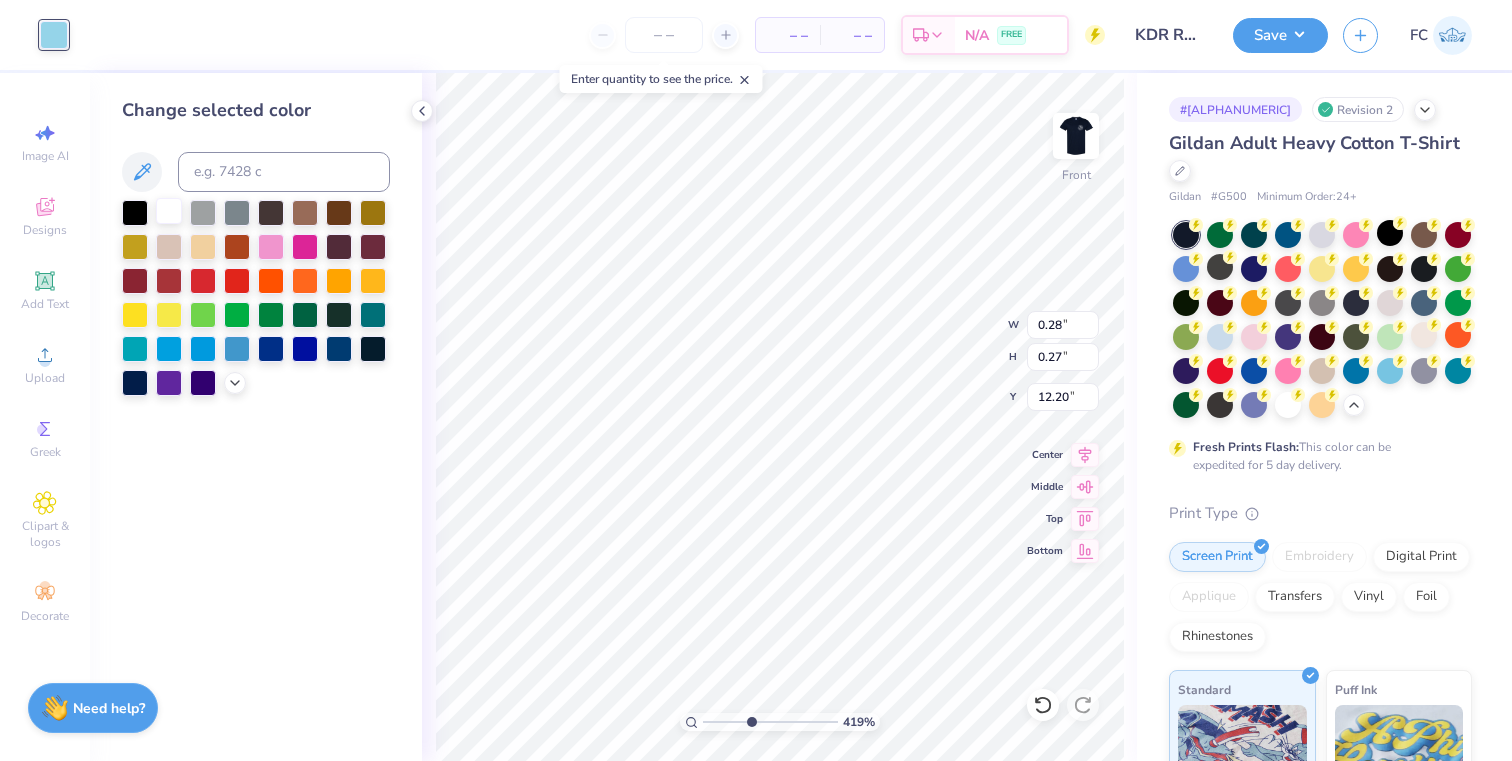 click at bounding box center [169, 211] 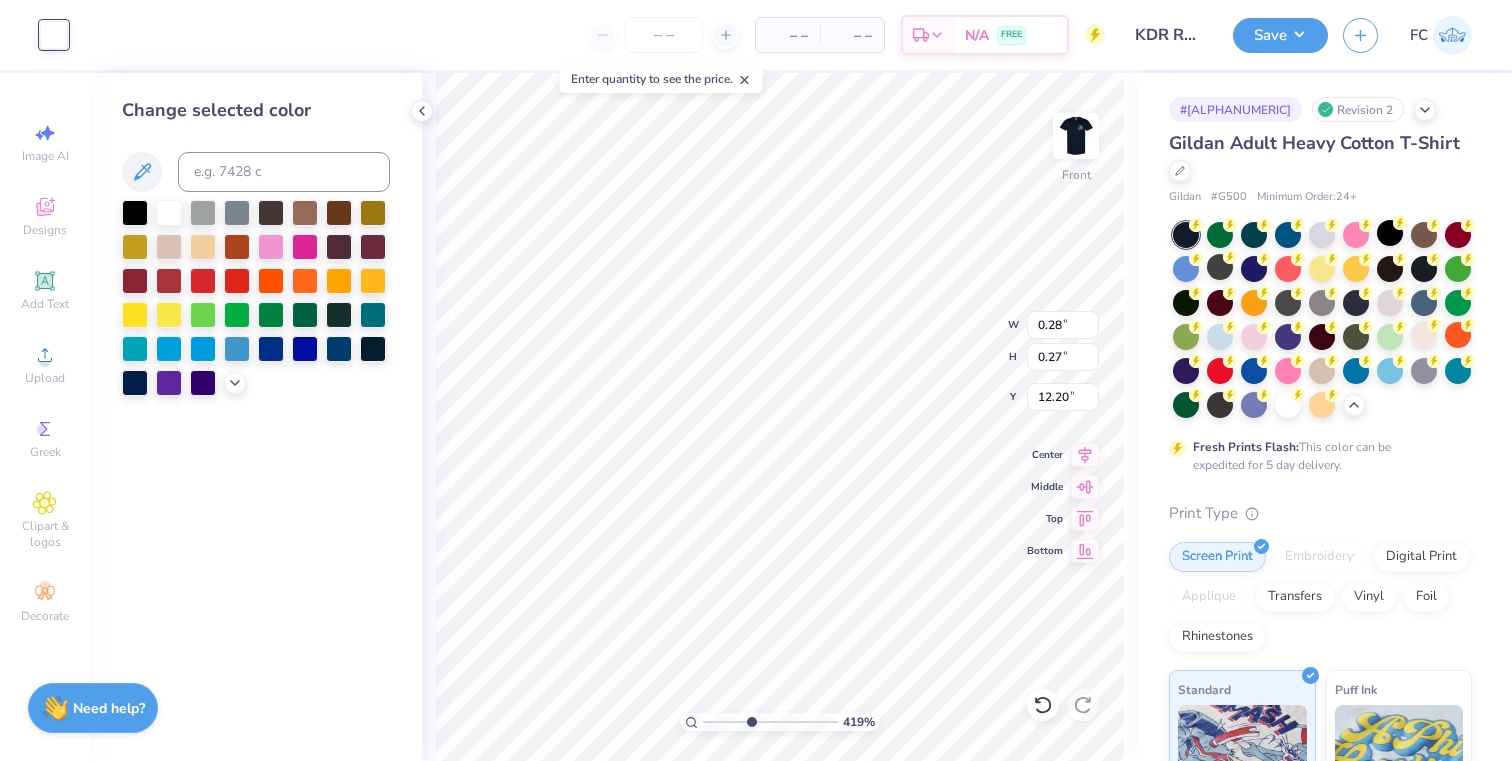 type on "0.13" 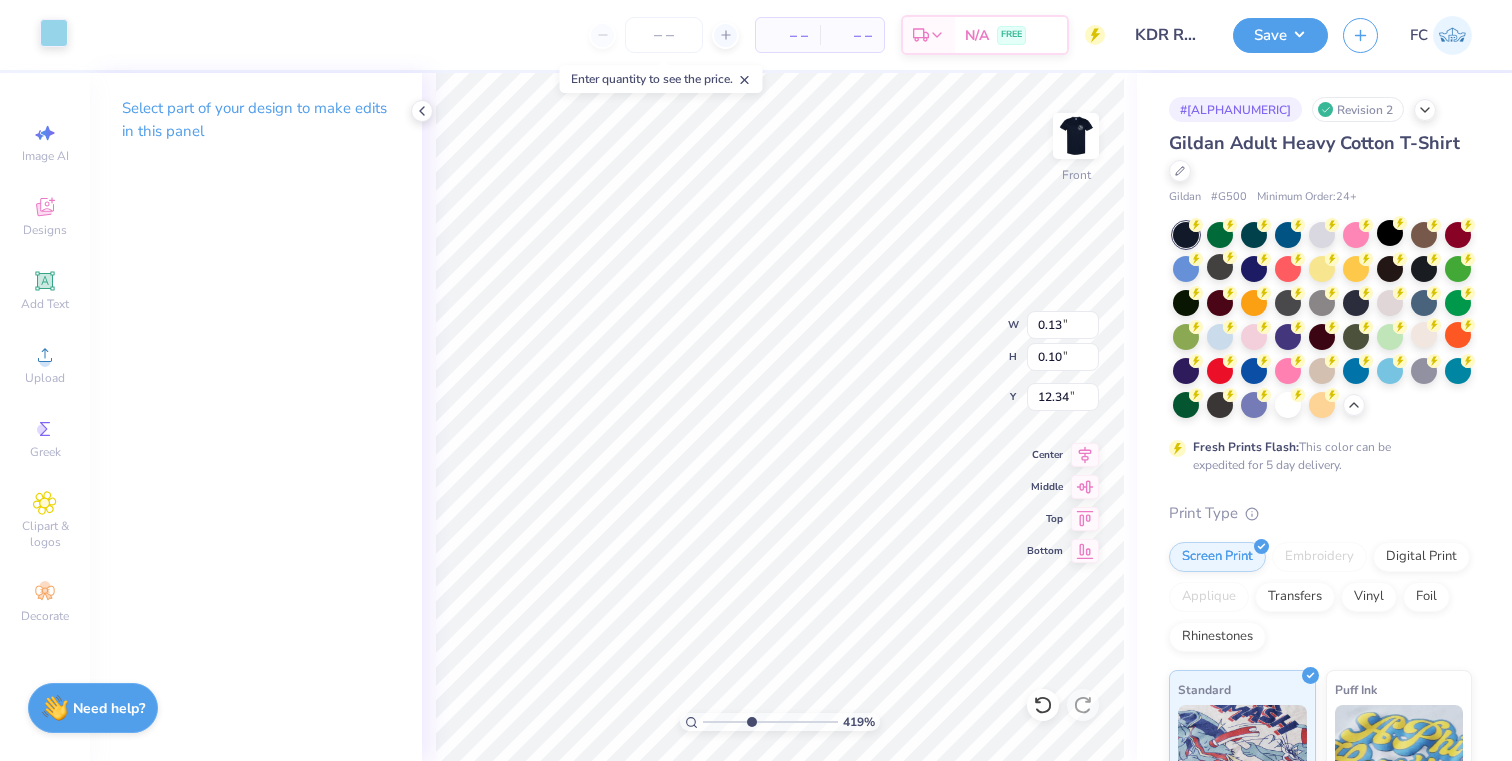 click at bounding box center (54, 33) 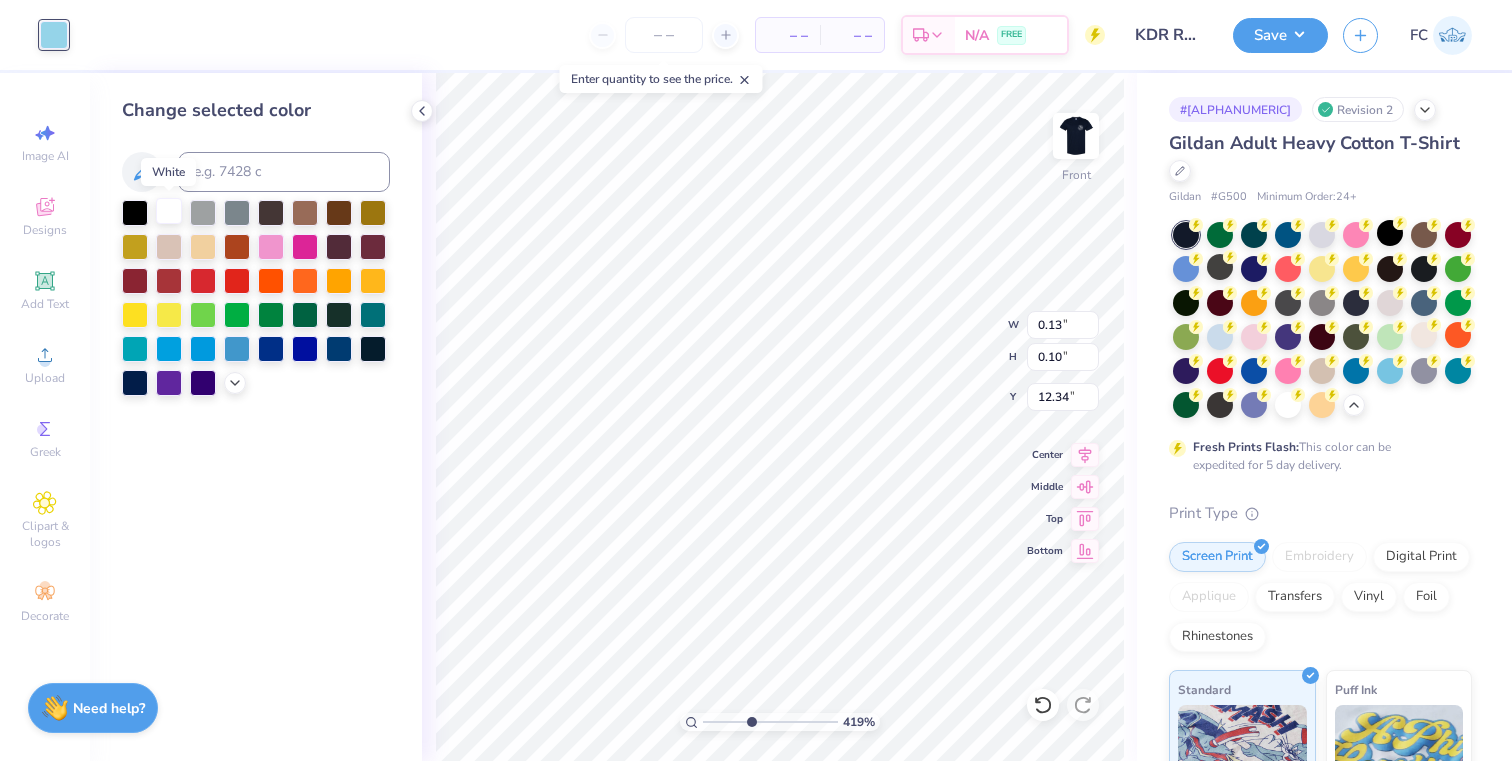 click at bounding box center (169, 211) 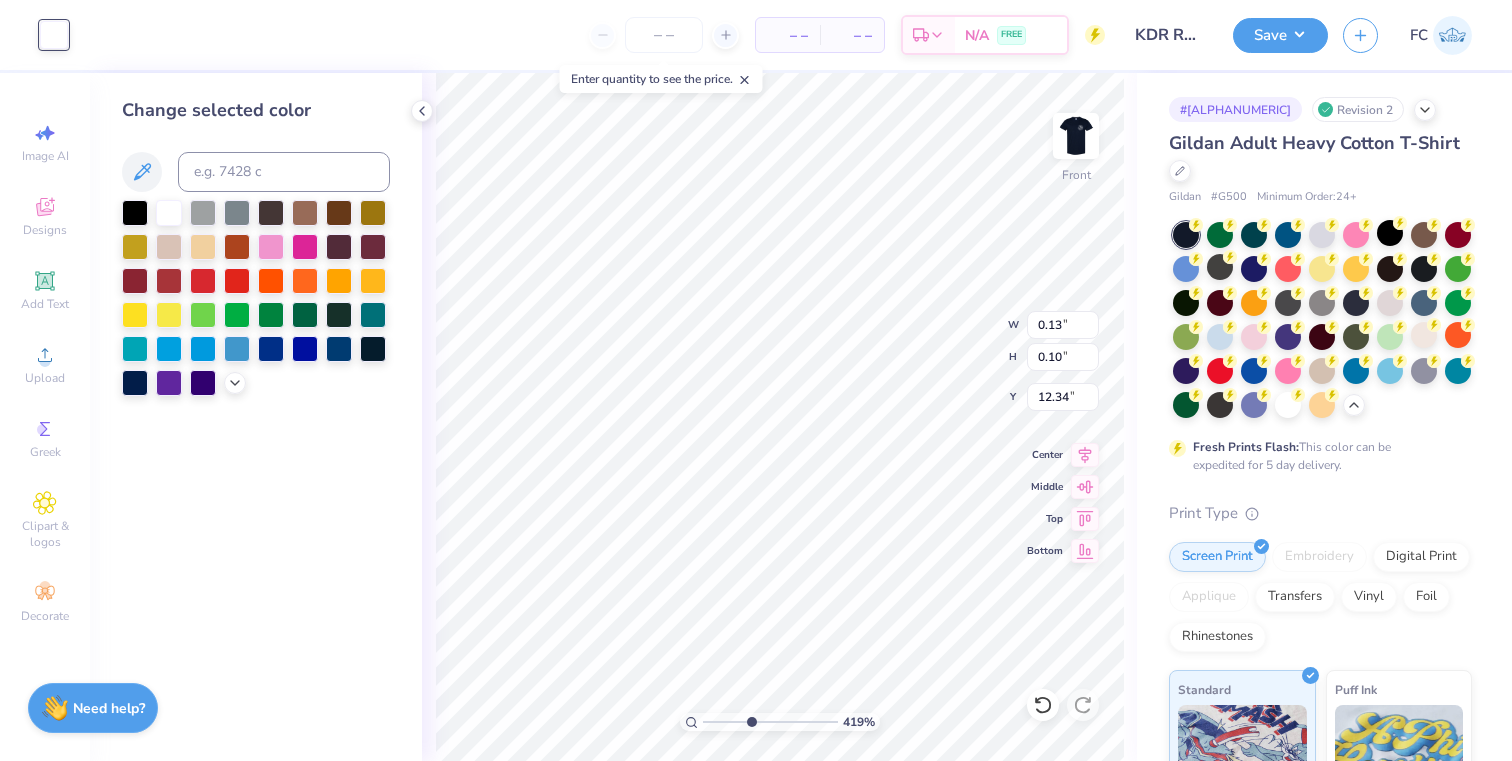 type on "0.19" 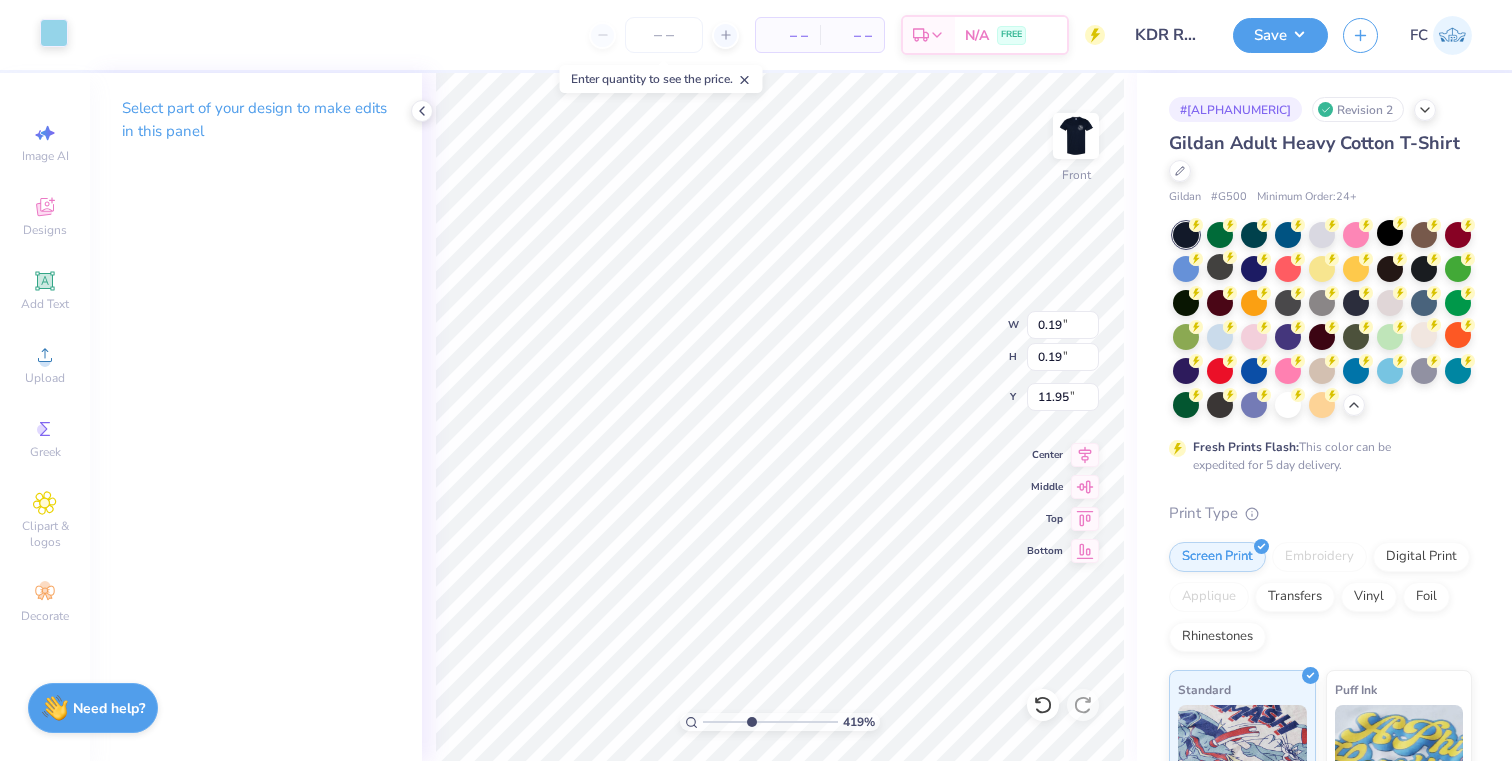 click at bounding box center (54, 33) 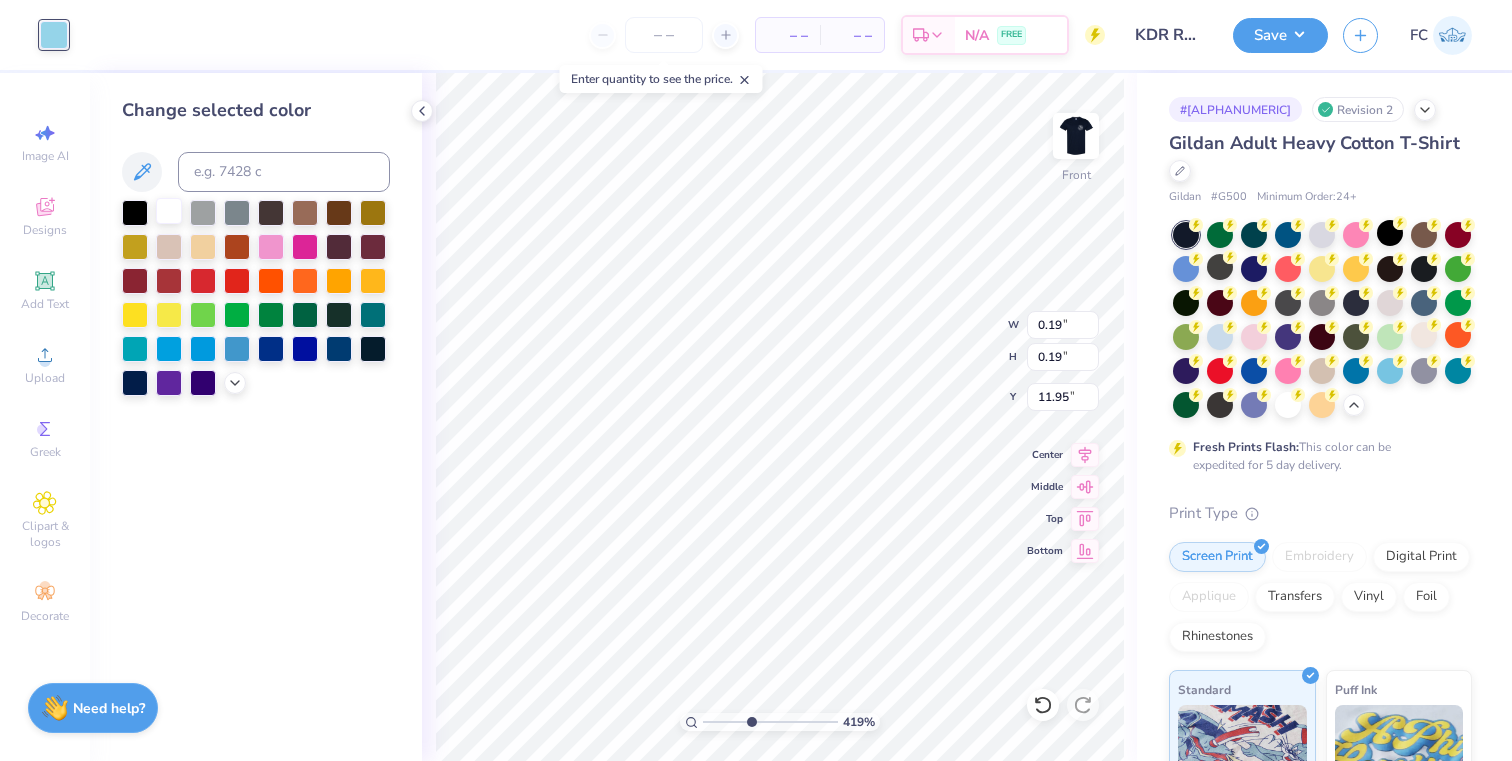 click at bounding box center [169, 211] 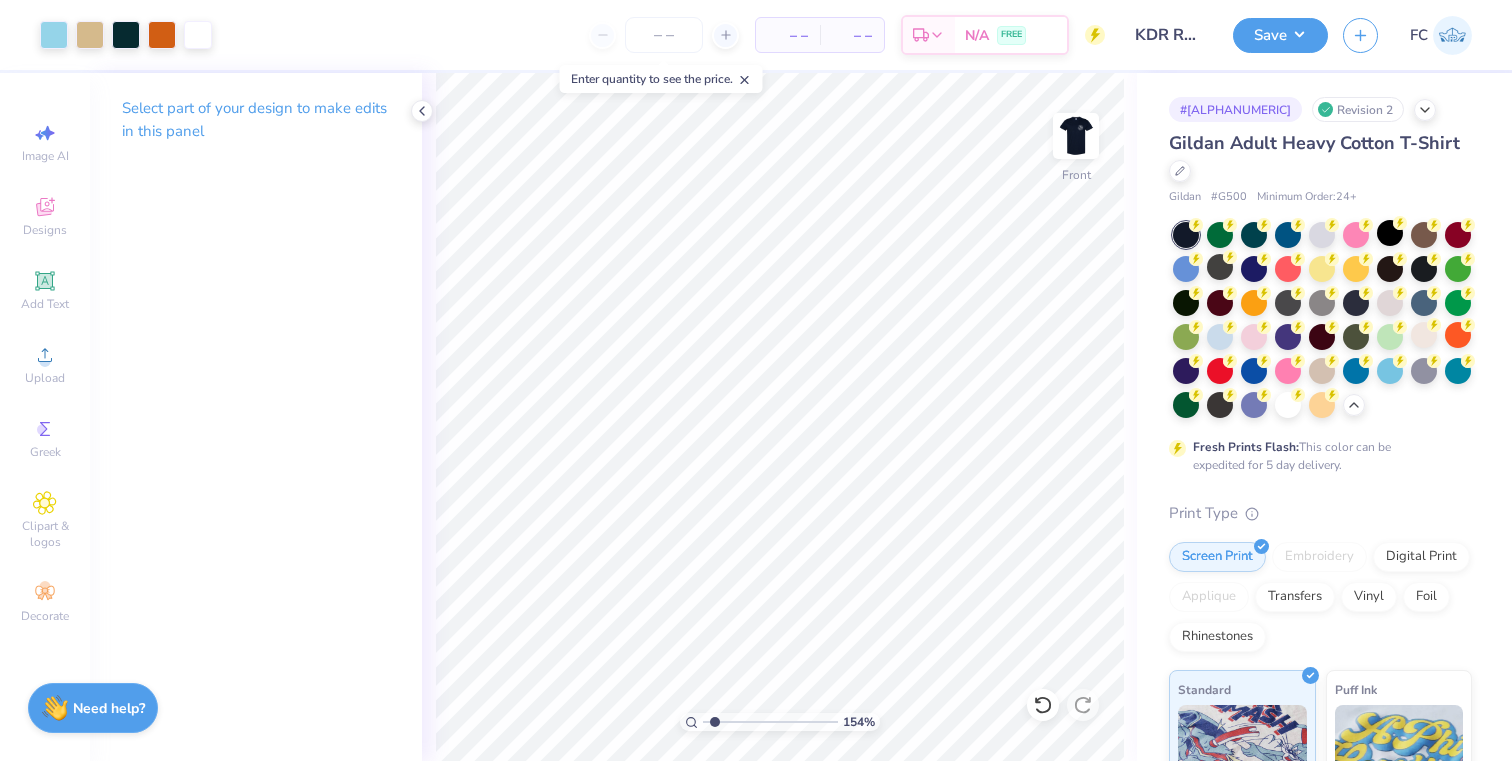 drag, startPoint x: 748, startPoint y: 725, endPoint x: 714, endPoint y: 723, distance: 34.058773 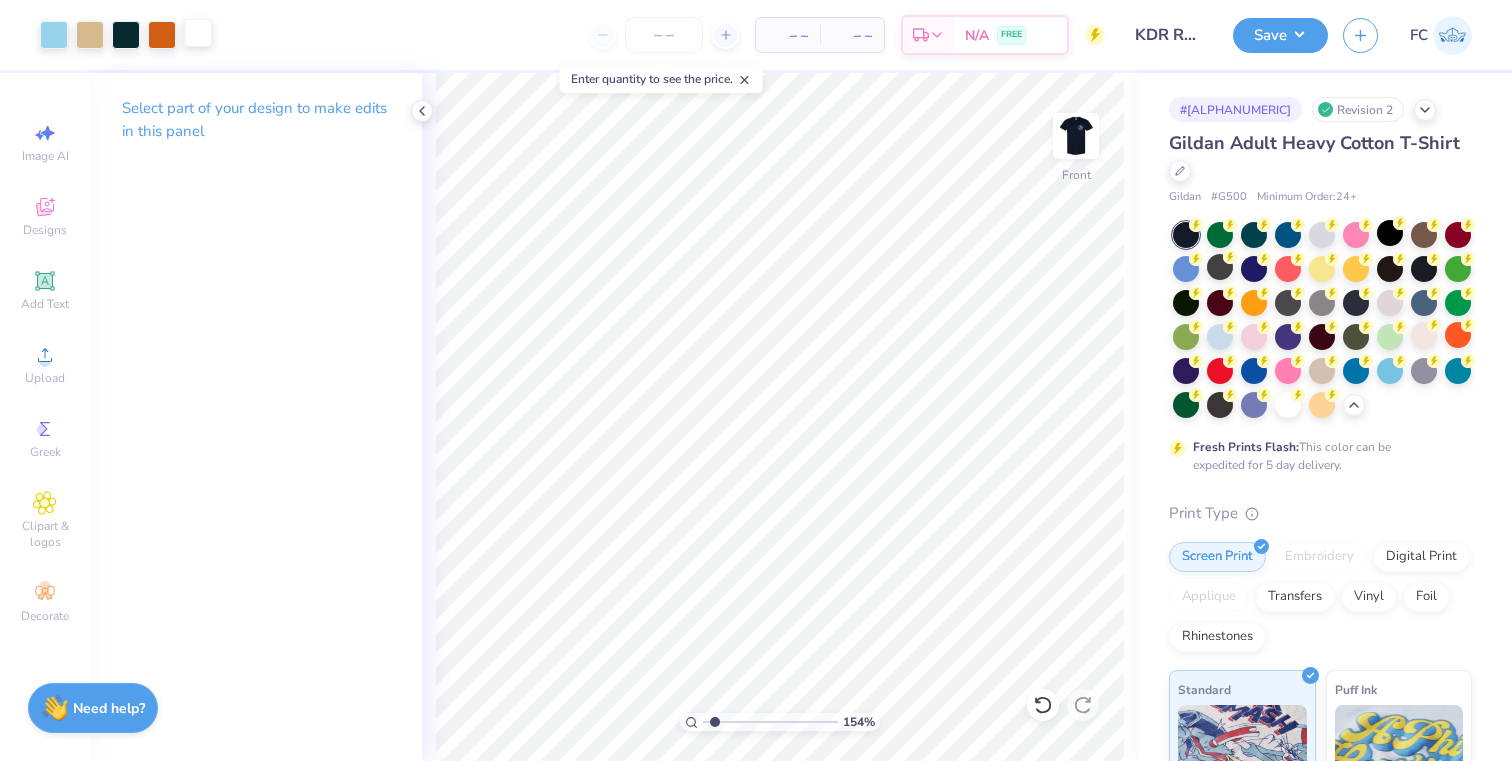 click at bounding box center [198, 33] 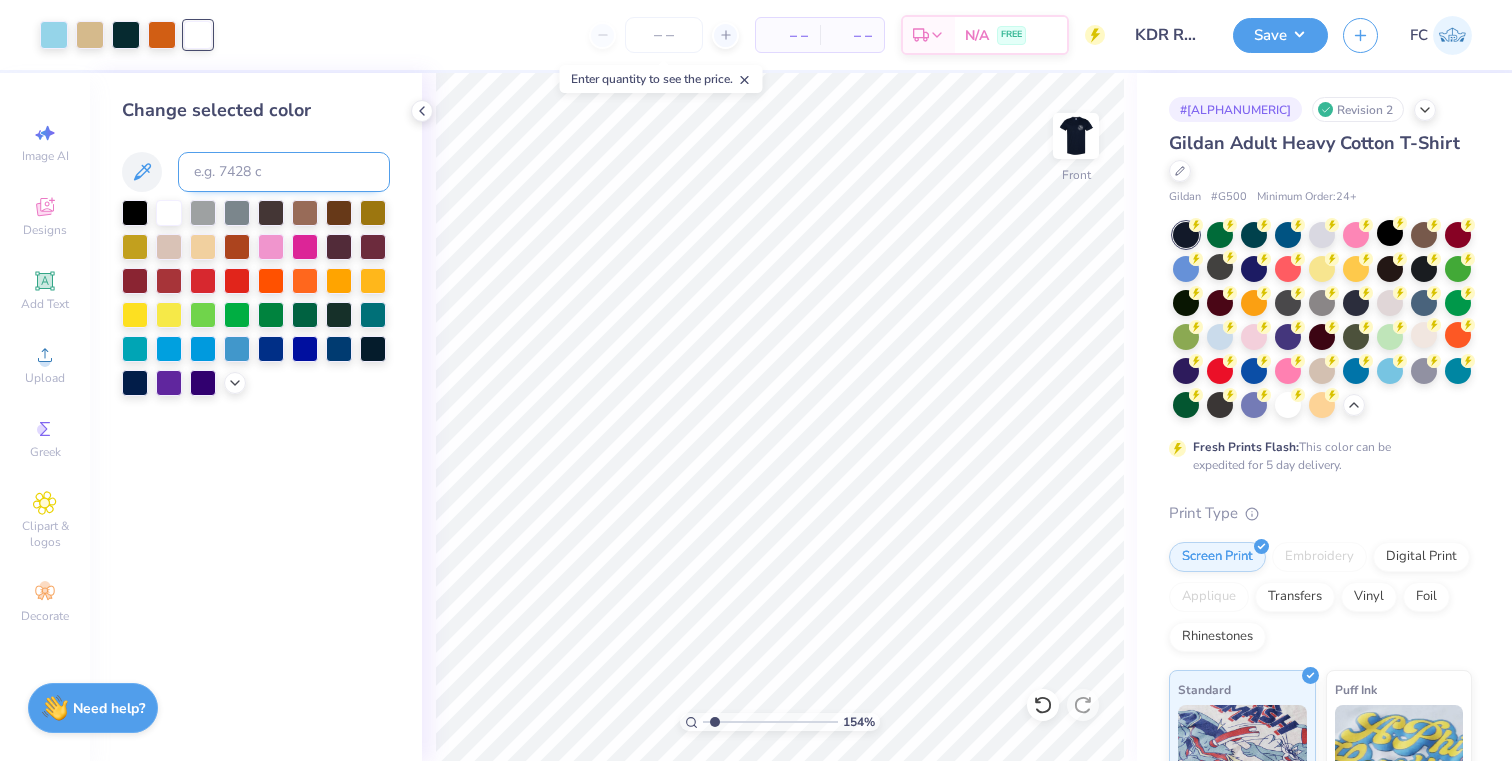 click at bounding box center [284, 172] 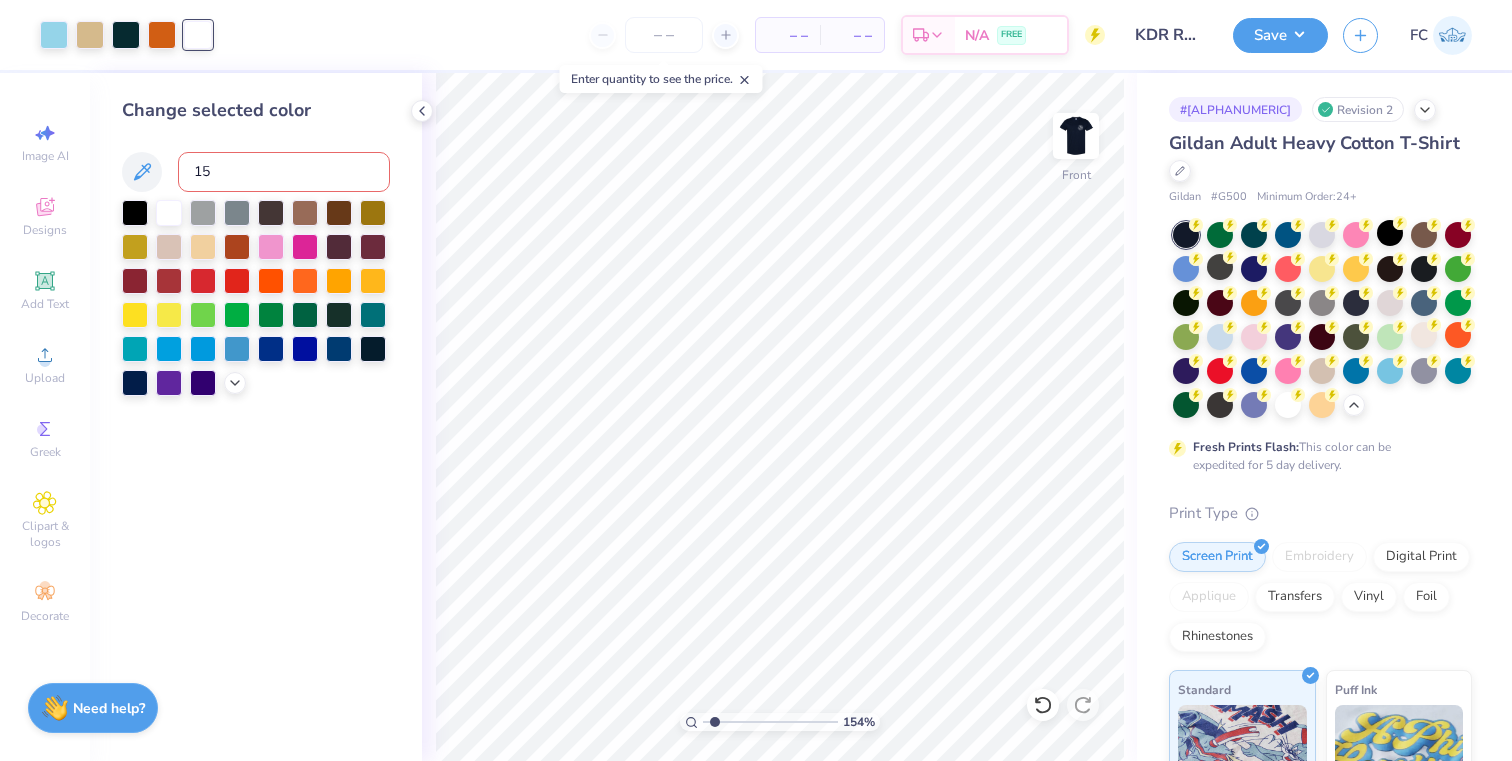 type on "159" 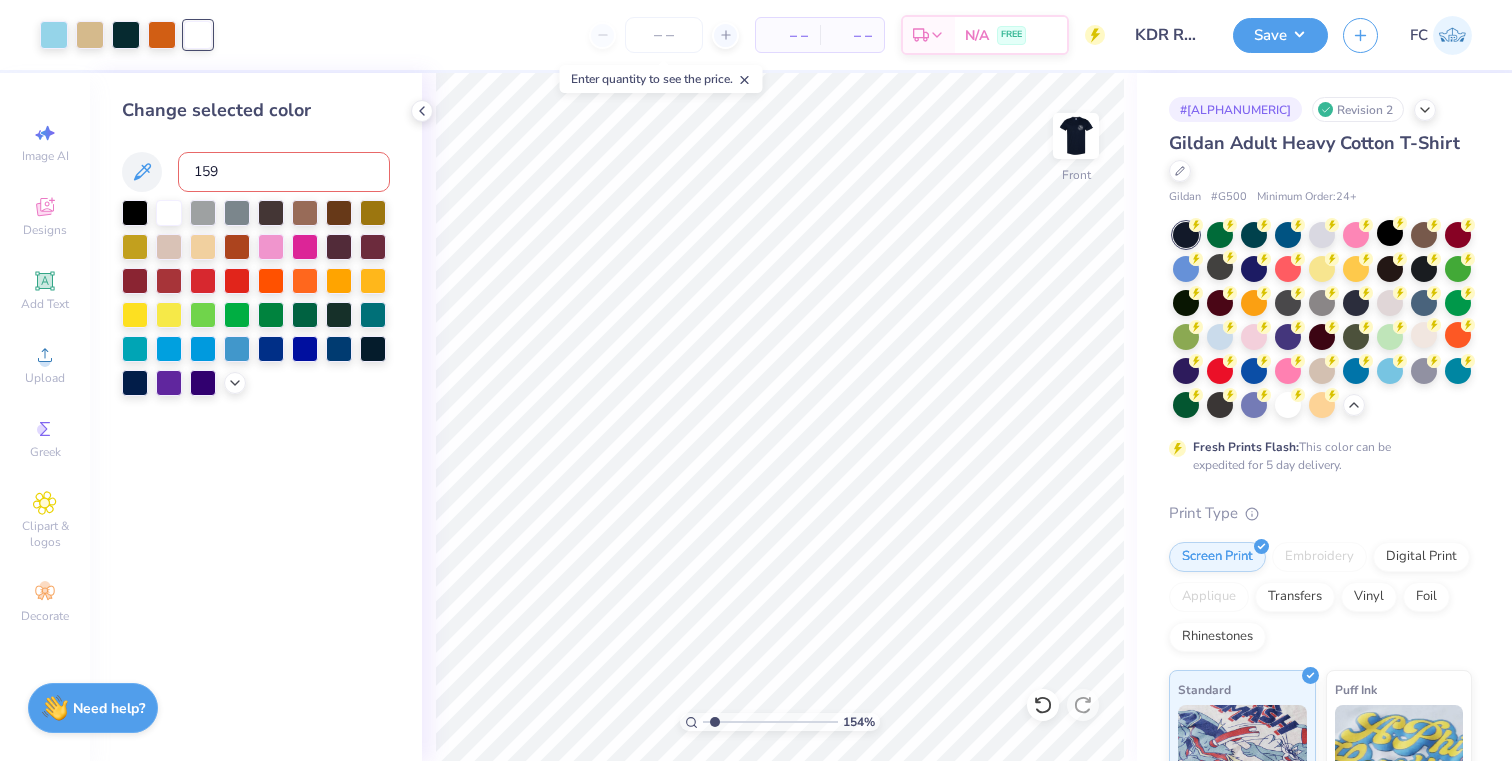type 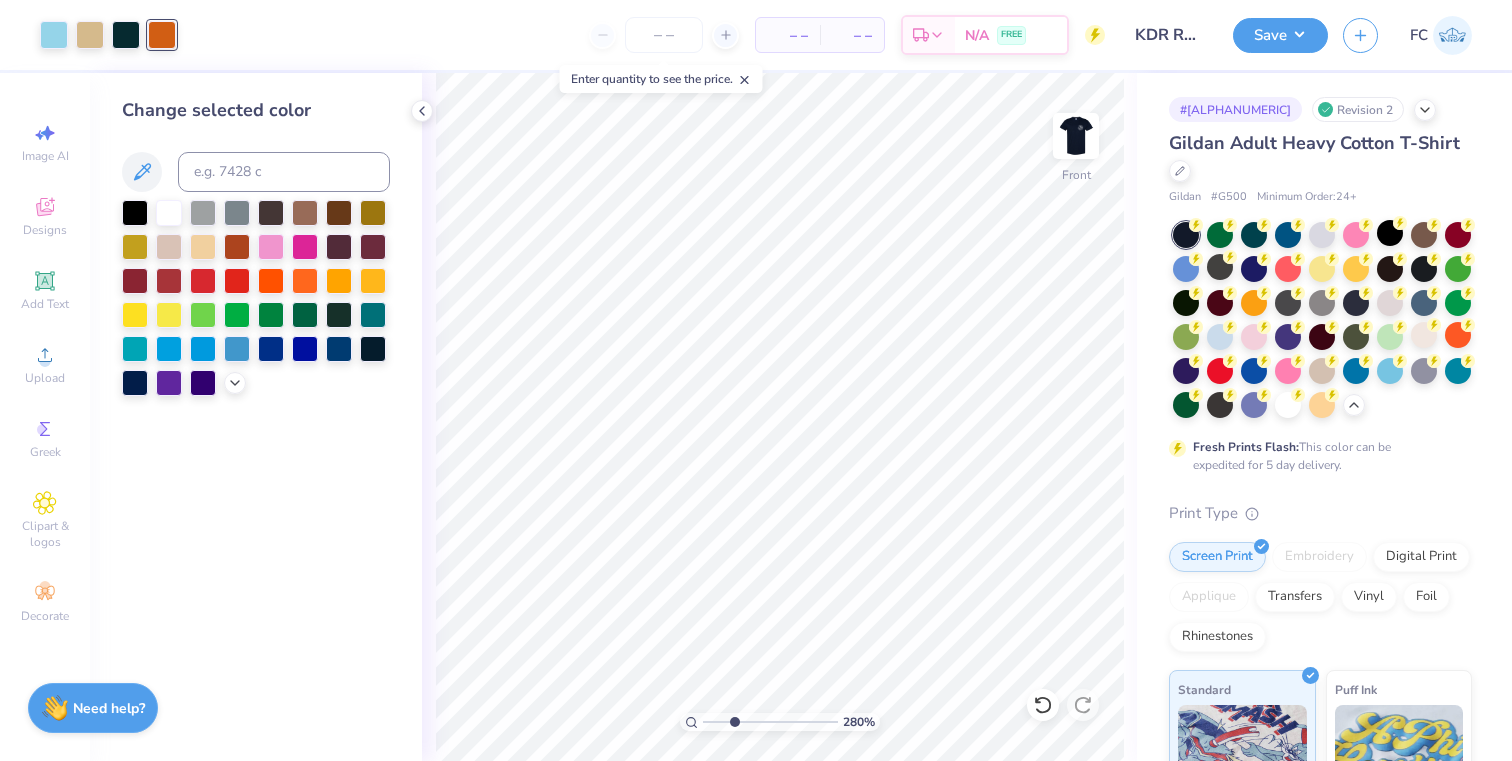 drag, startPoint x: 710, startPoint y: 722, endPoint x: 734, endPoint y: 721, distance: 24.020824 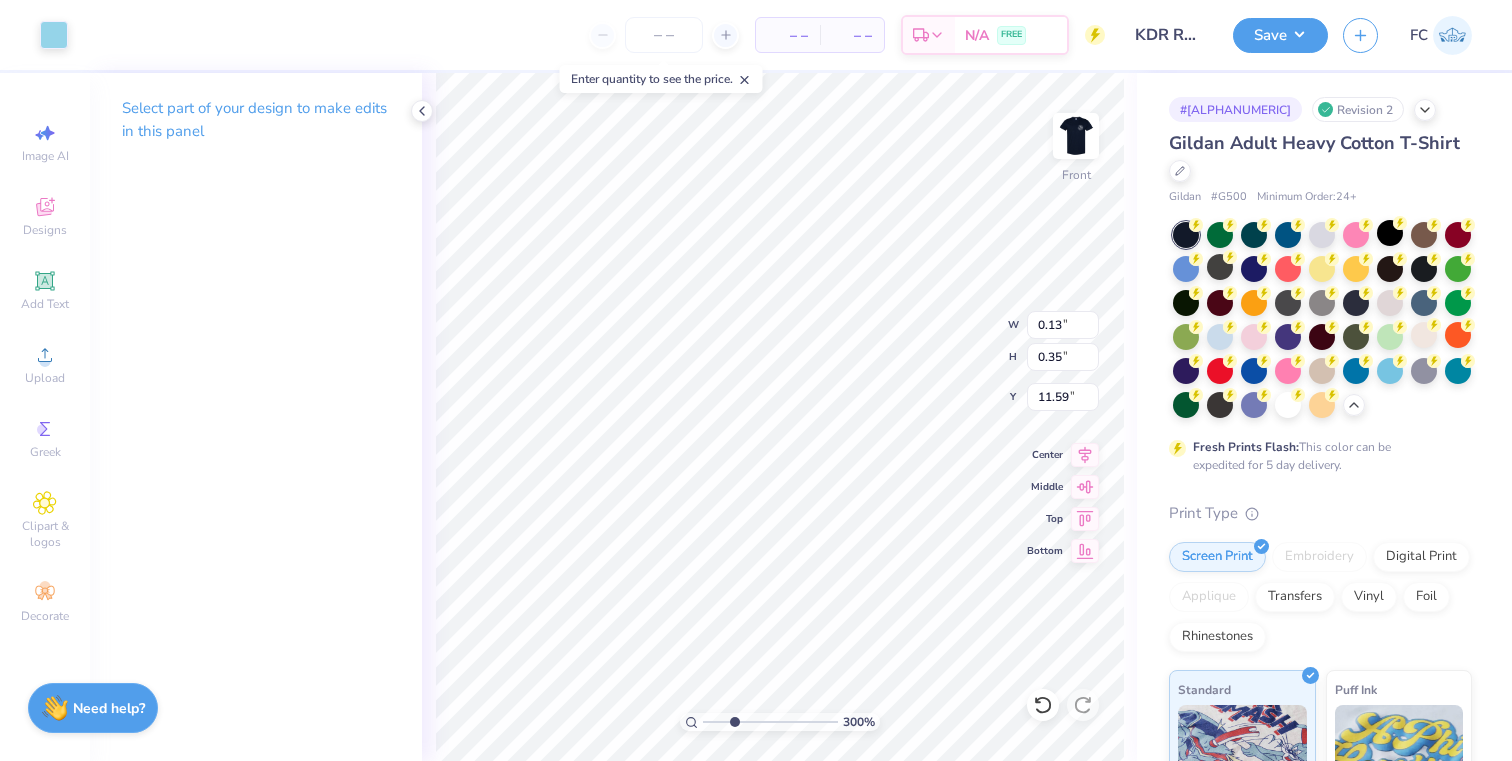 click on "Art colors" at bounding box center [34, 35] 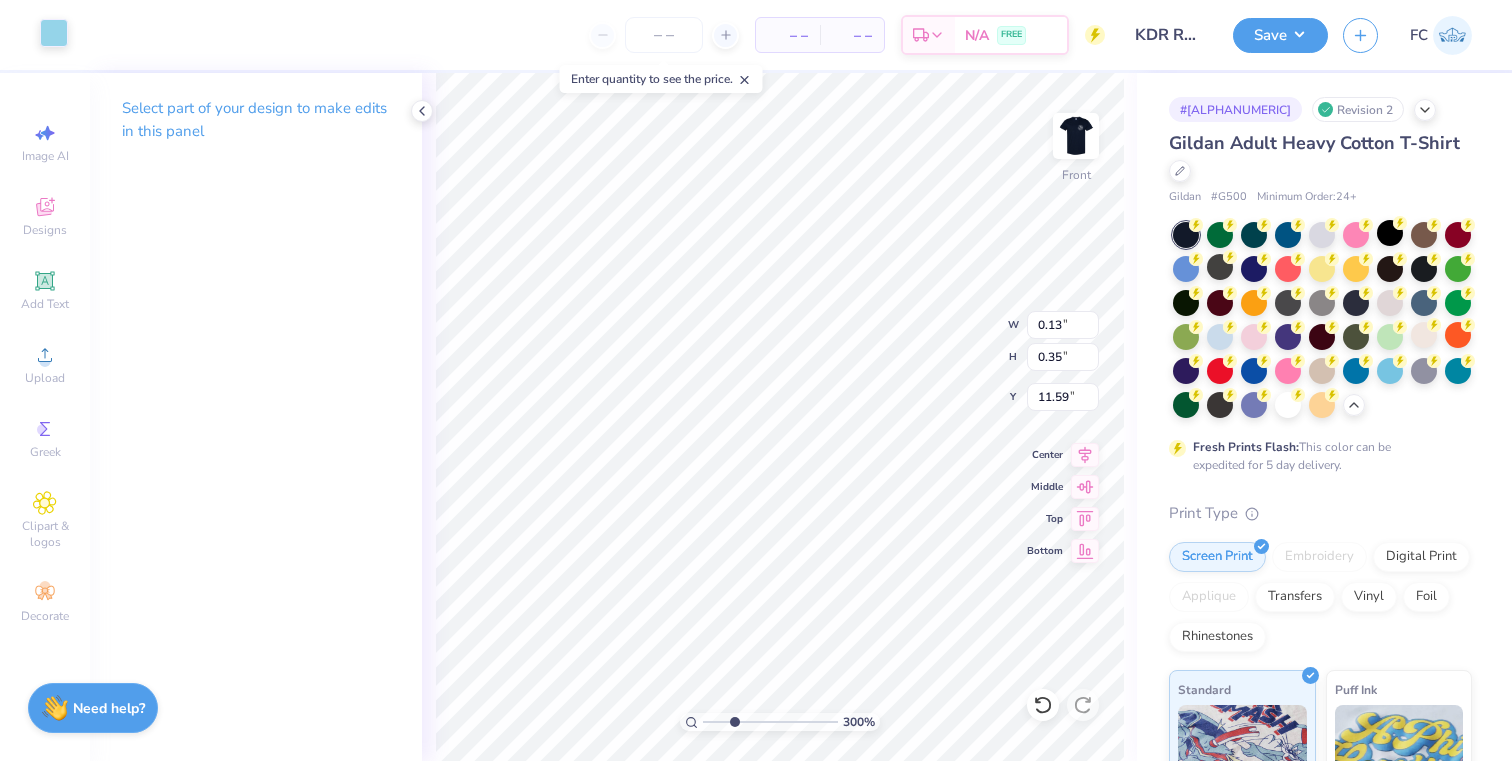 click at bounding box center (54, 33) 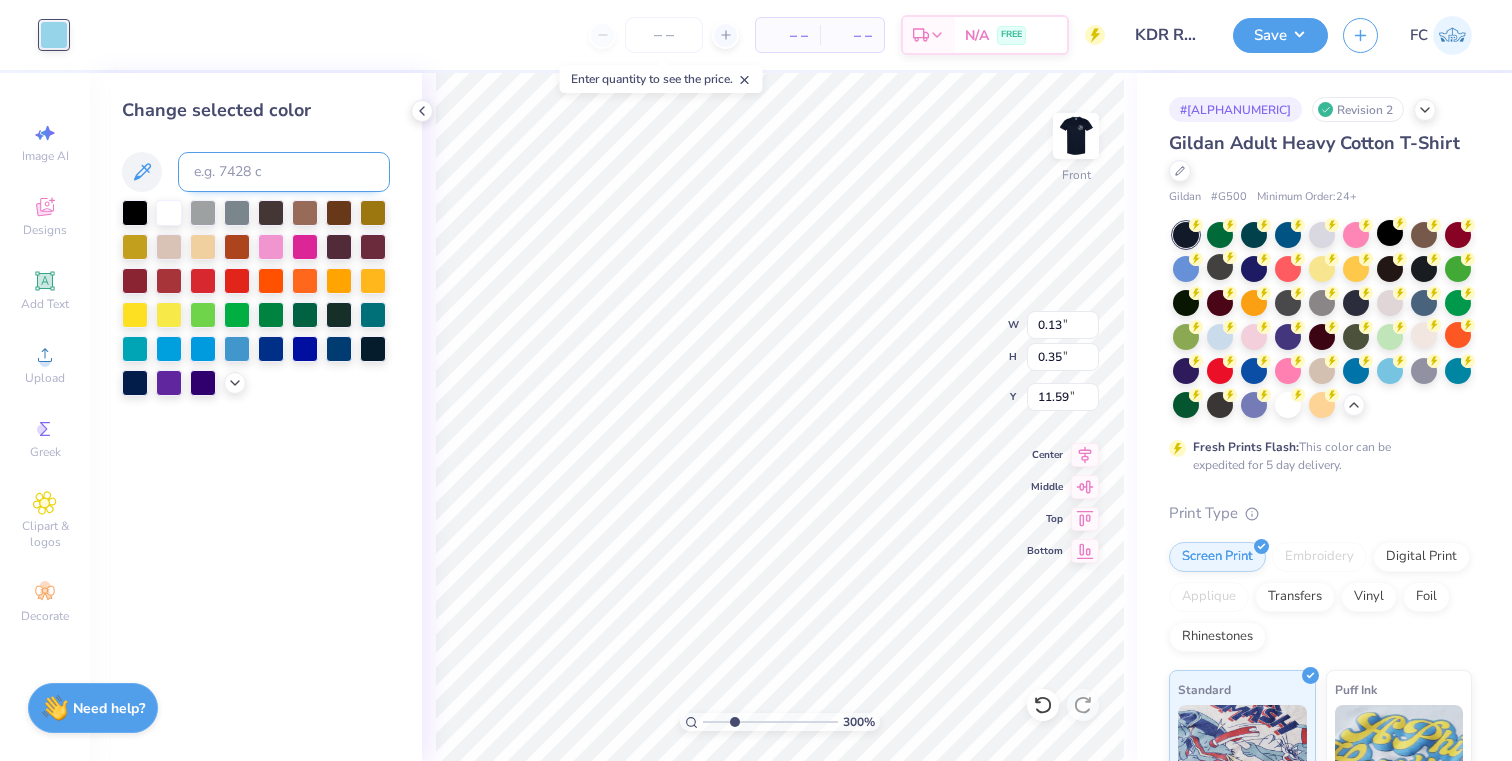 click at bounding box center (284, 172) 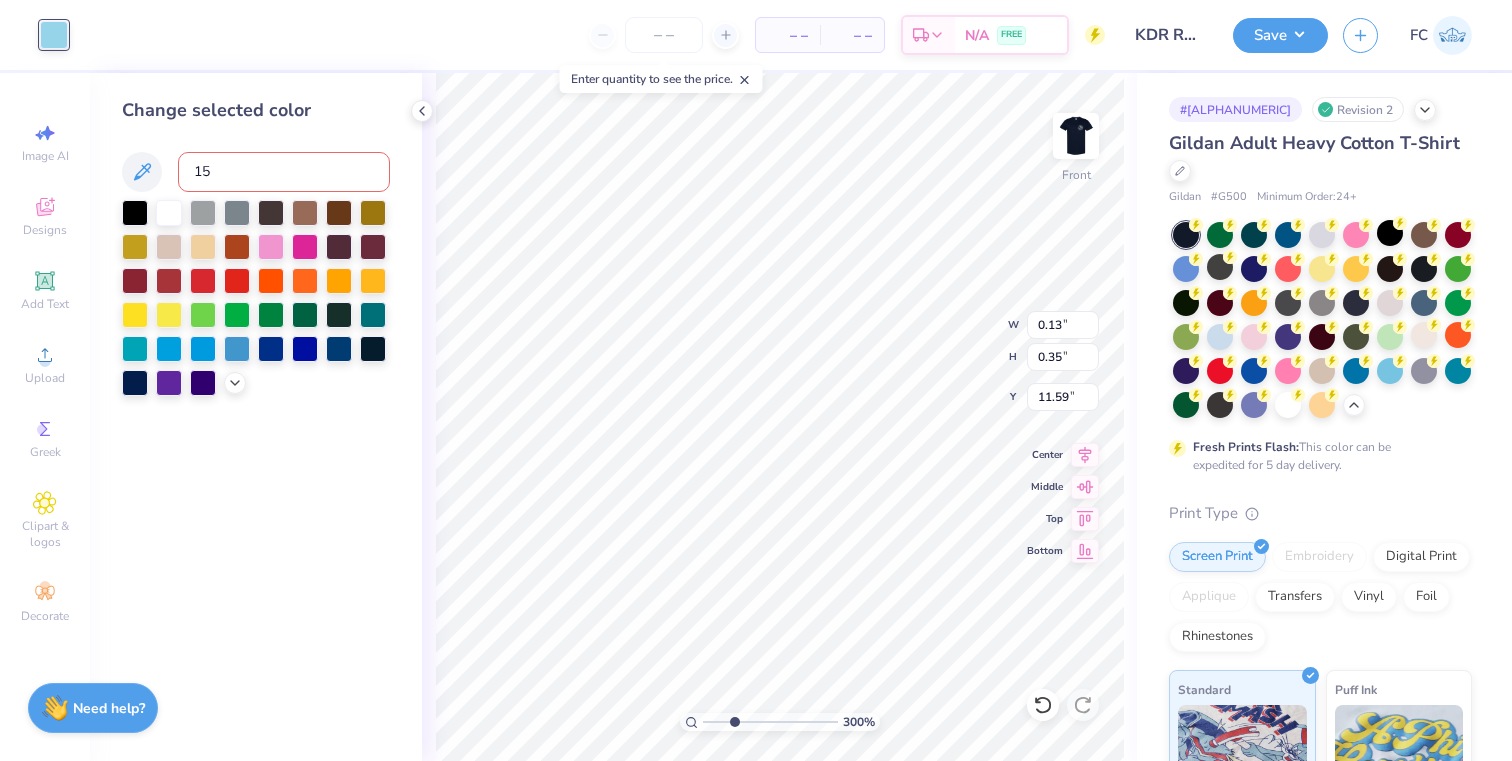 type on "159" 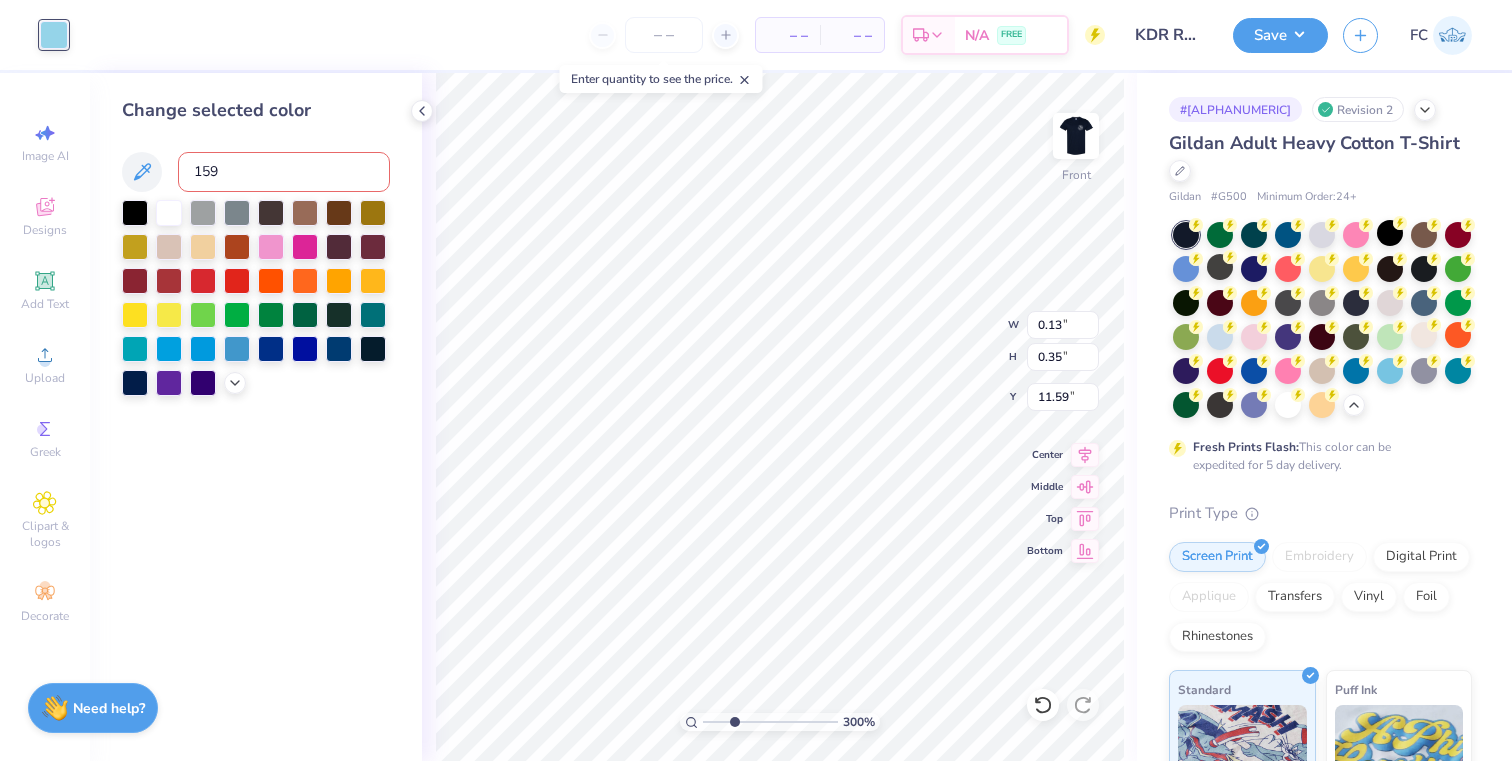 type 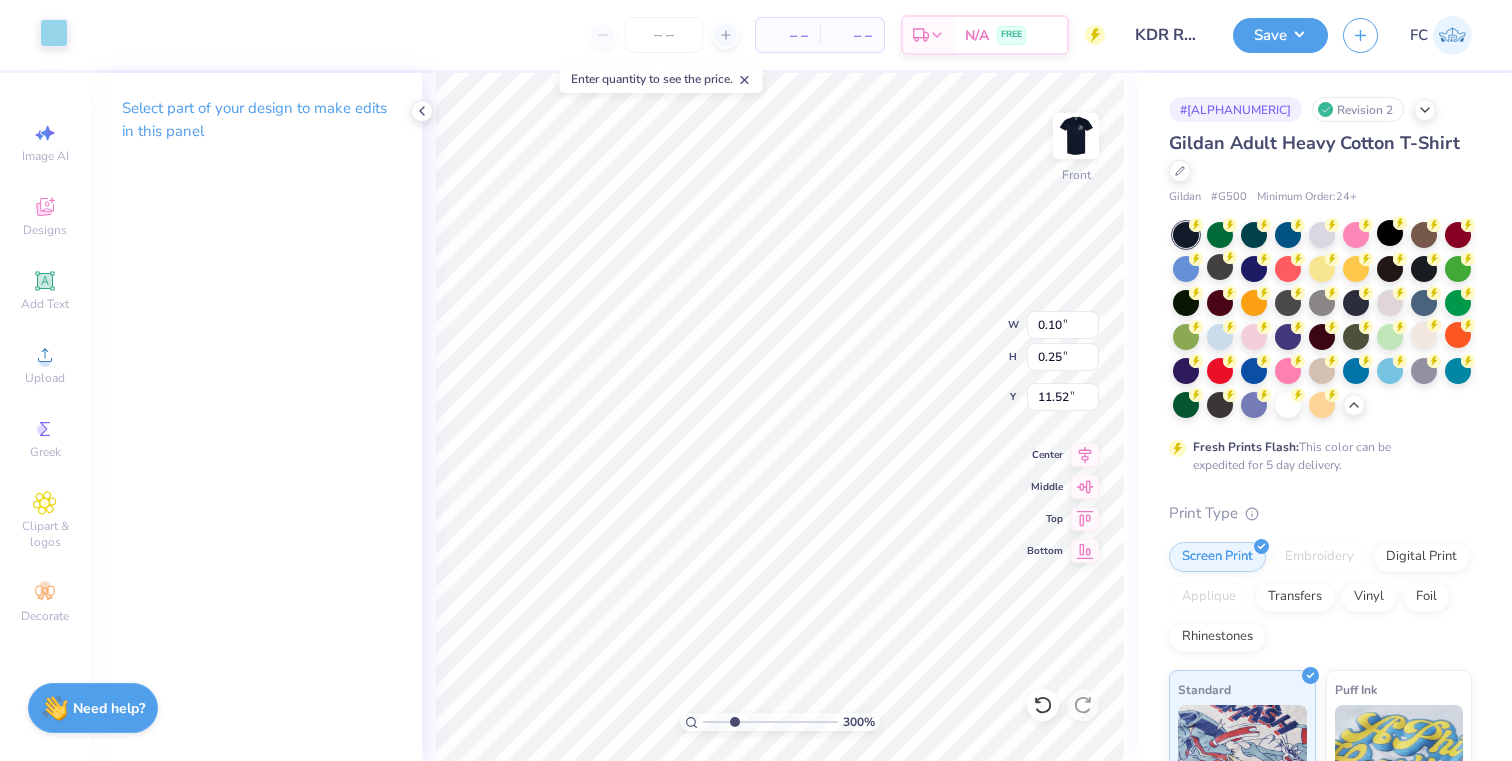 click at bounding box center (54, 33) 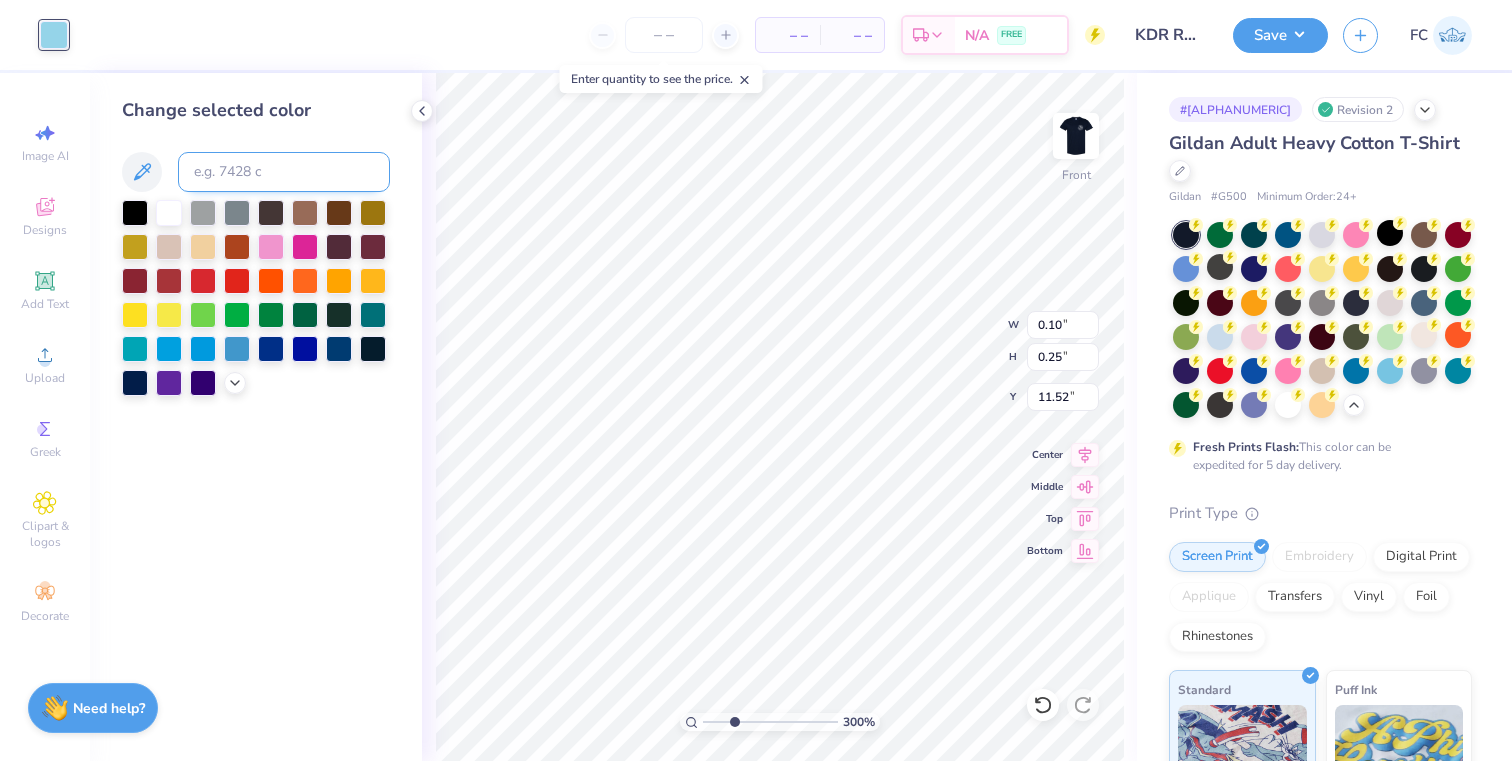 click at bounding box center (284, 172) 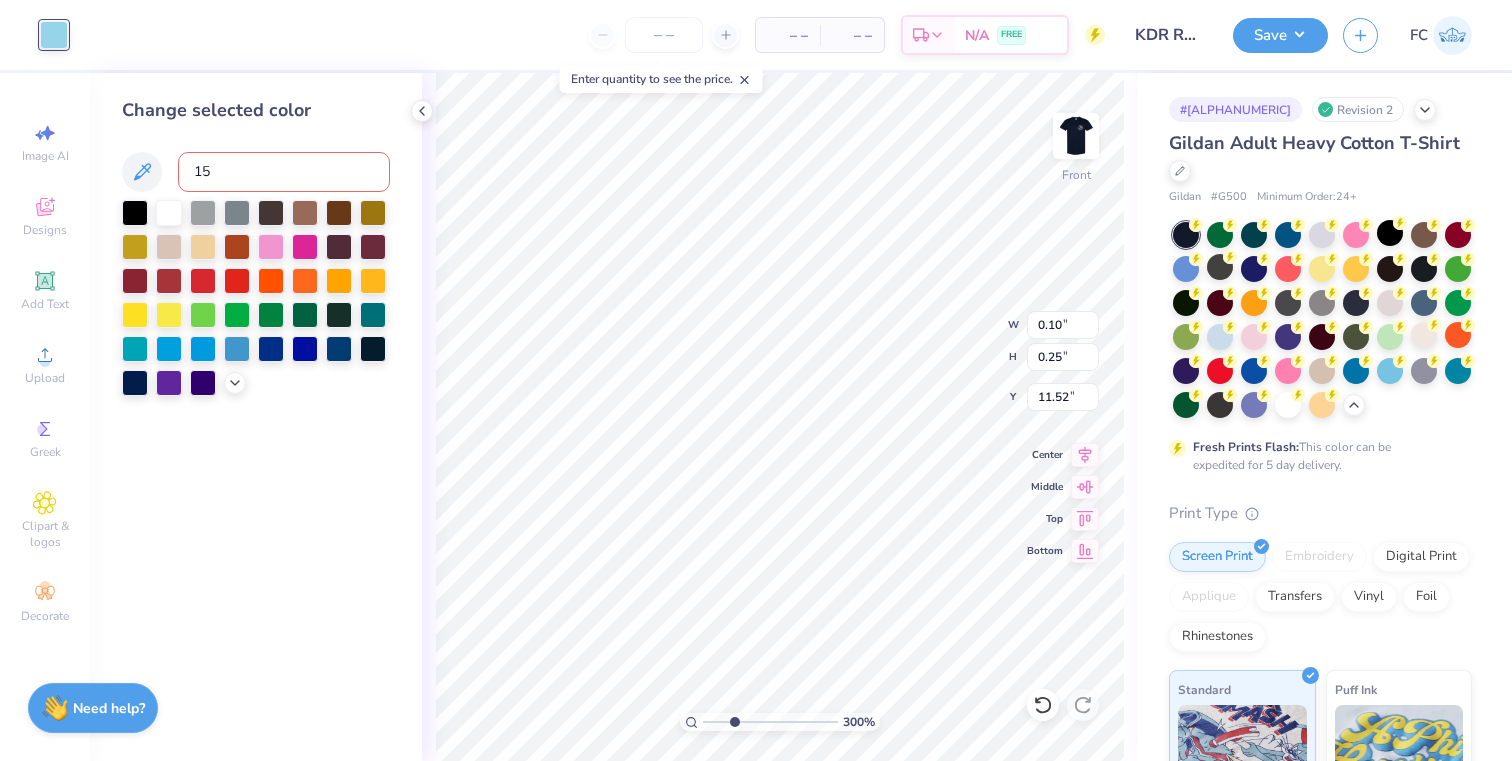 type on "159" 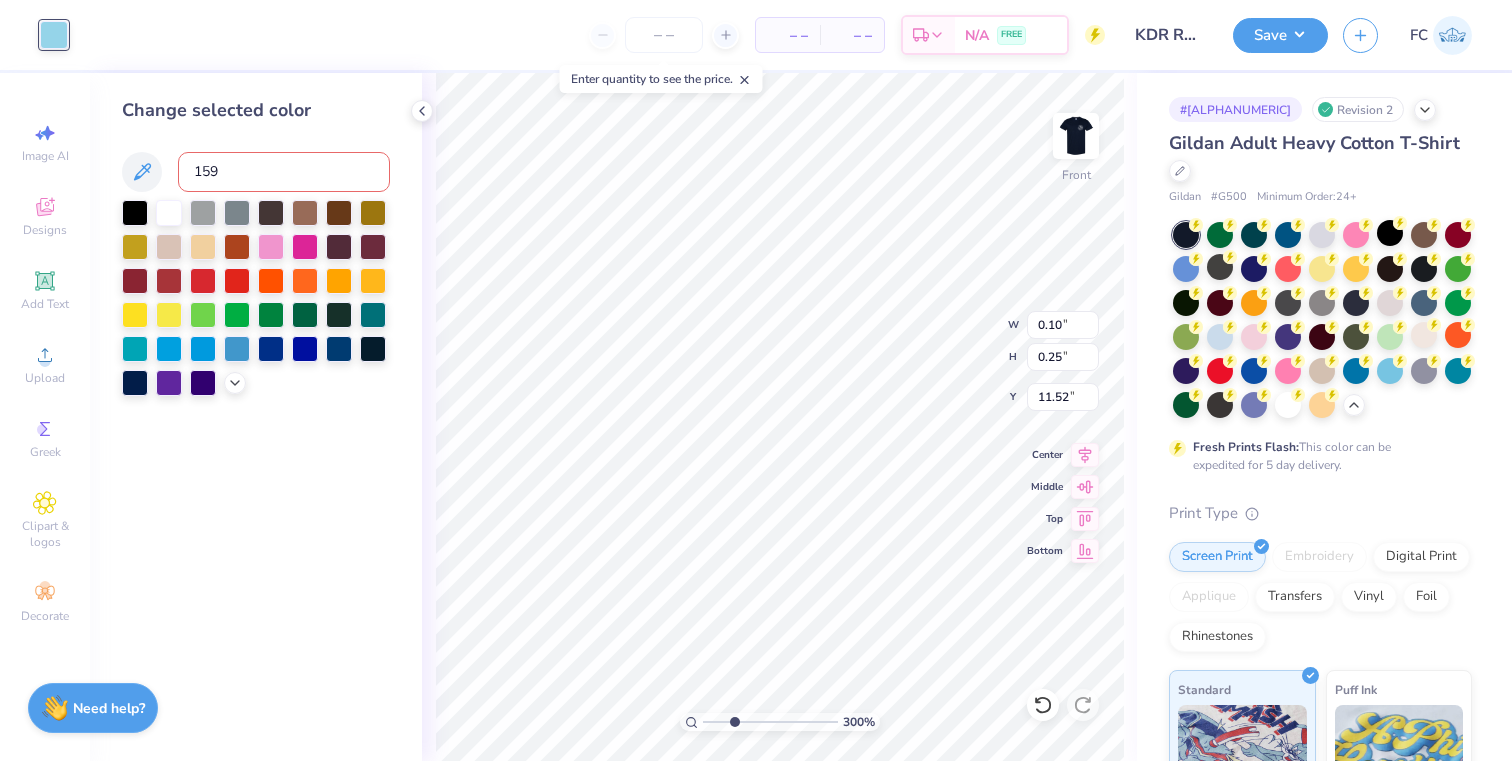 type 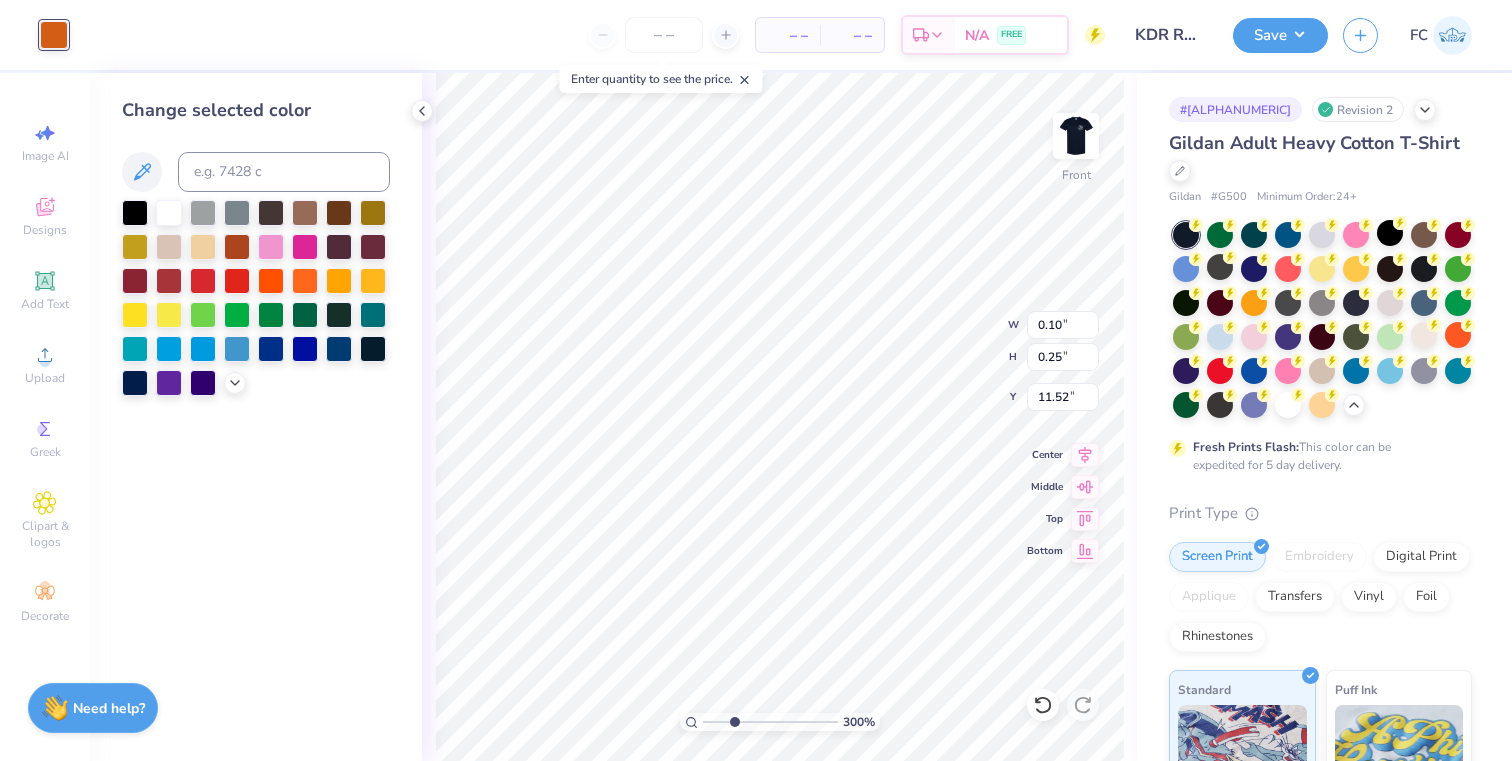 type on "1.28" 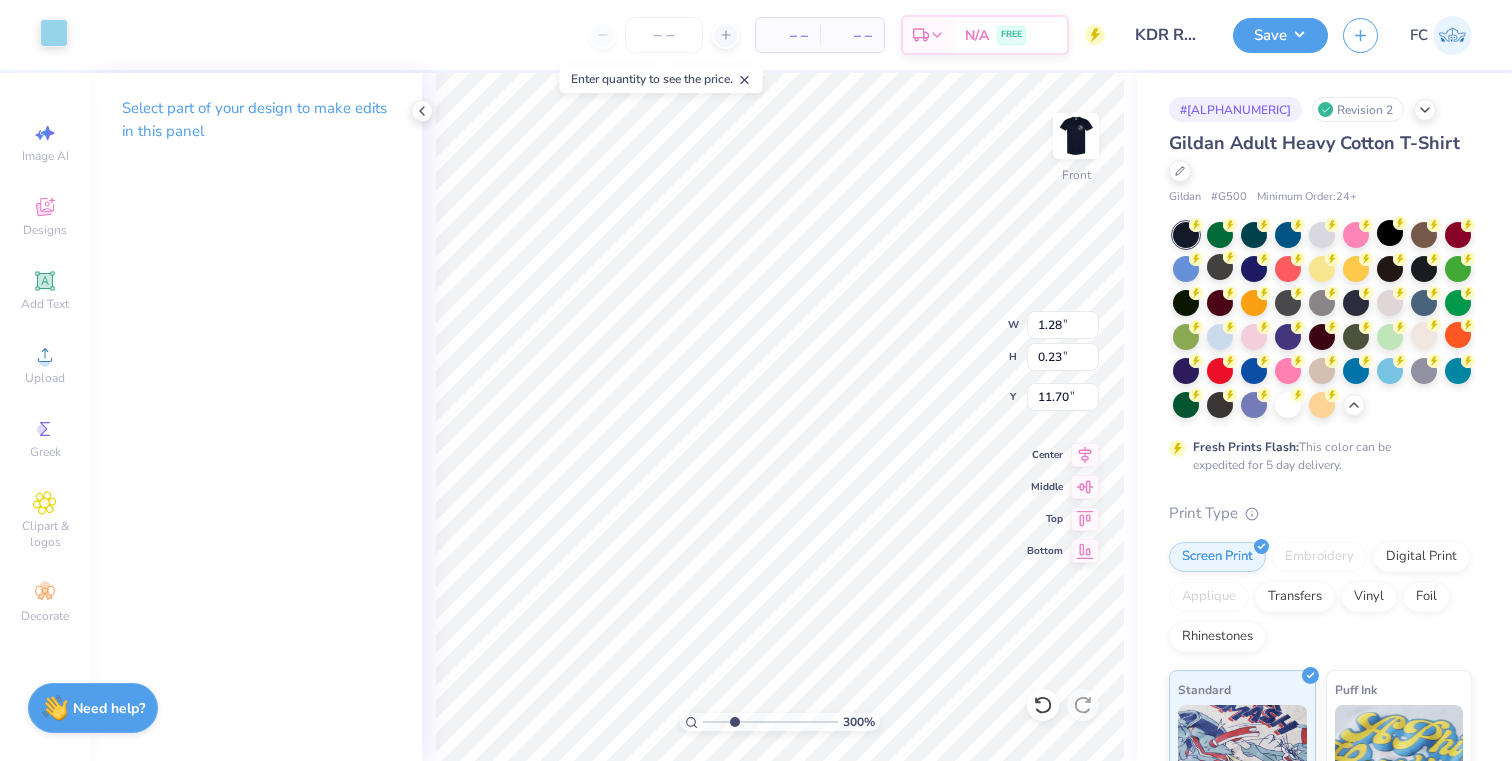 click at bounding box center [54, 33] 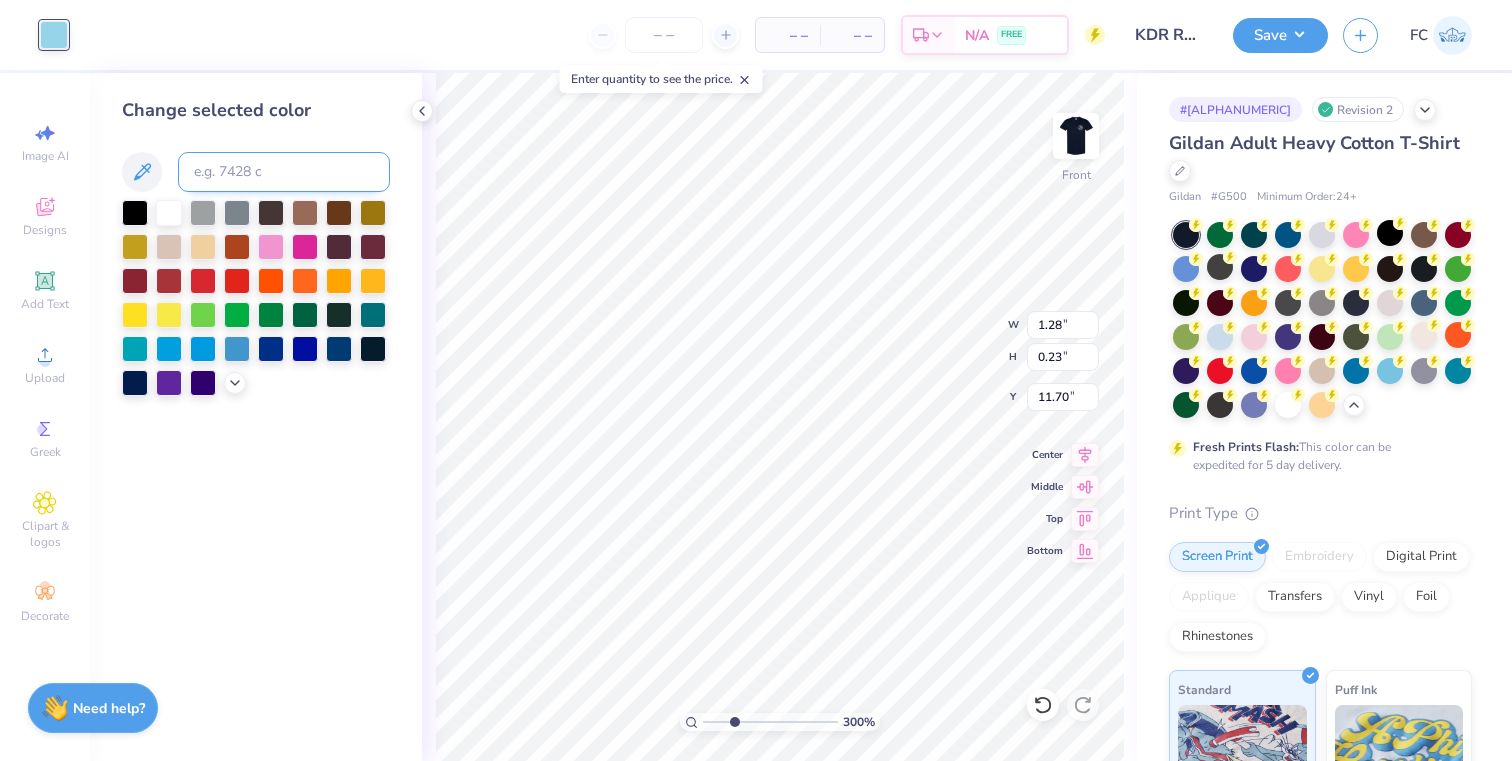 click at bounding box center [284, 172] 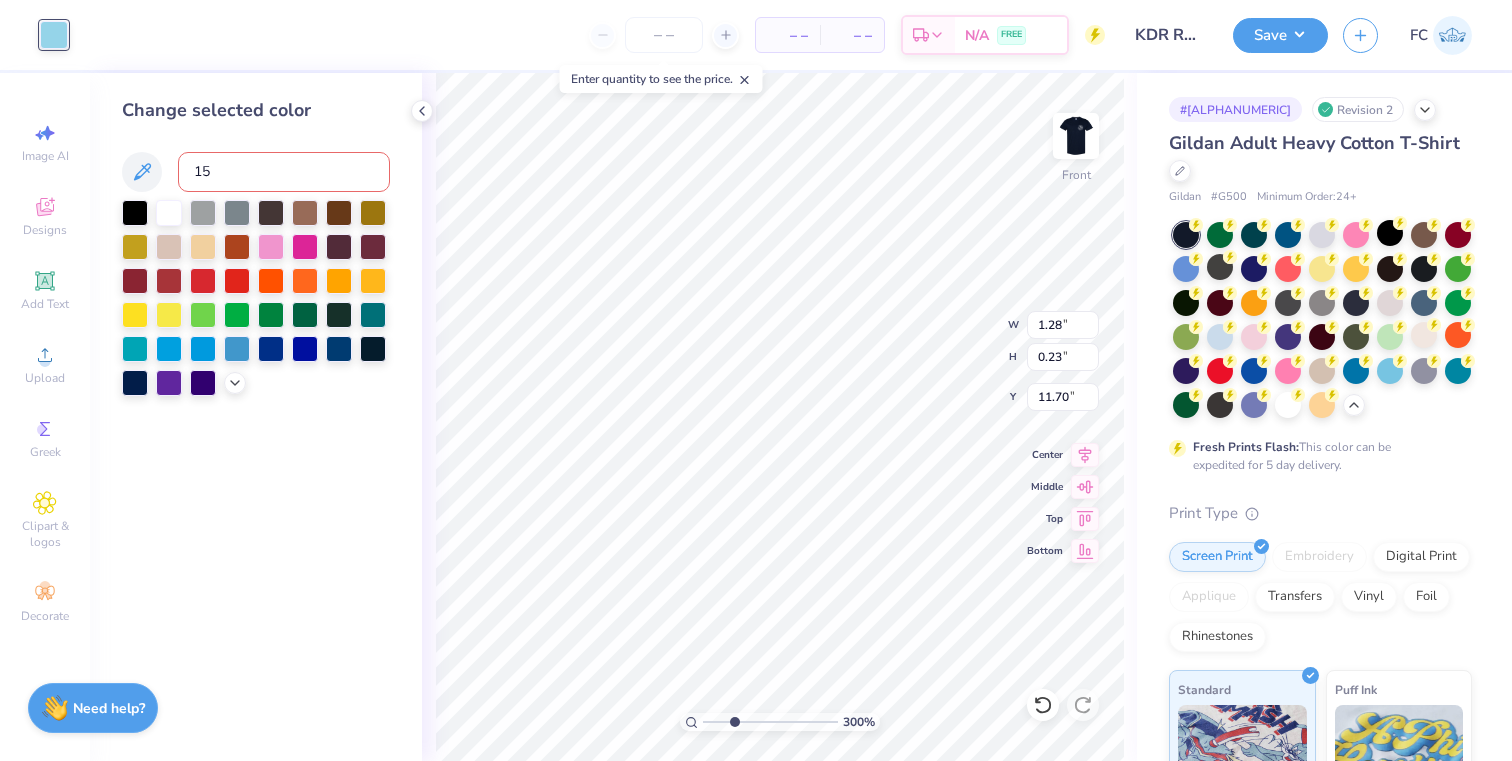 type on "159" 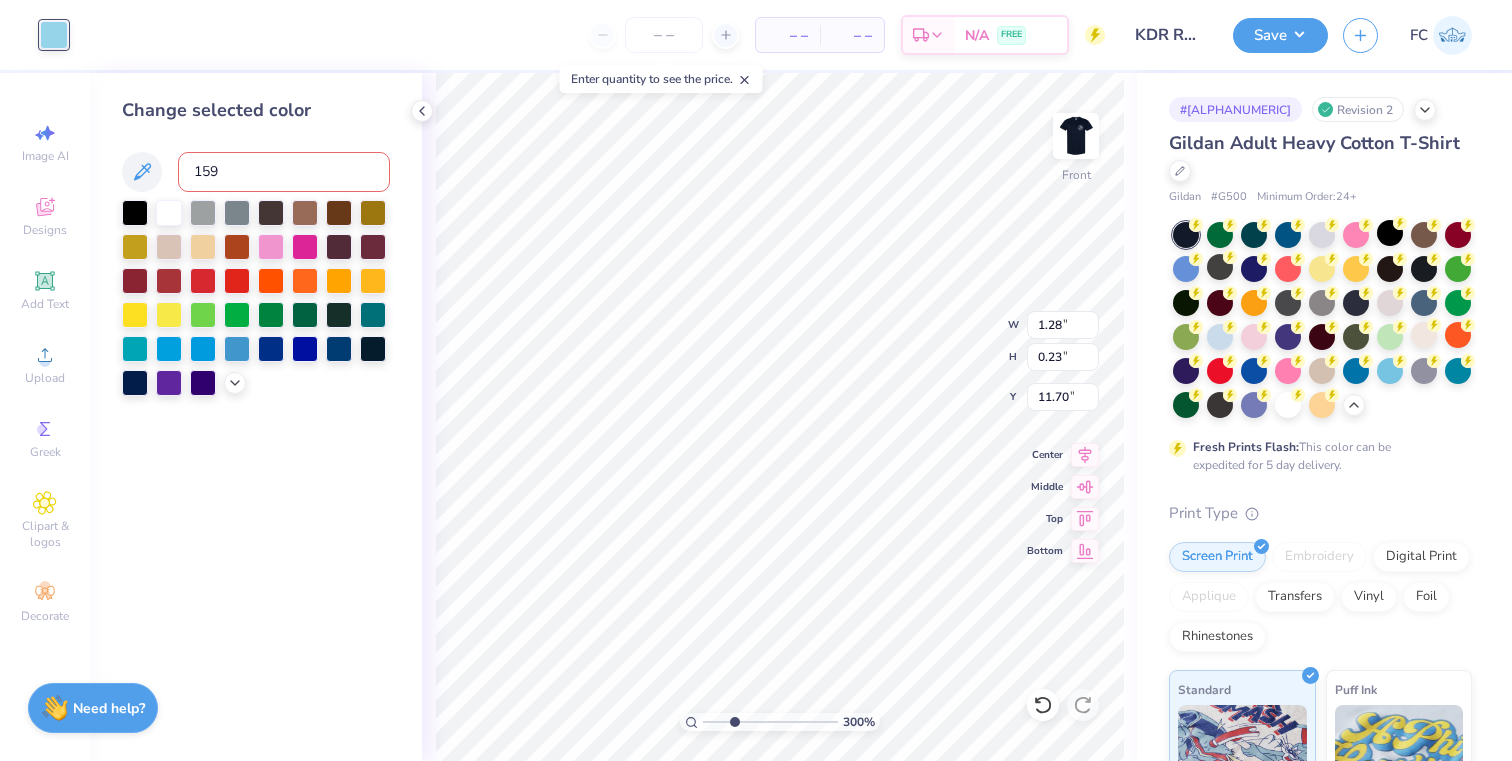type 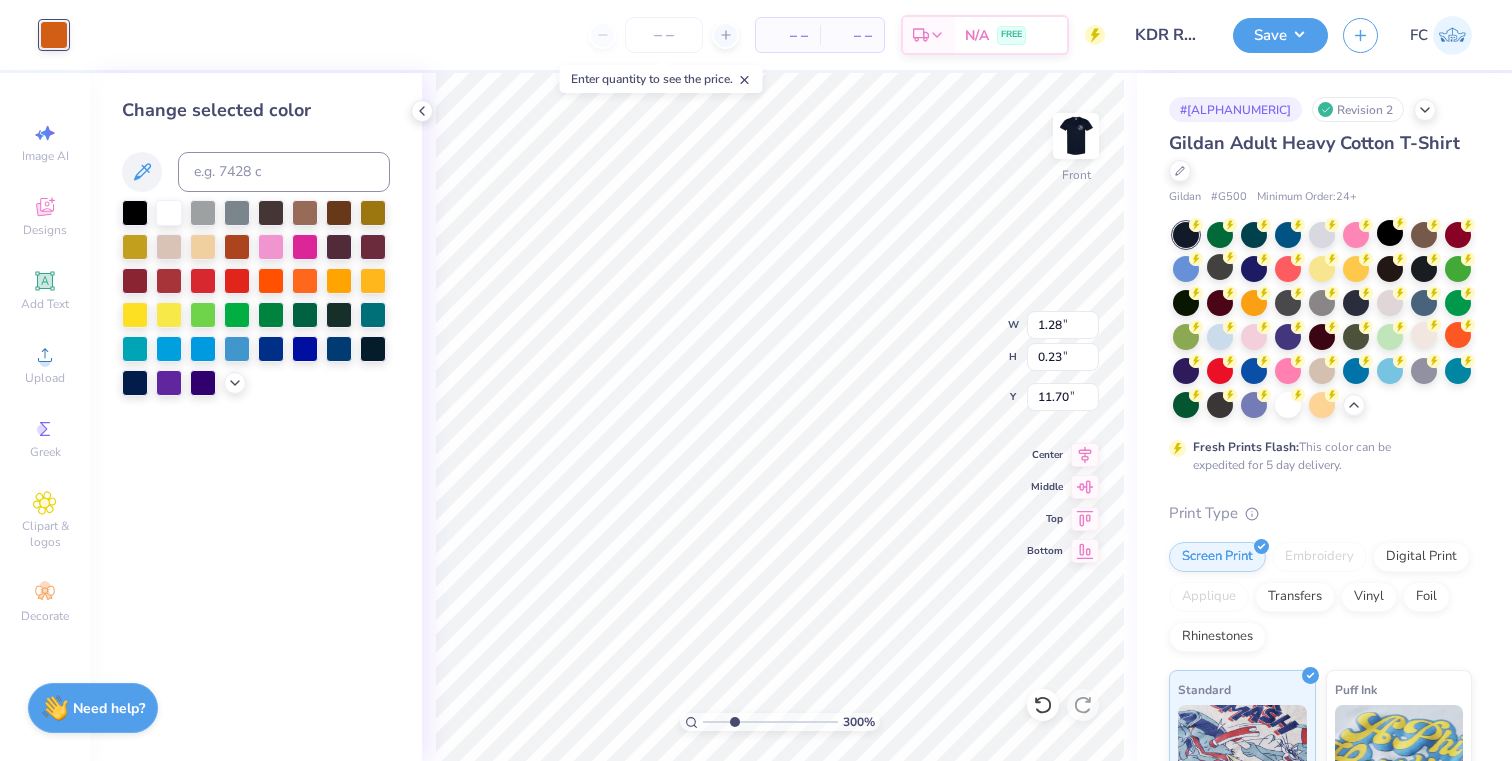 click on "Change selected color" at bounding box center (256, 417) 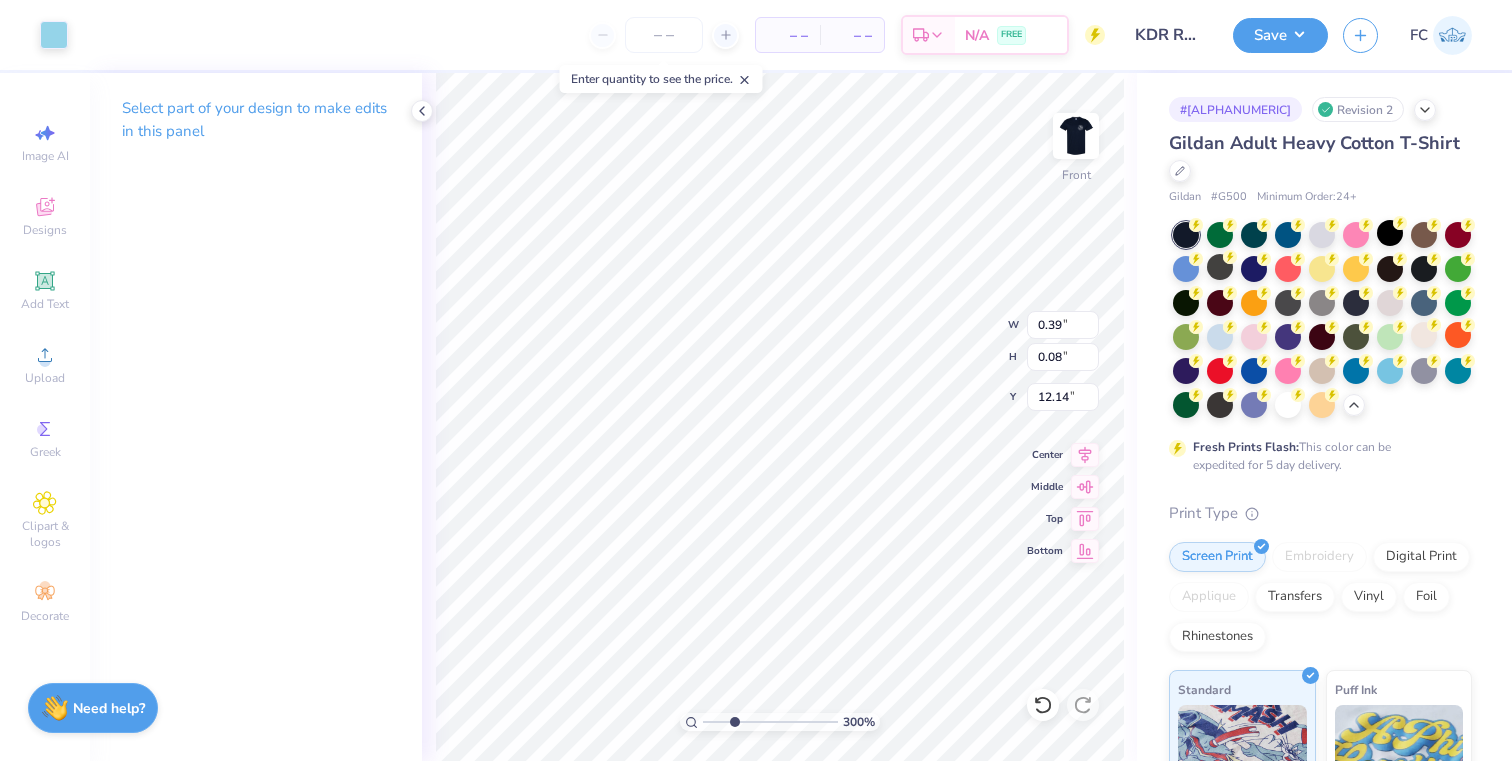 click on "Art colors" at bounding box center (34, 35) 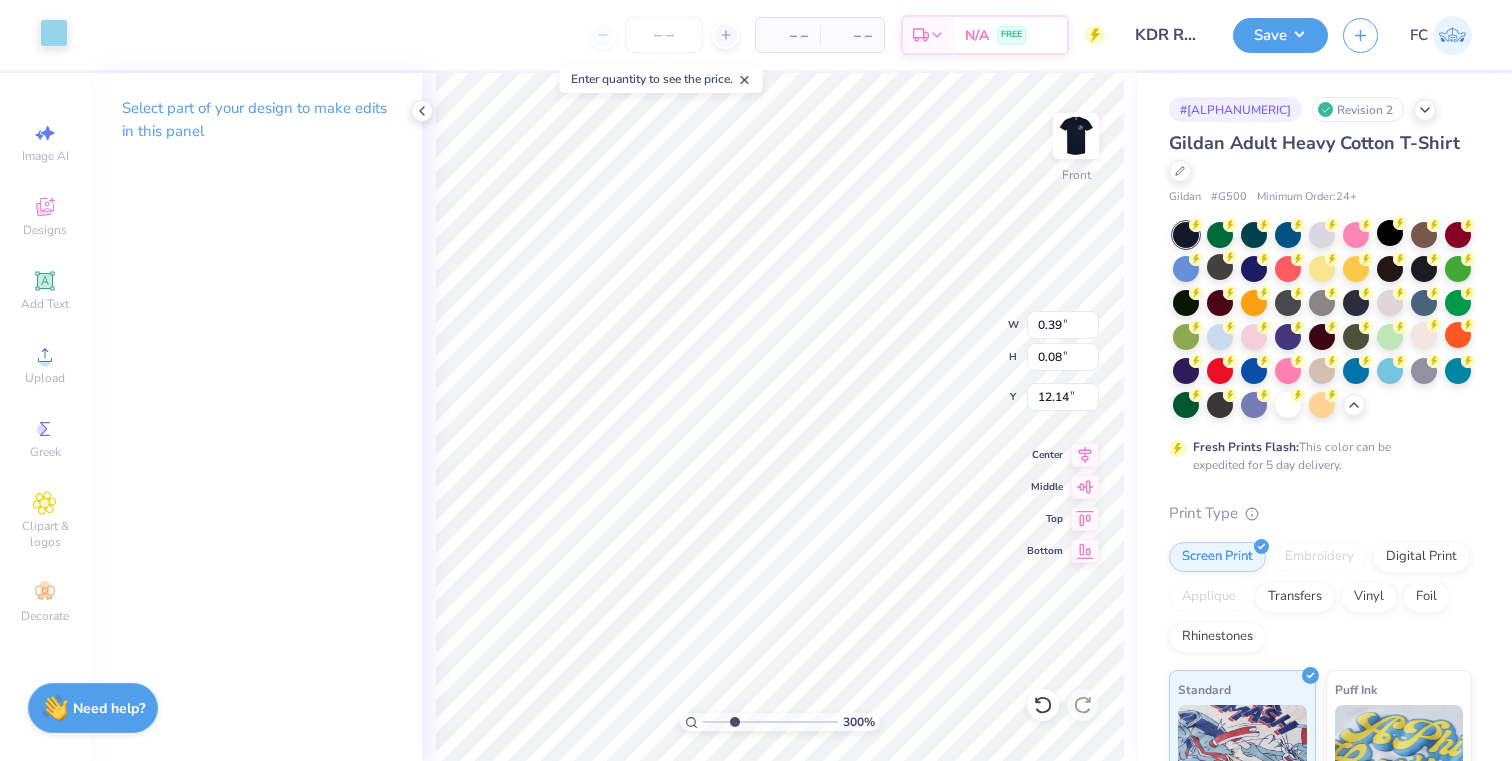 click at bounding box center [54, 33] 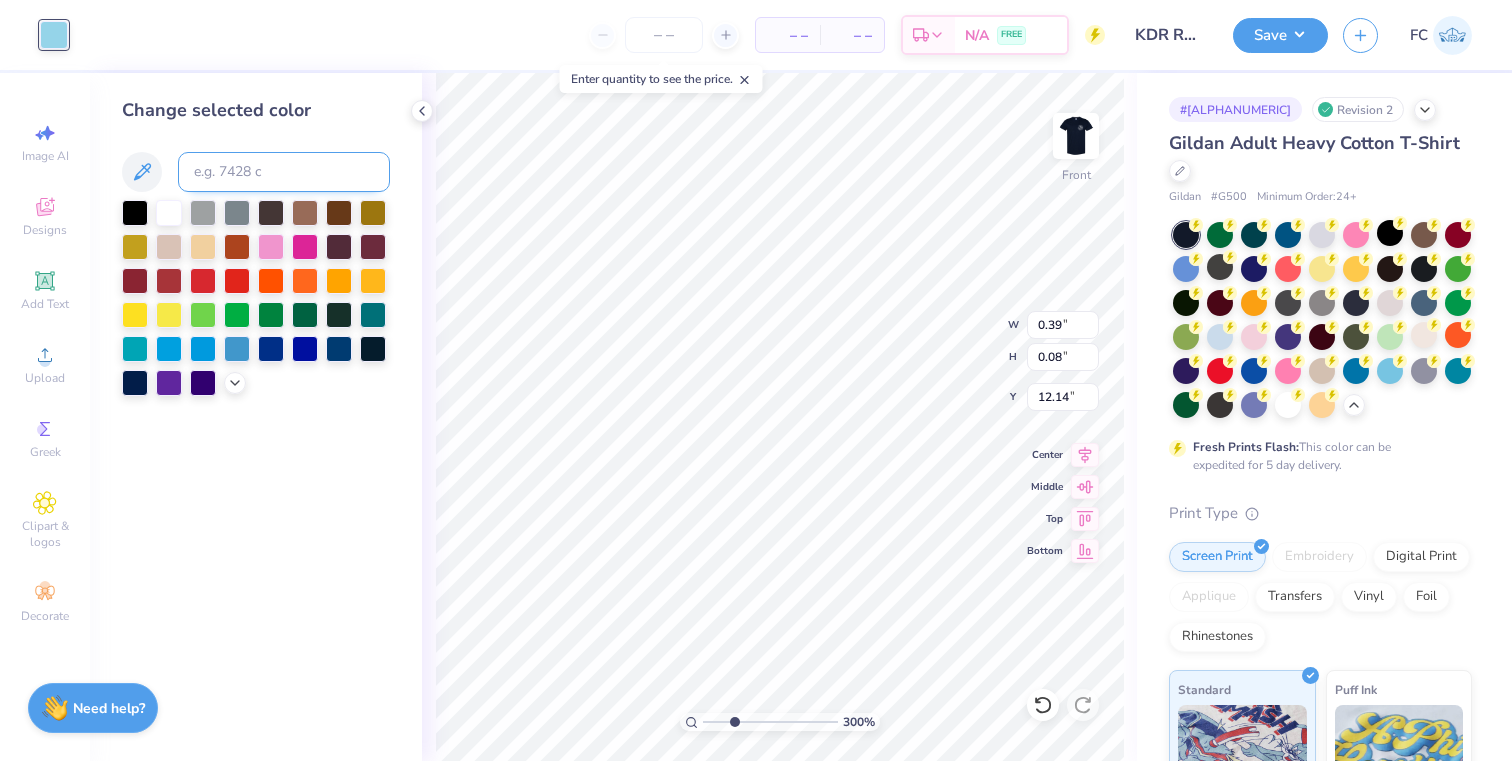 click at bounding box center [284, 172] 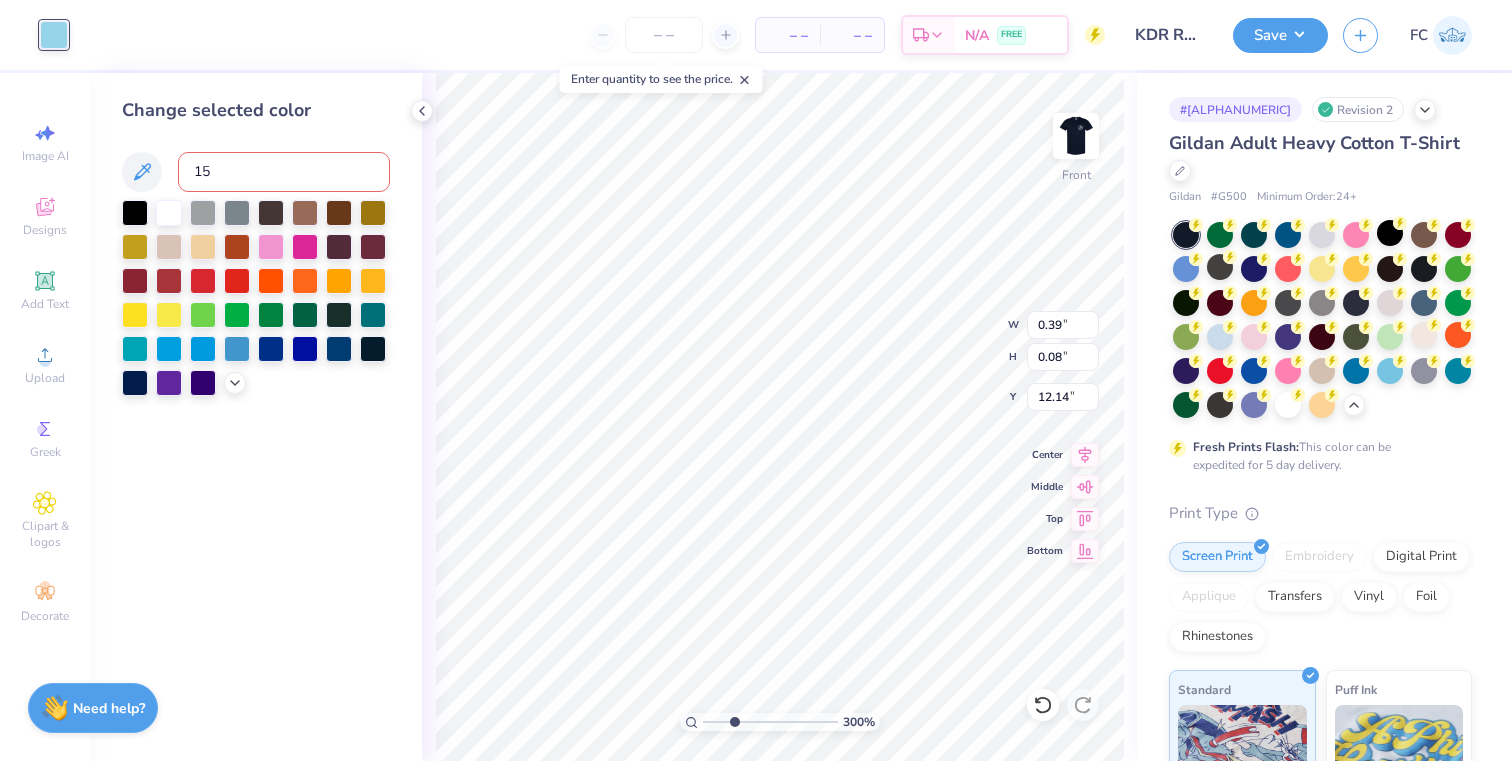 type on "159" 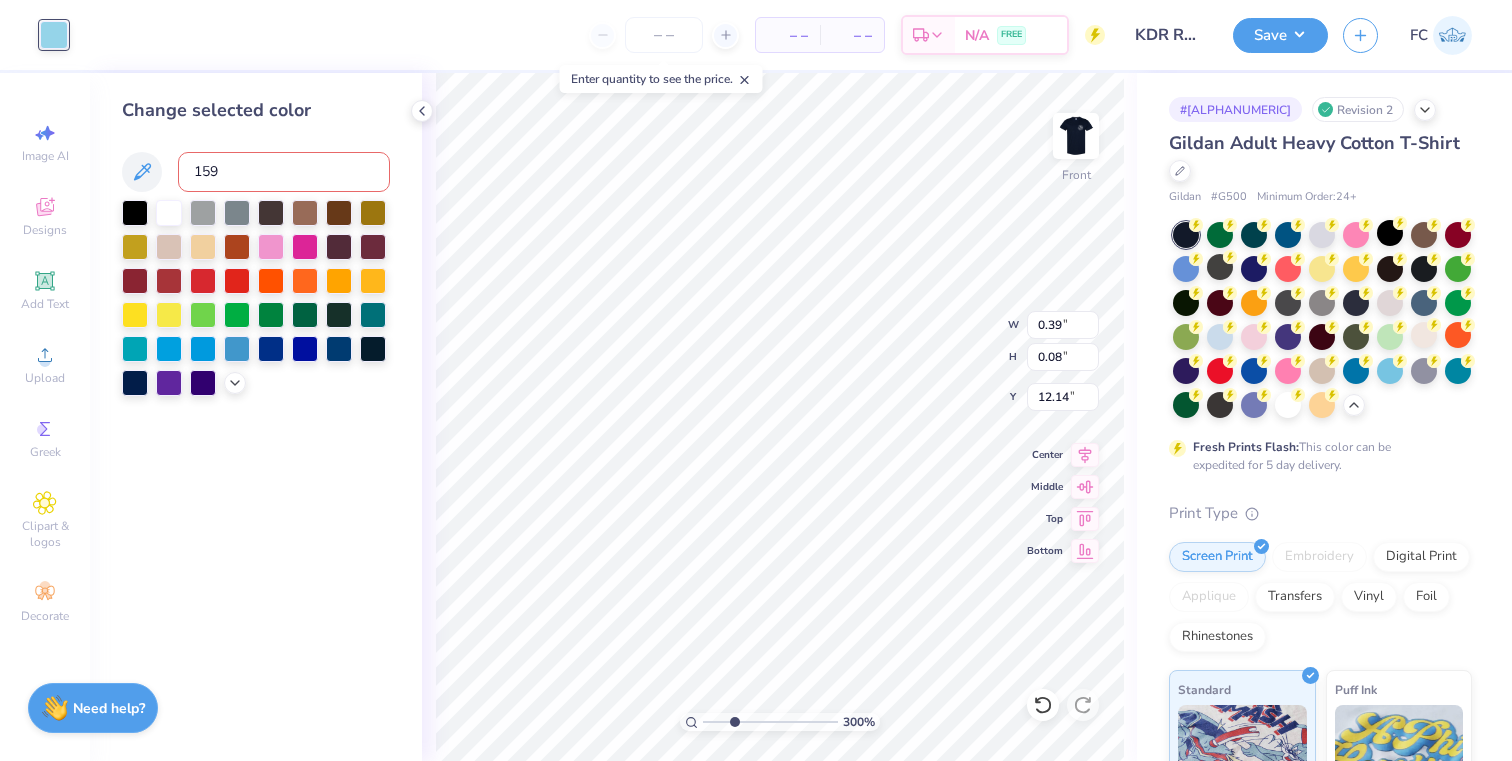 type 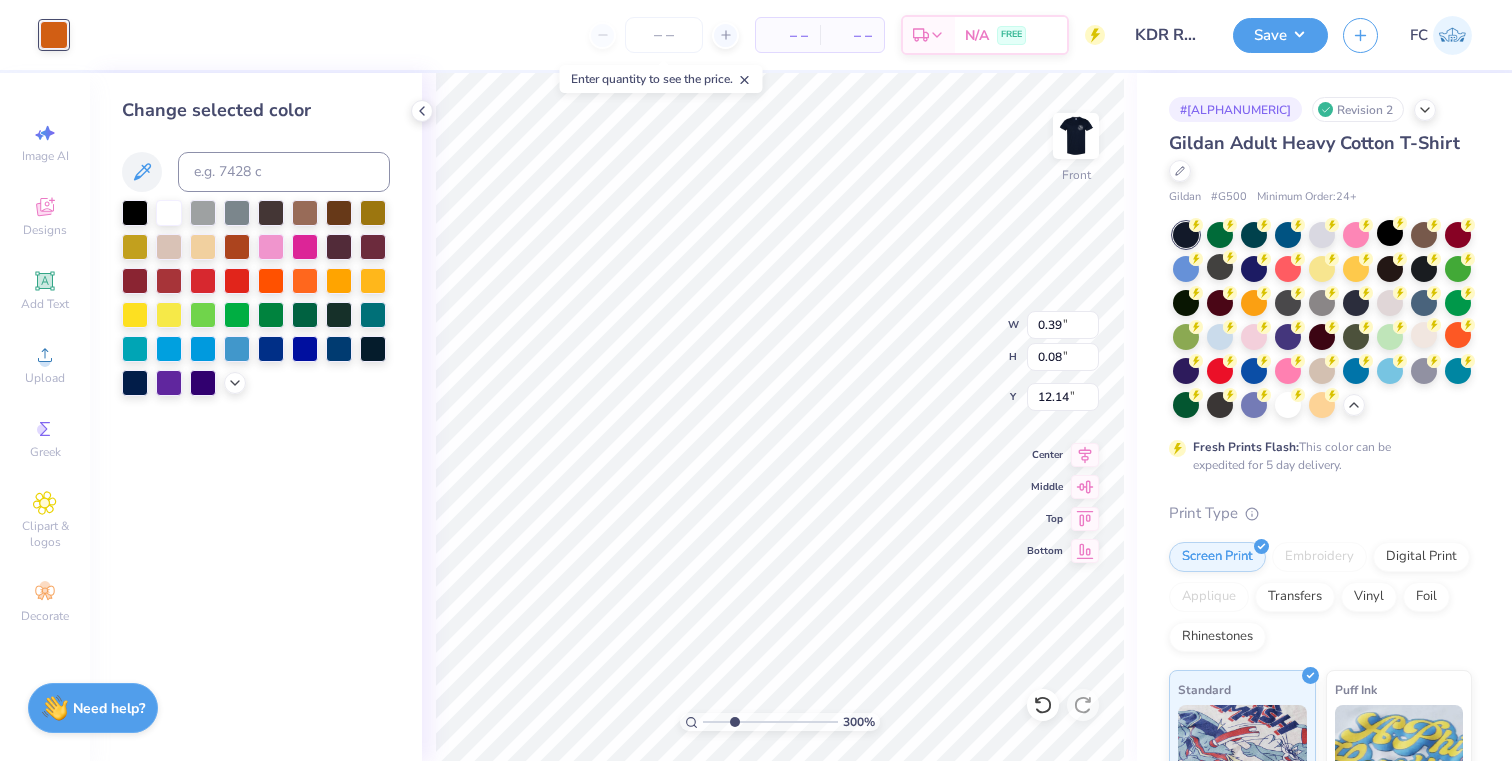 click on "Change selected color" at bounding box center [256, 417] 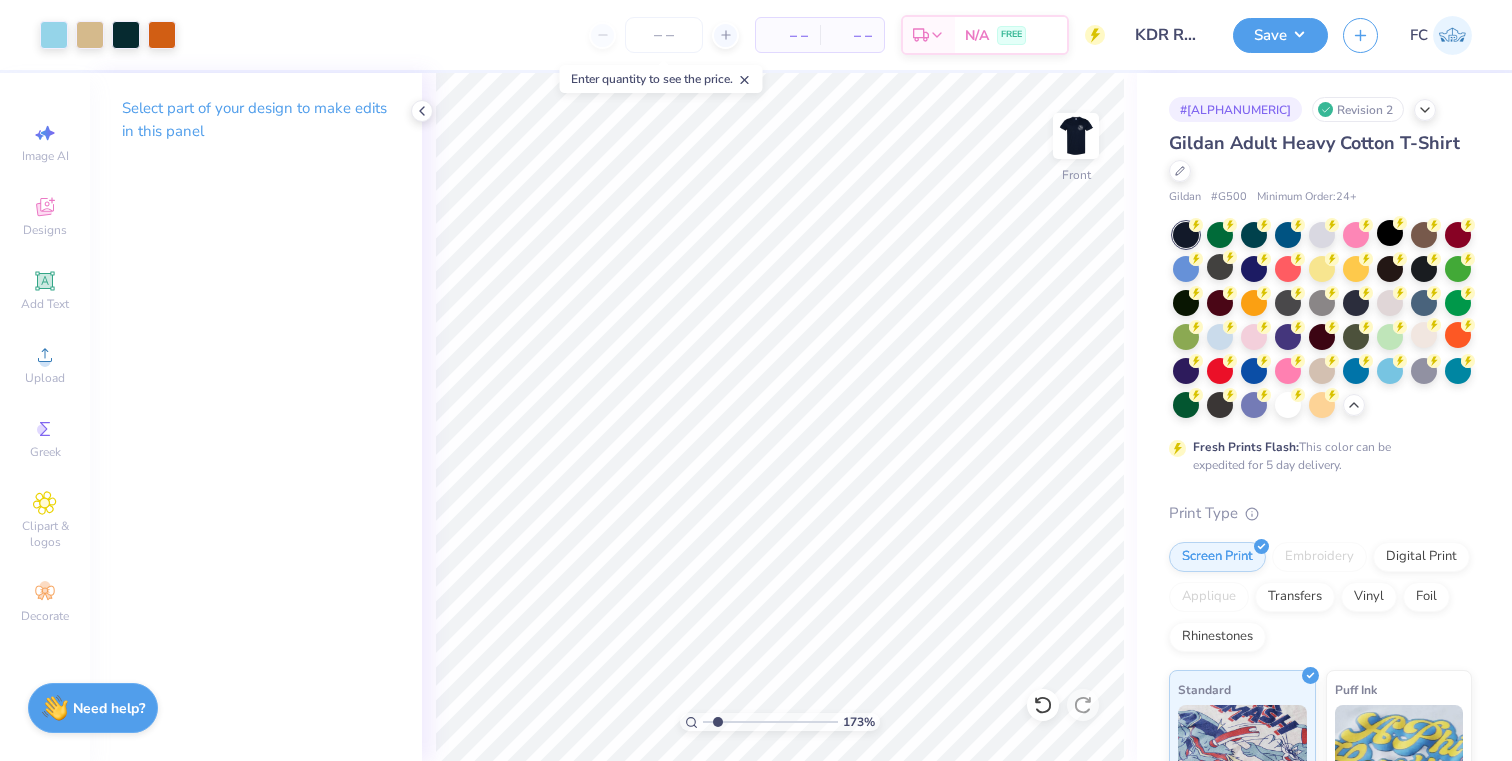 drag, startPoint x: 735, startPoint y: 723, endPoint x: 717, endPoint y: 722, distance: 18.027756 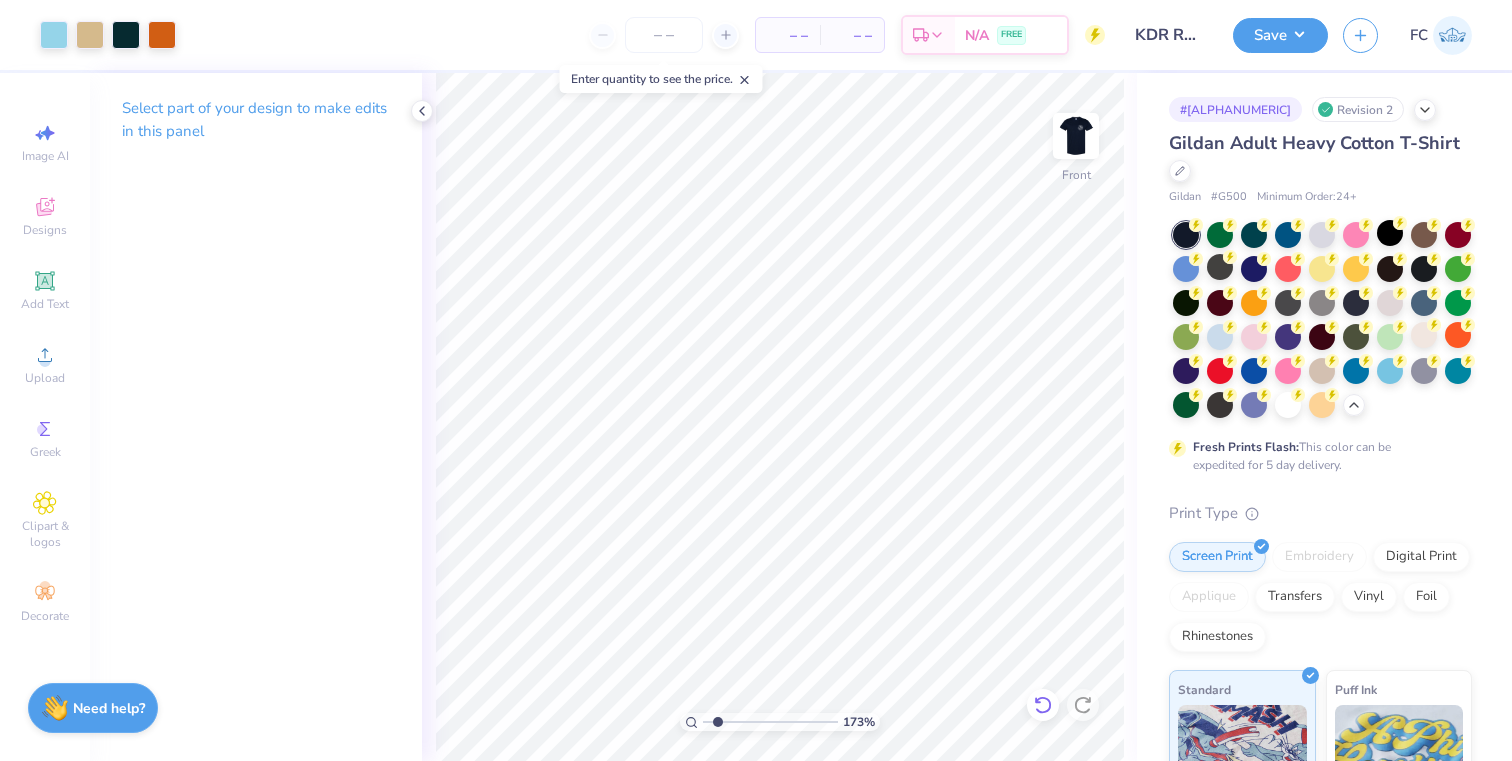 click 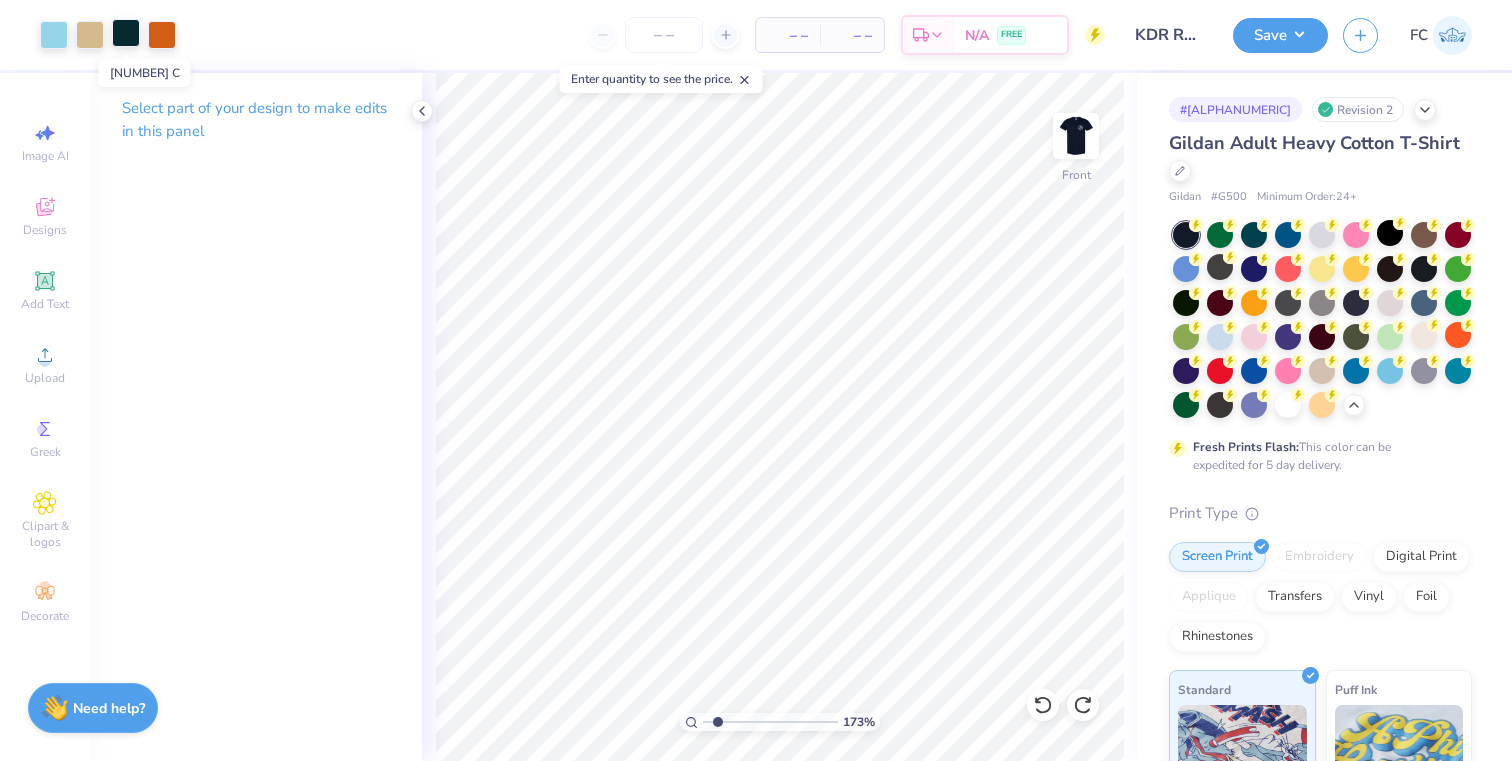 click at bounding box center (126, 33) 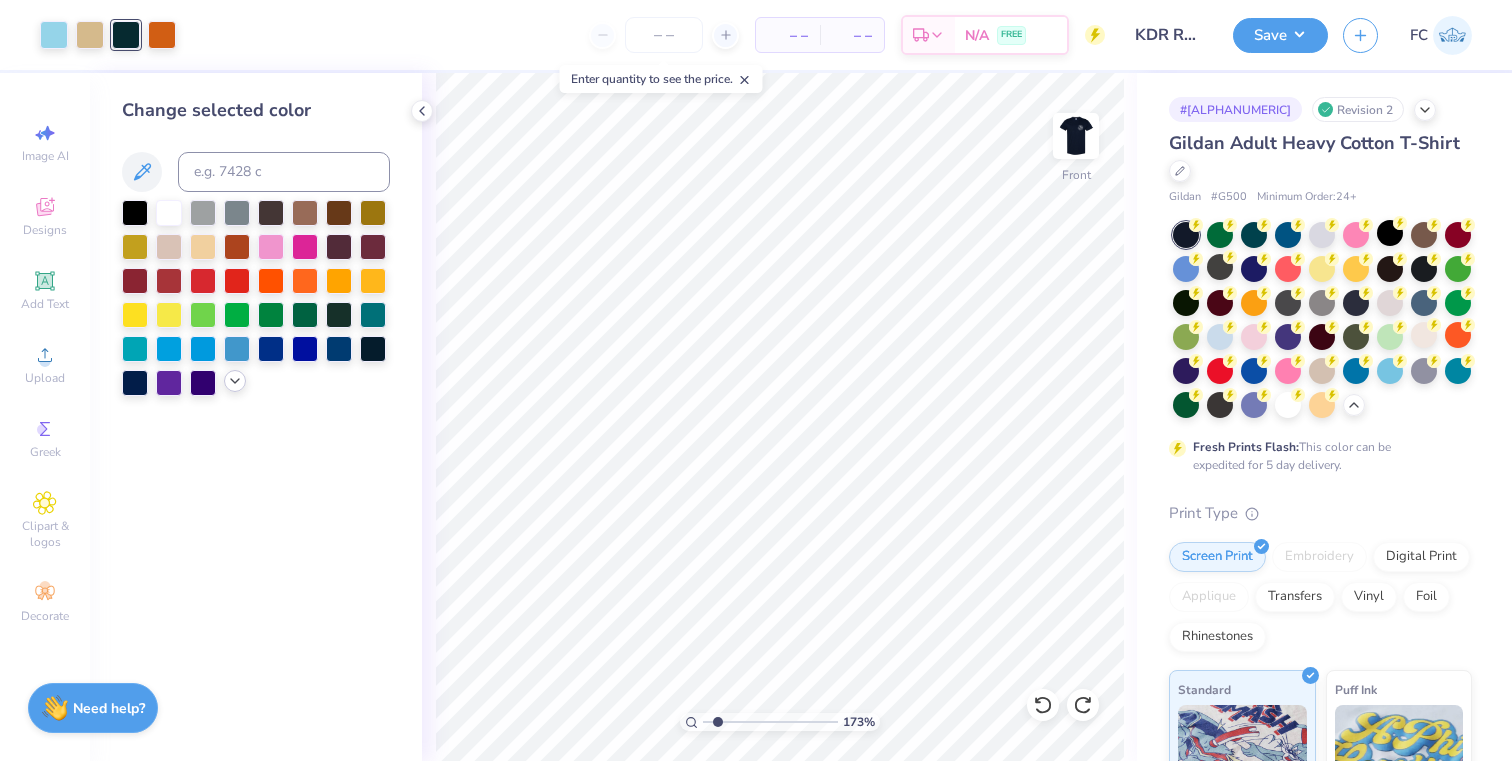 click 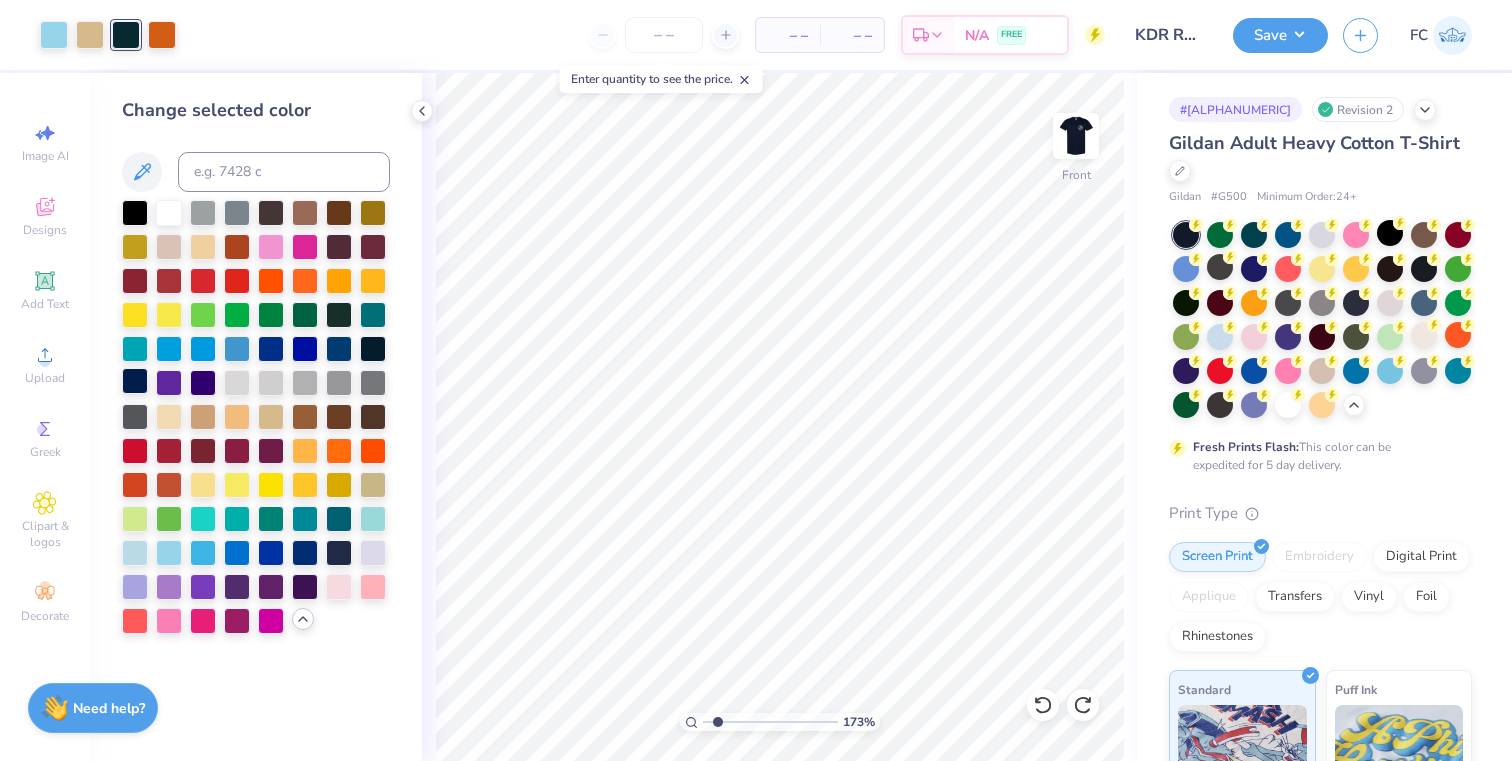 click at bounding box center (135, 381) 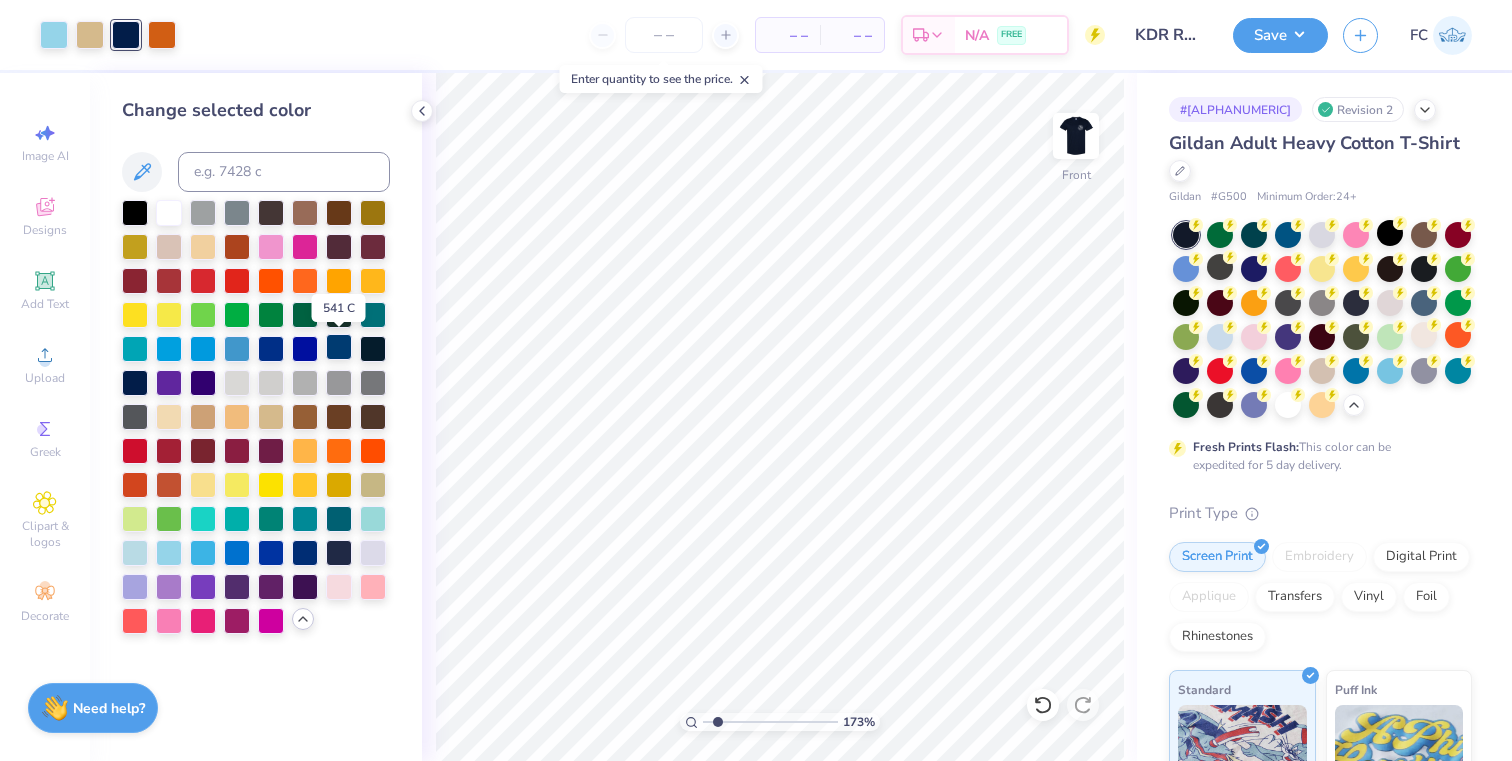 click at bounding box center [339, 347] 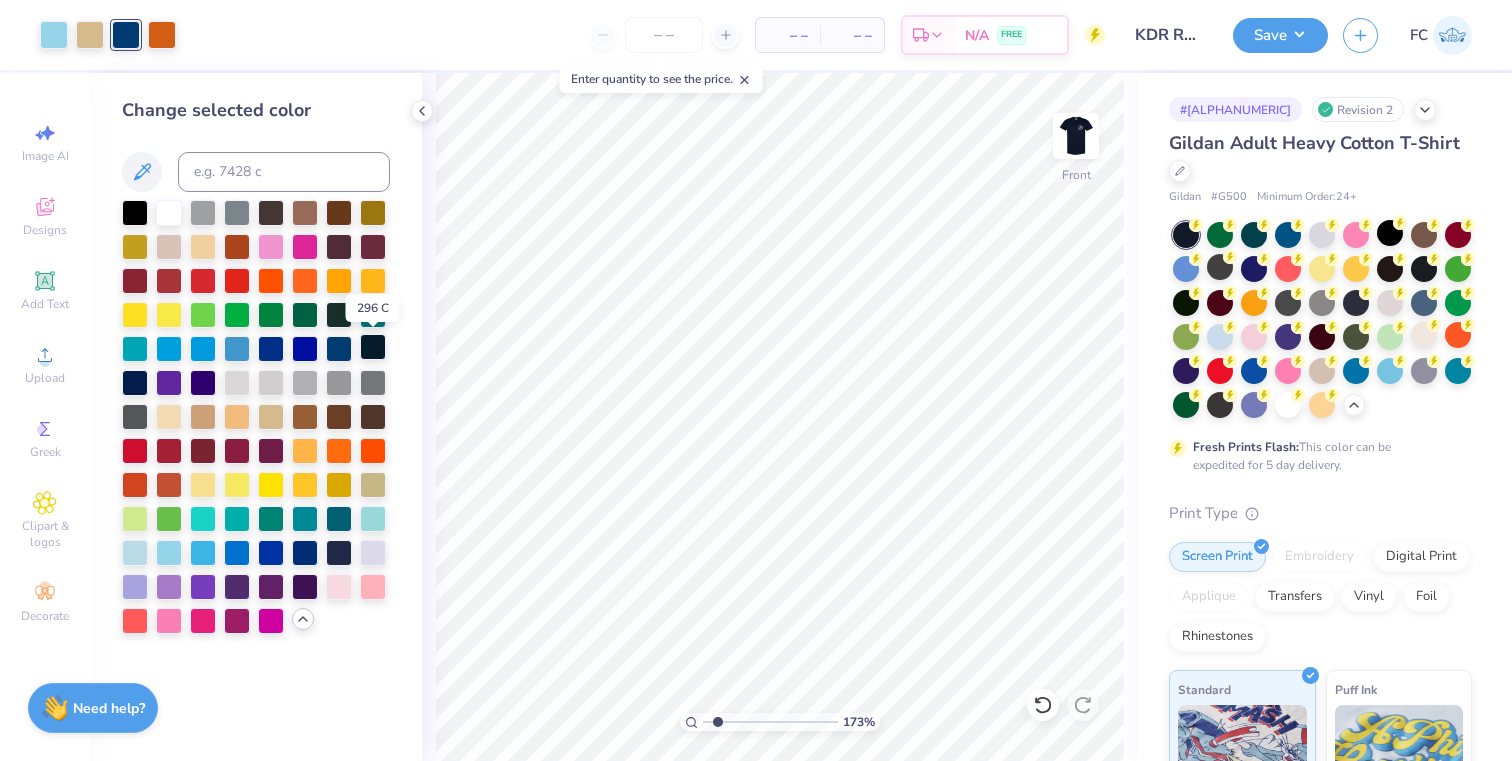 click at bounding box center [373, 347] 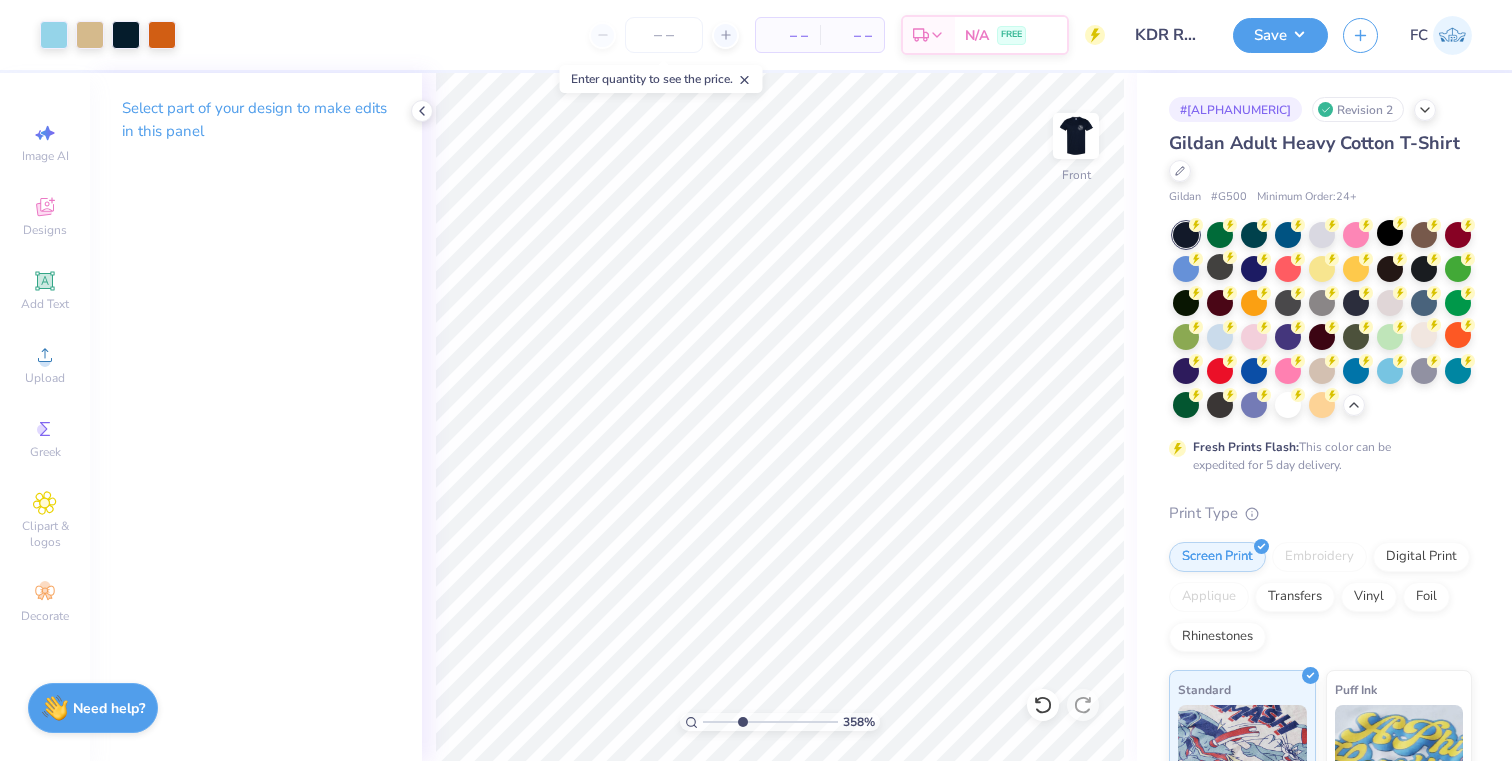 drag, startPoint x: 711, startPoint y: 721, endPoint x: 742, endPoint y: 721, distance: 31 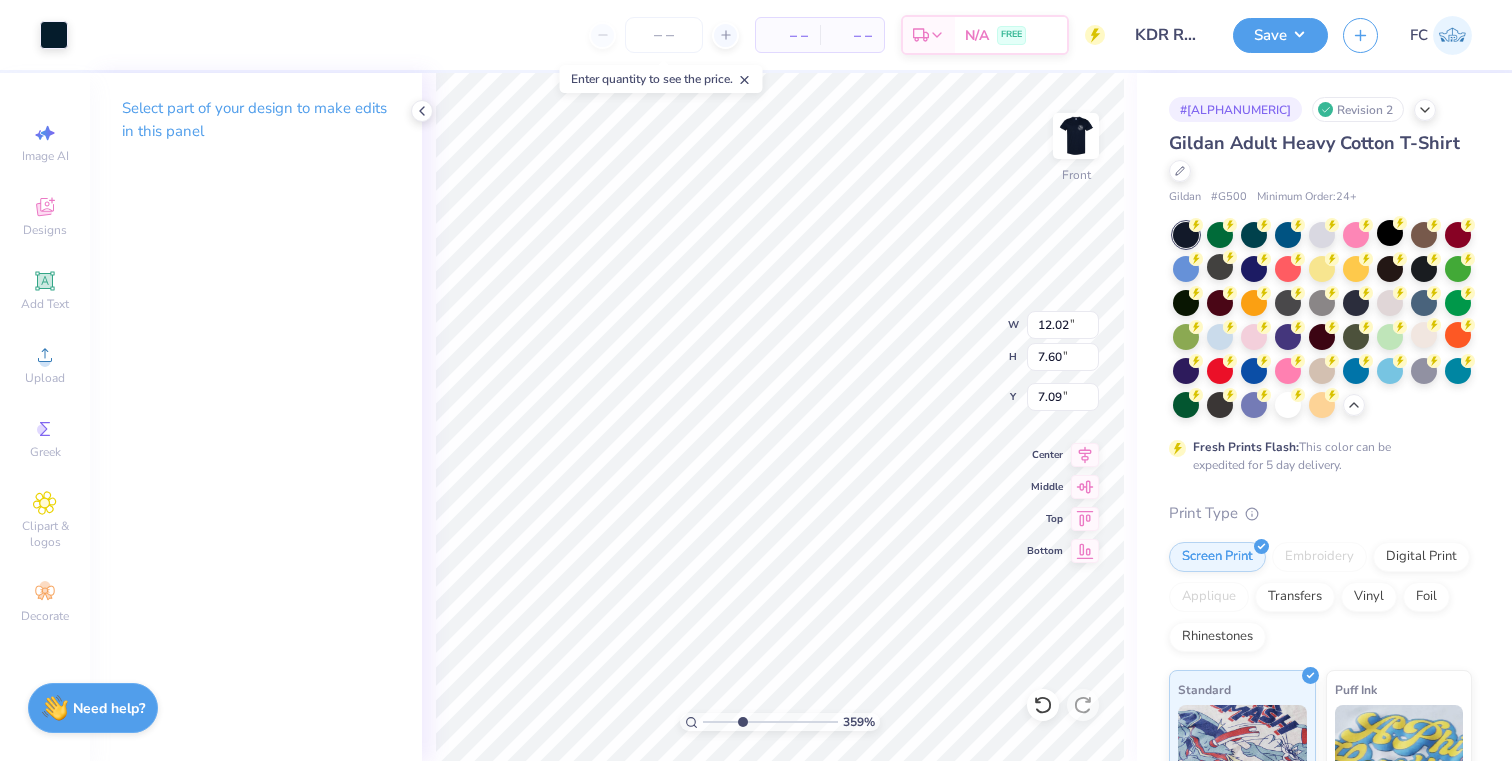 type on "12.04" 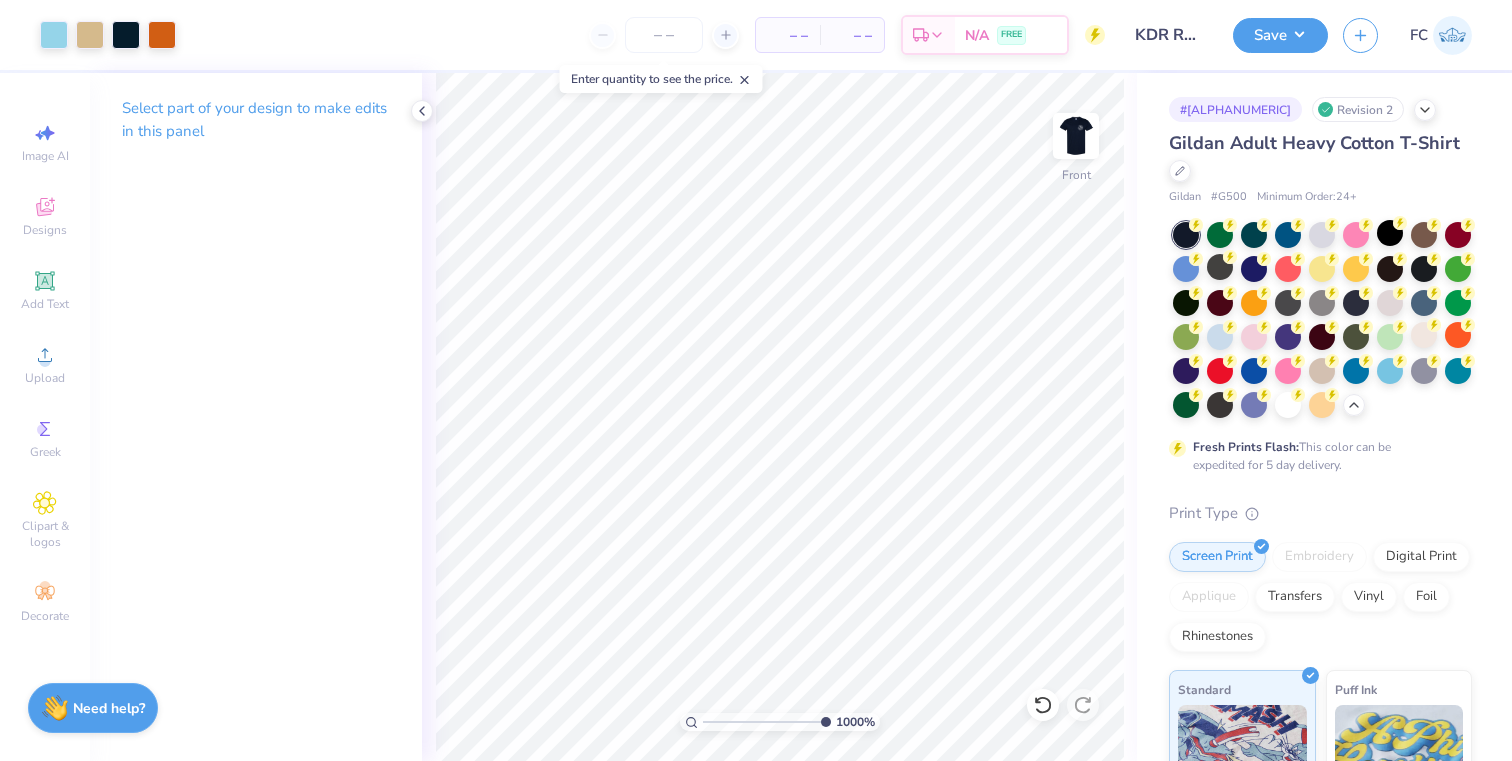 drag, startPoint x: 740, startPoint y: 718, endPoint x: 848, endPoint y: 717, distance: 108.00463 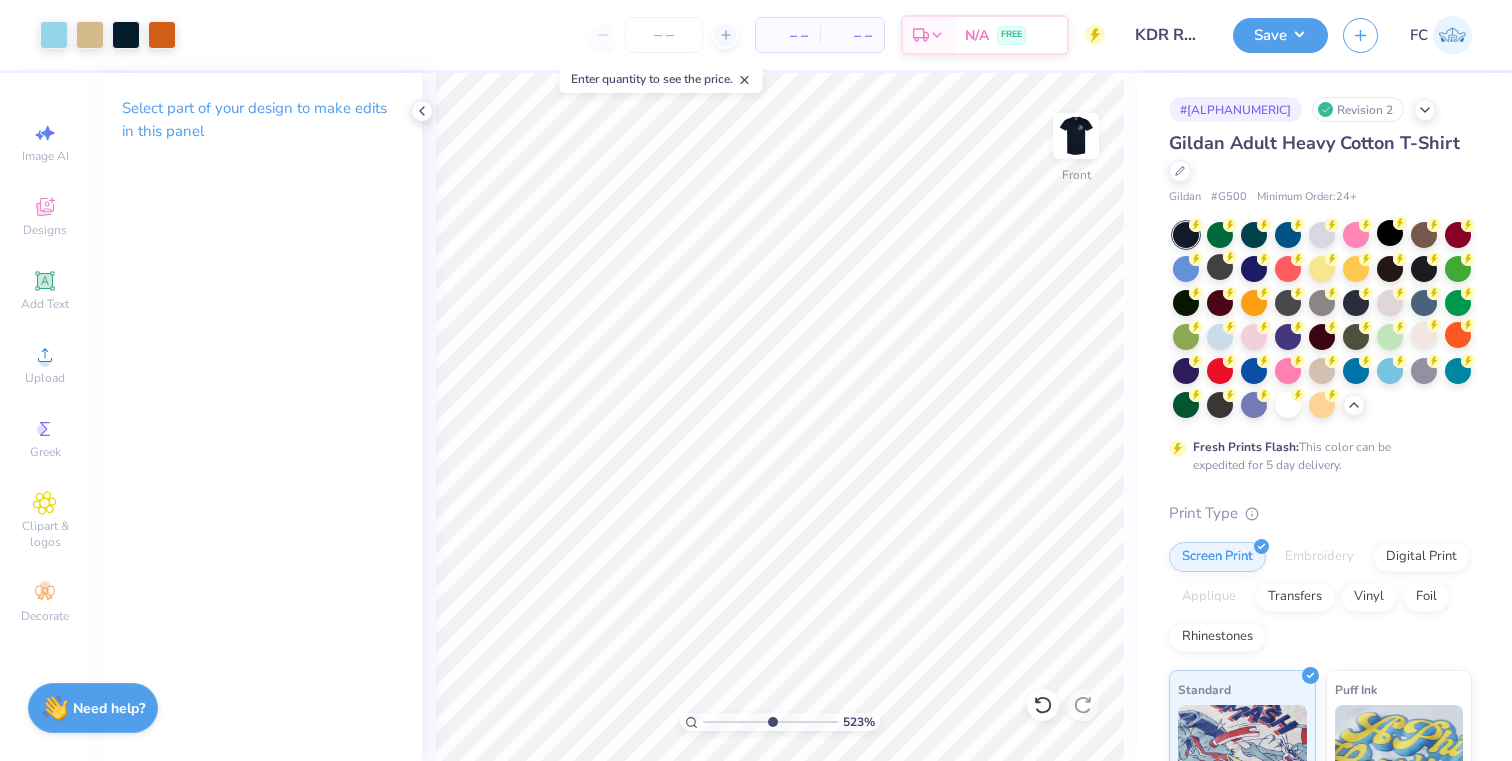 drag, startPoint x: 820, startPoint y: 720, endPoint x: 770, endPoint y: 700, distance: 53.851646 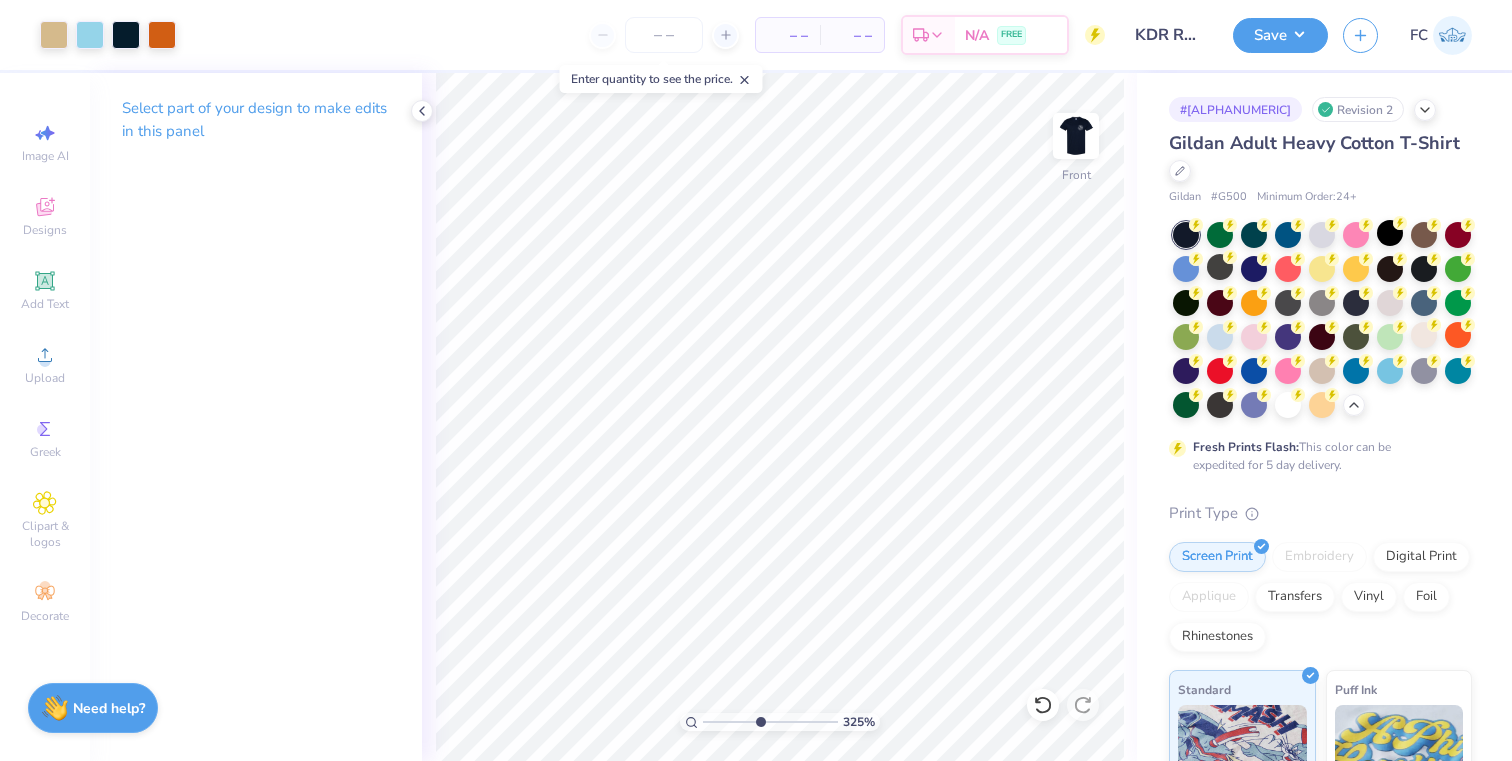 drag, startPoint x: 773, startPoint y: 721, endPoint x: 759, endPoint y: 712, distance: 16.643316 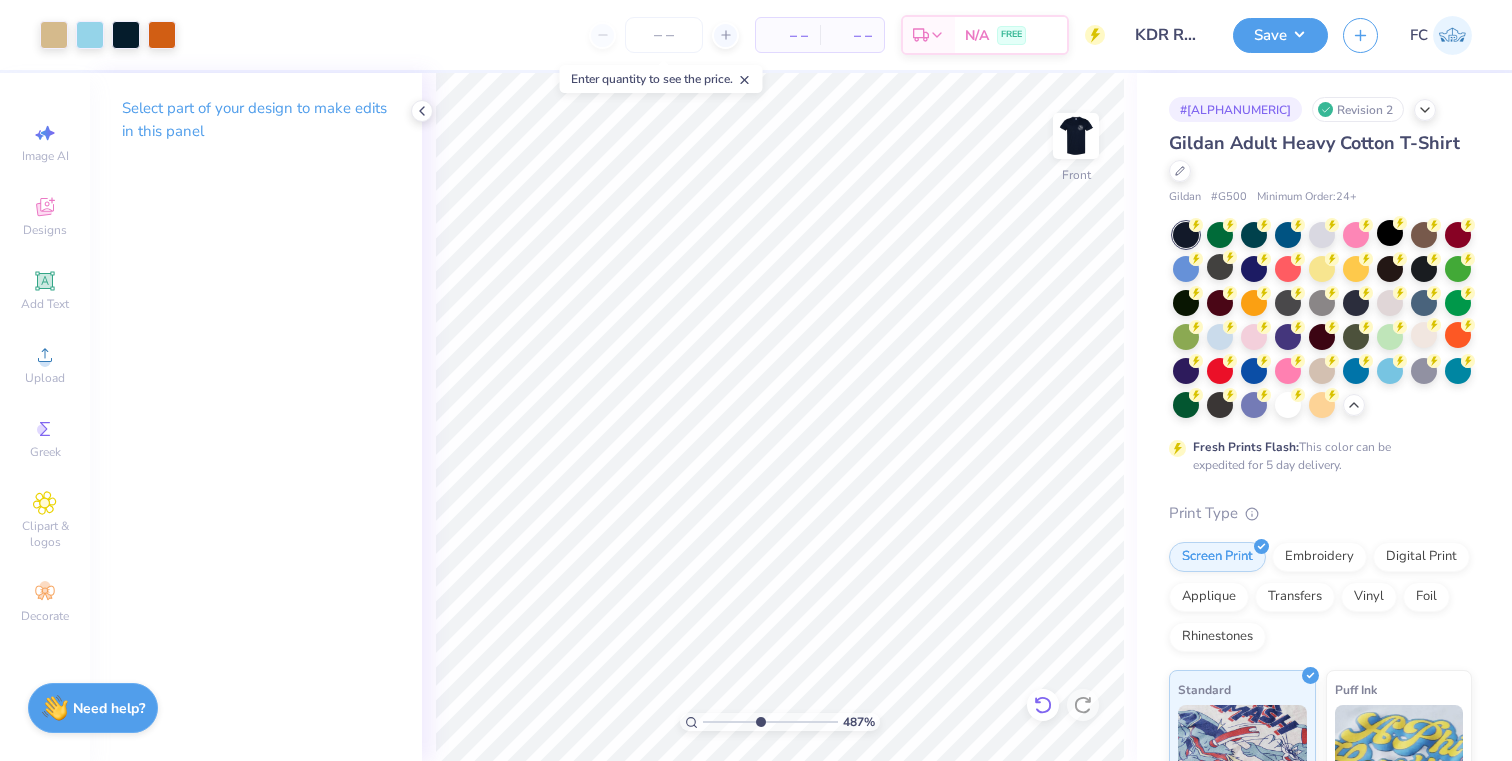click 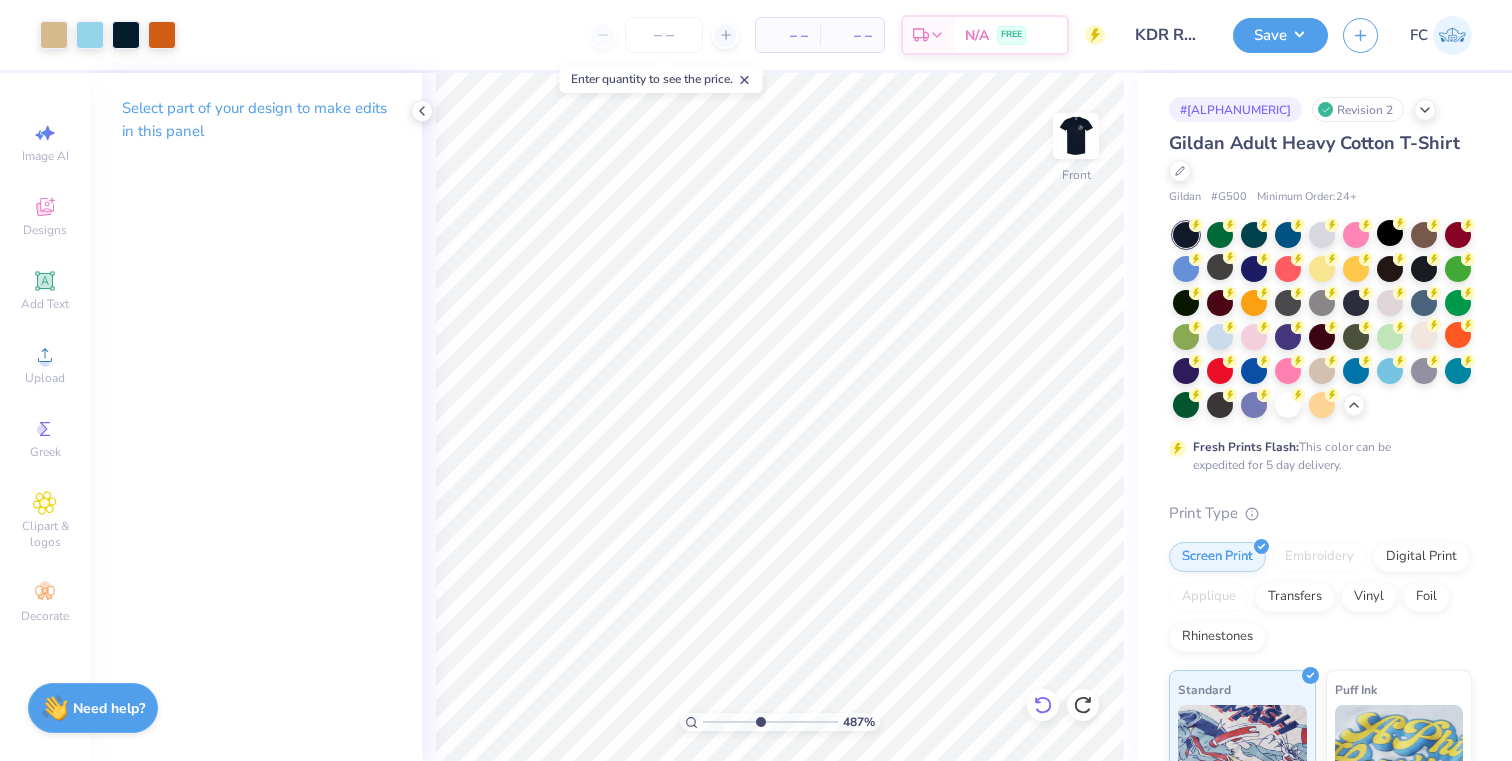 click 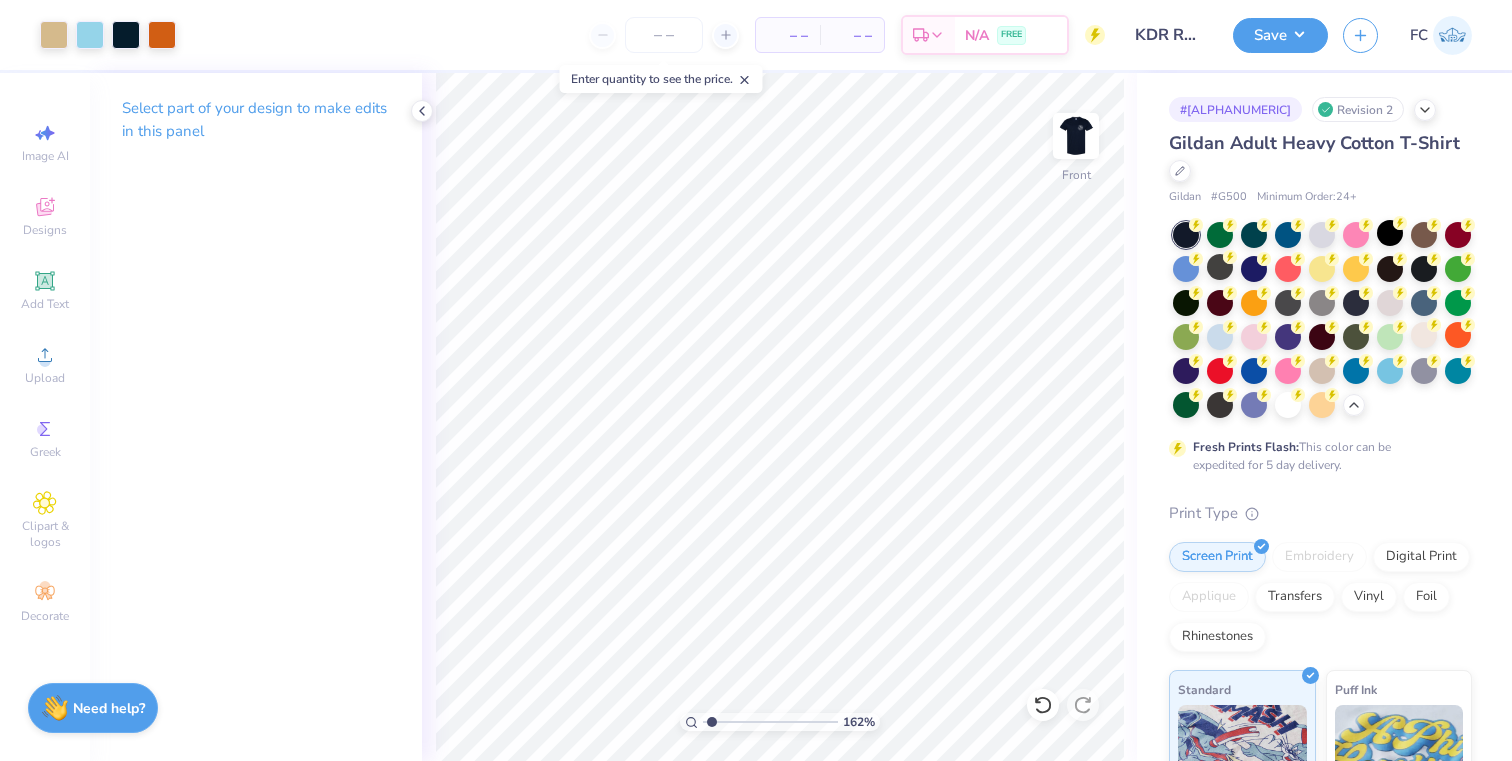 drag, startPoint x: 758, startPoint y: 718, endPoint x: 712, endPoint y: 718, distance: 46 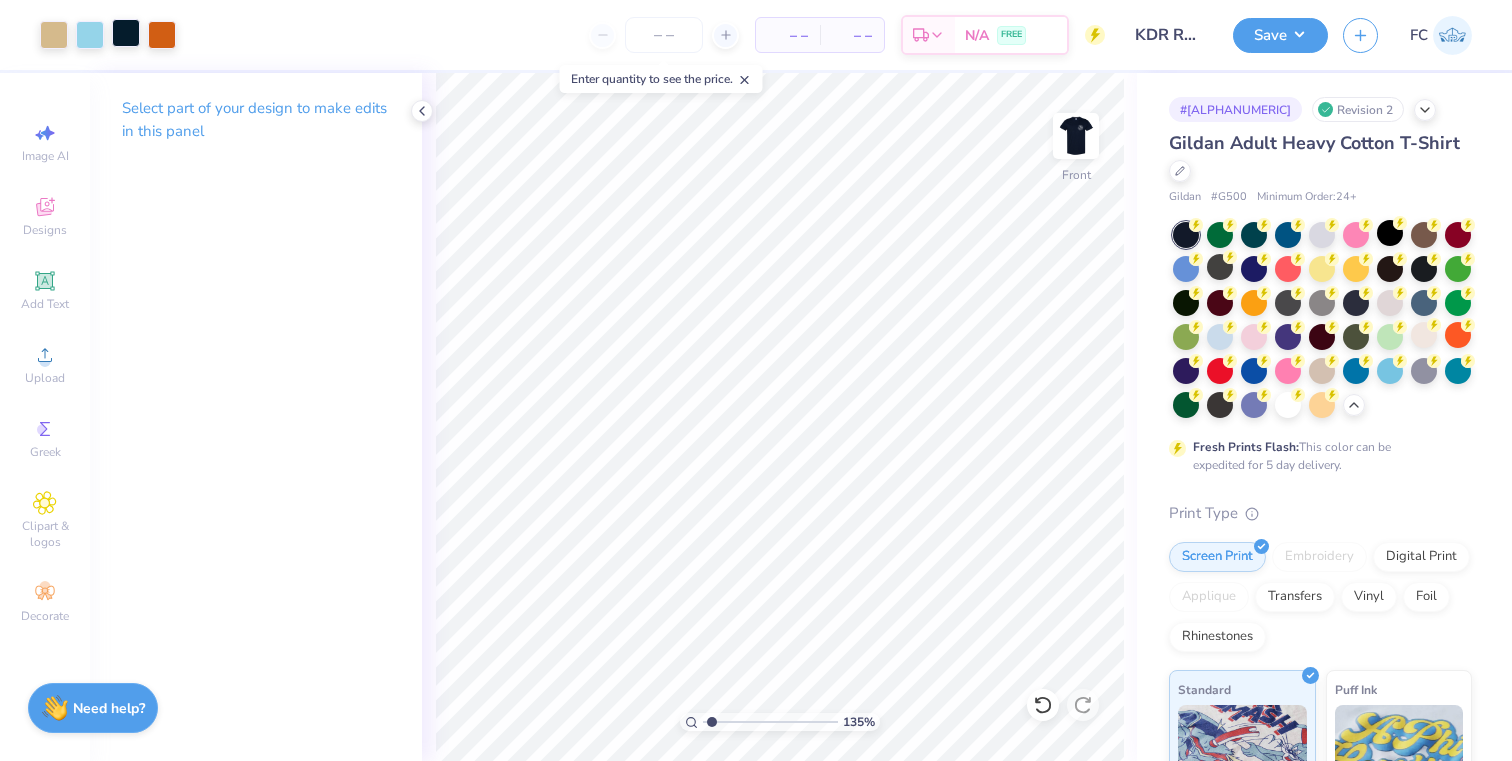 click at bounding box center (126, 33) 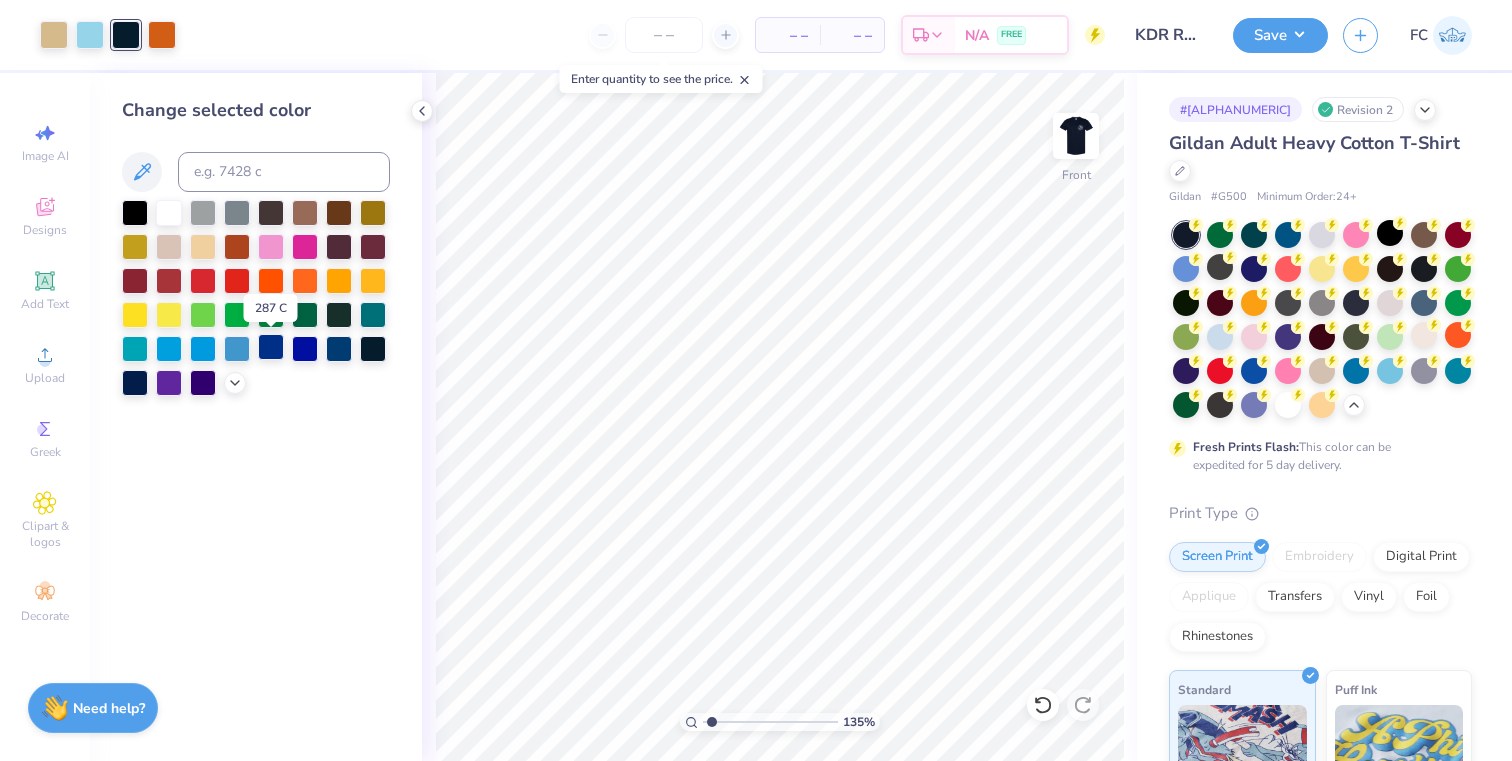 click at bounding box center [271, 347] 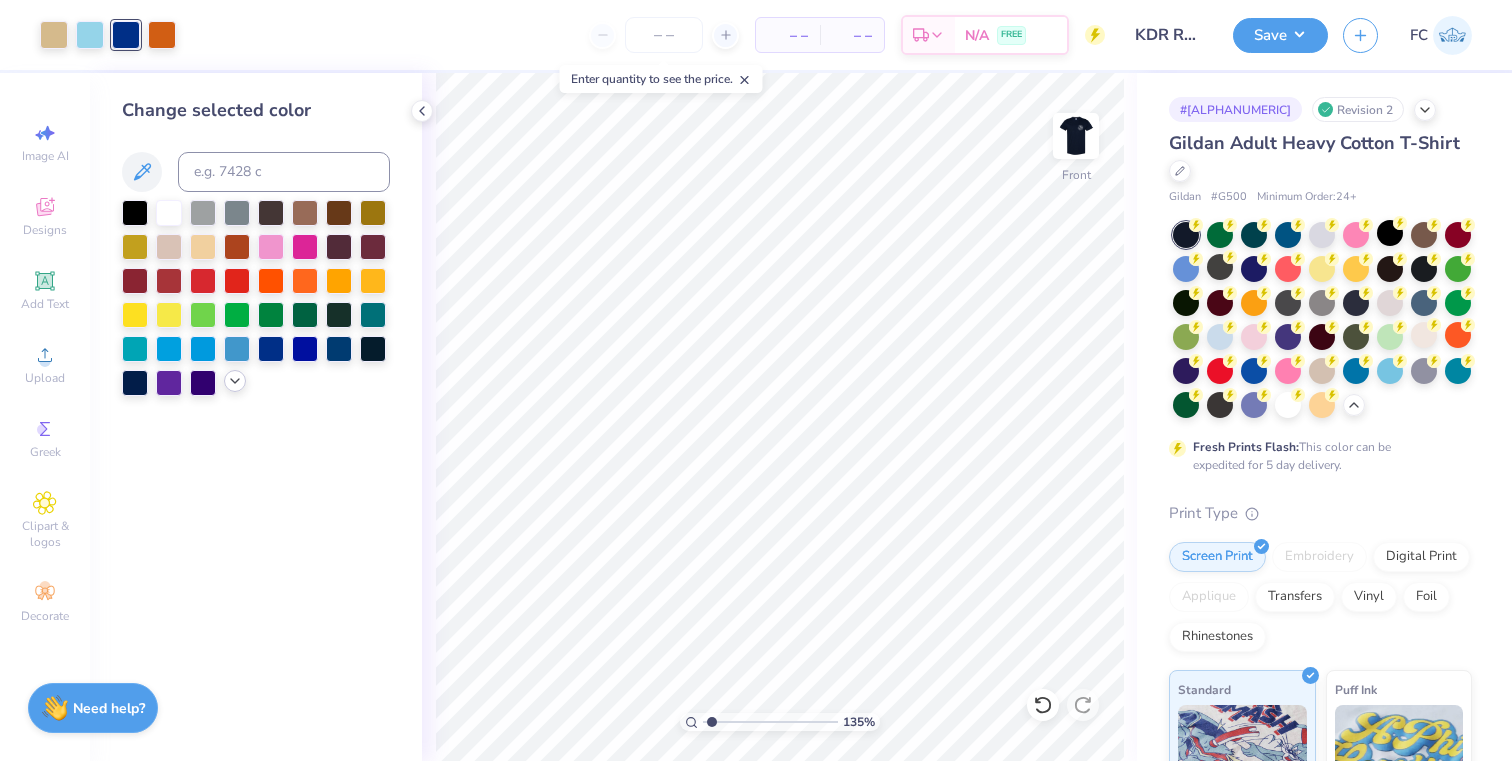 click 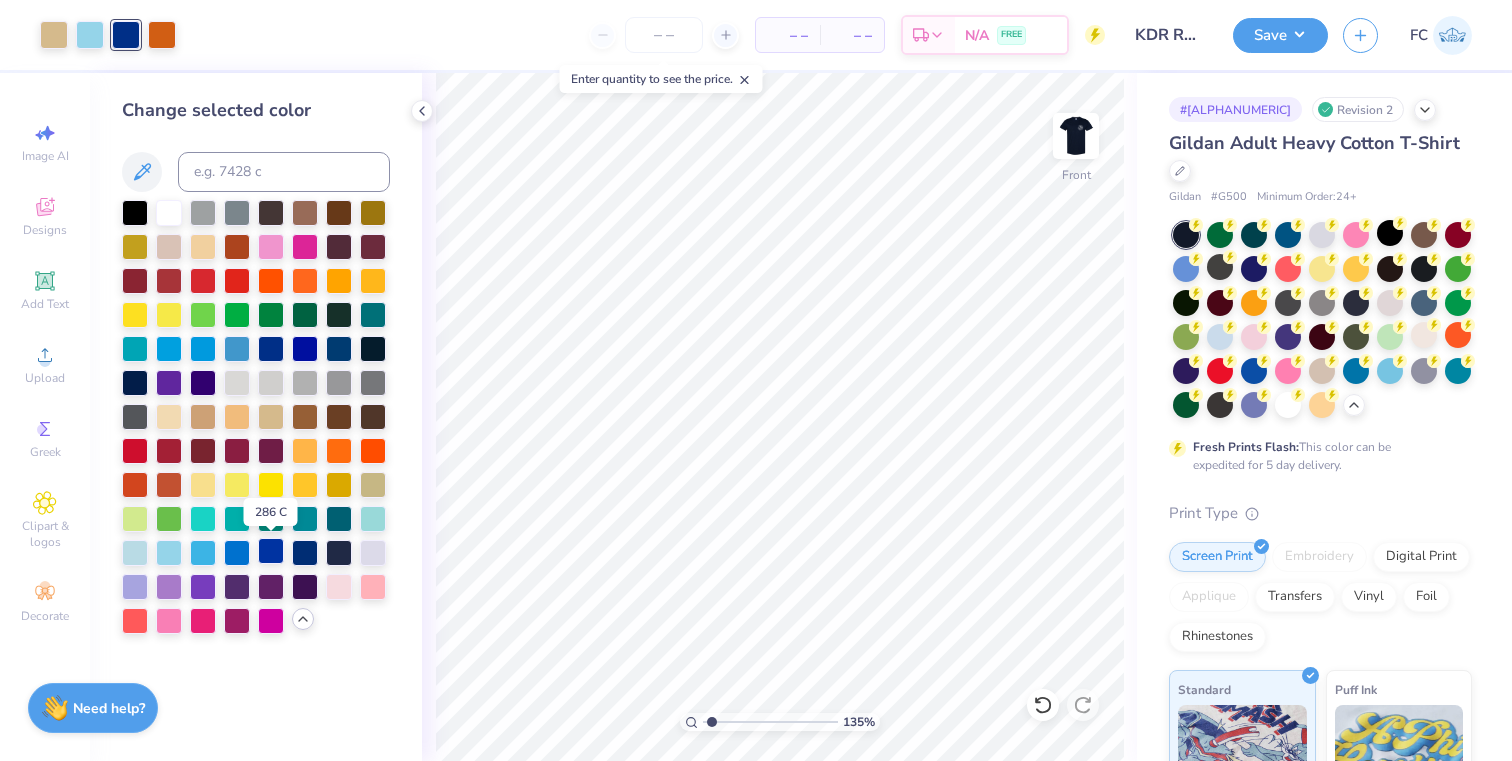 click at bounding box center (271, 551) 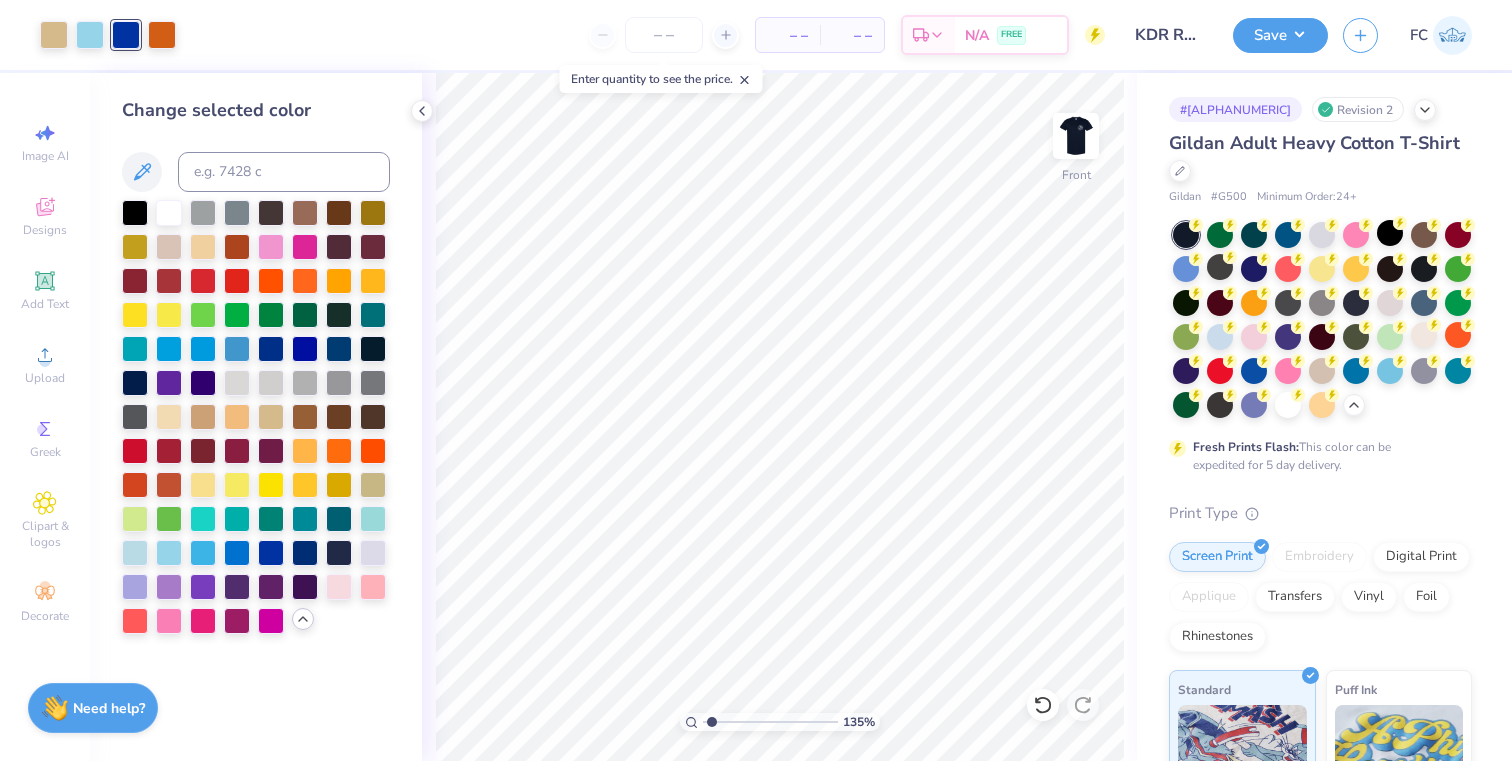 click at bounding box center [256, 417] 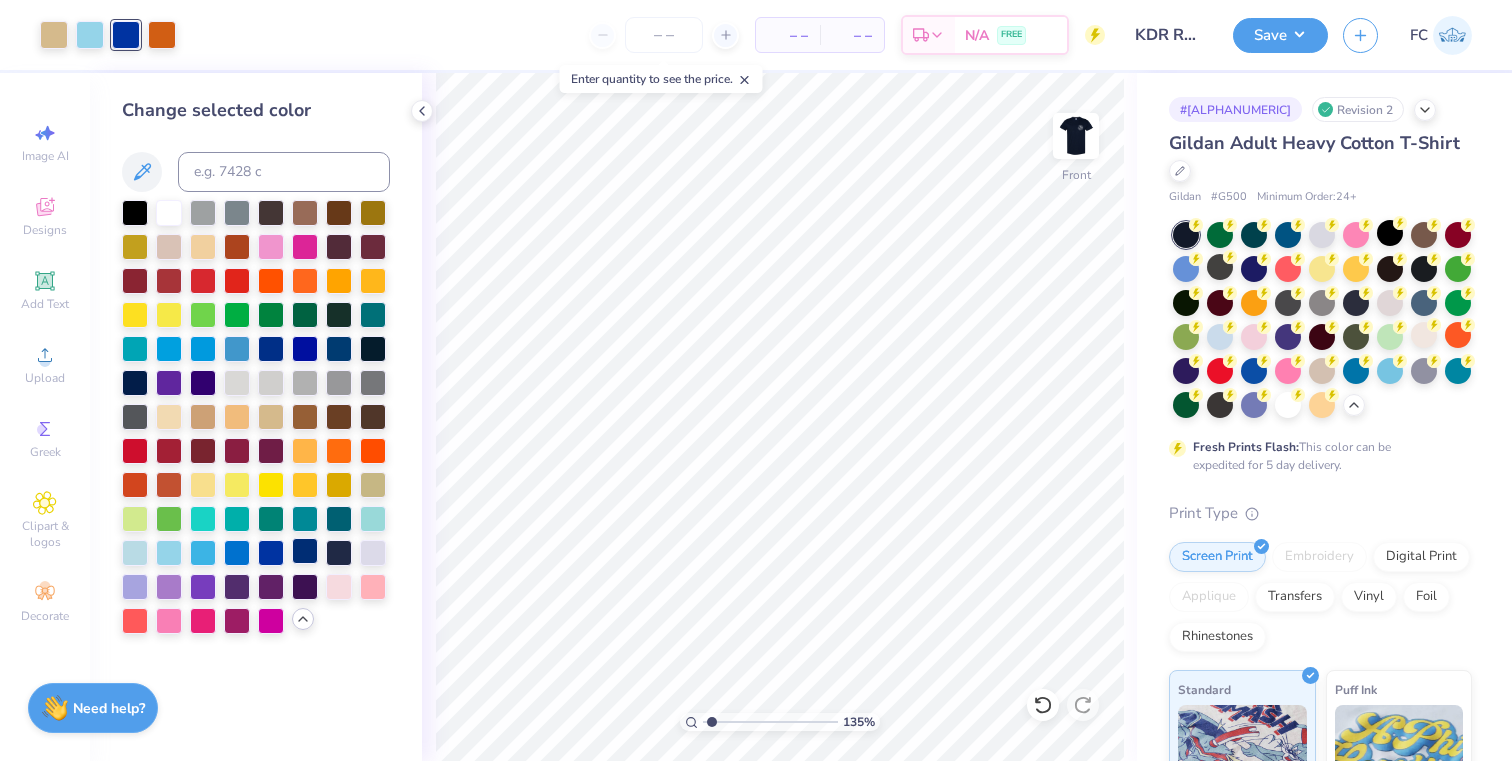click at bounding box center [305, 551] 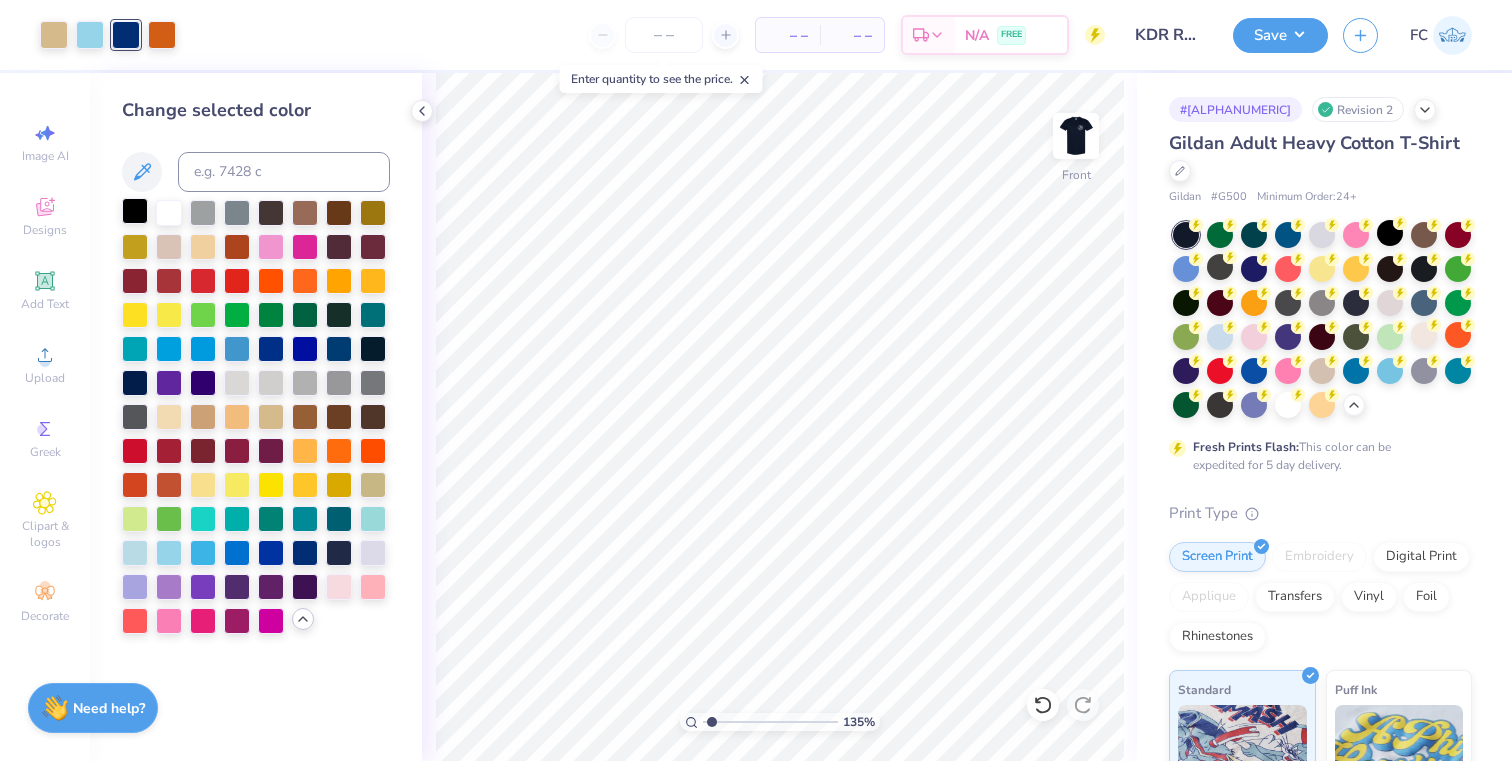 click at bounding box center (135, 211) 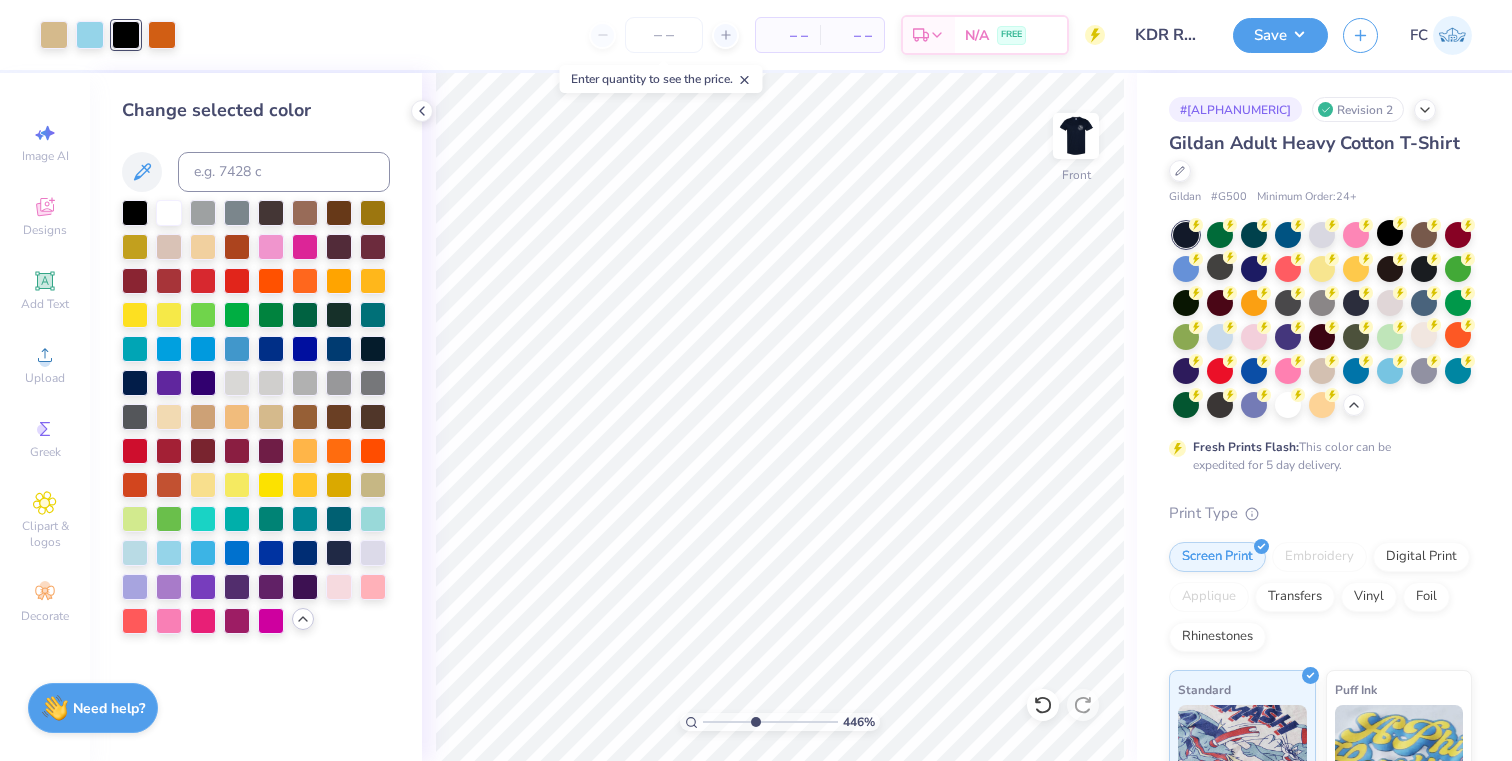 drag, startPoint x: 708, startPoint y: 722, endPoint x: 754, endPoint y: 714, distance: 46.69047 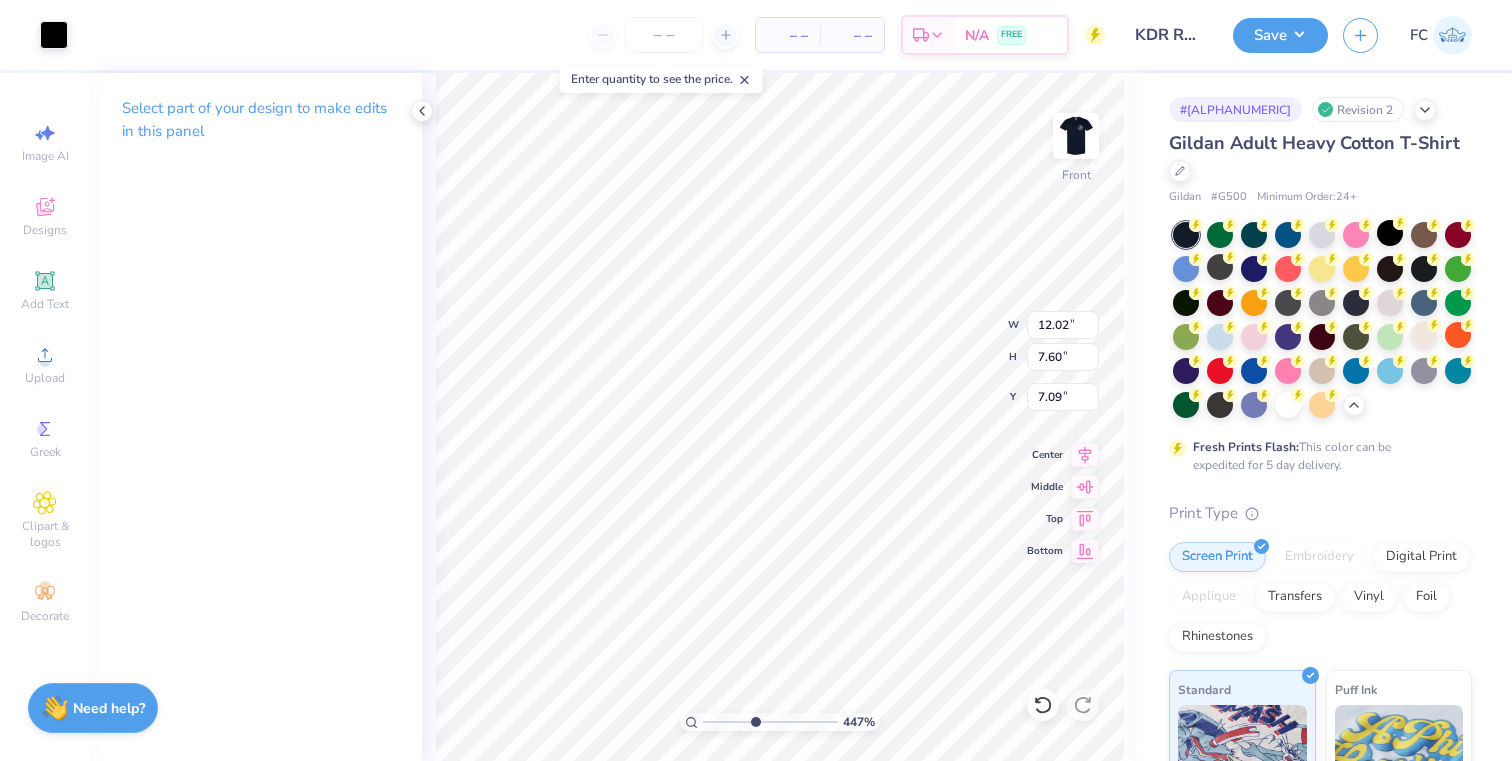 type on "0.30" 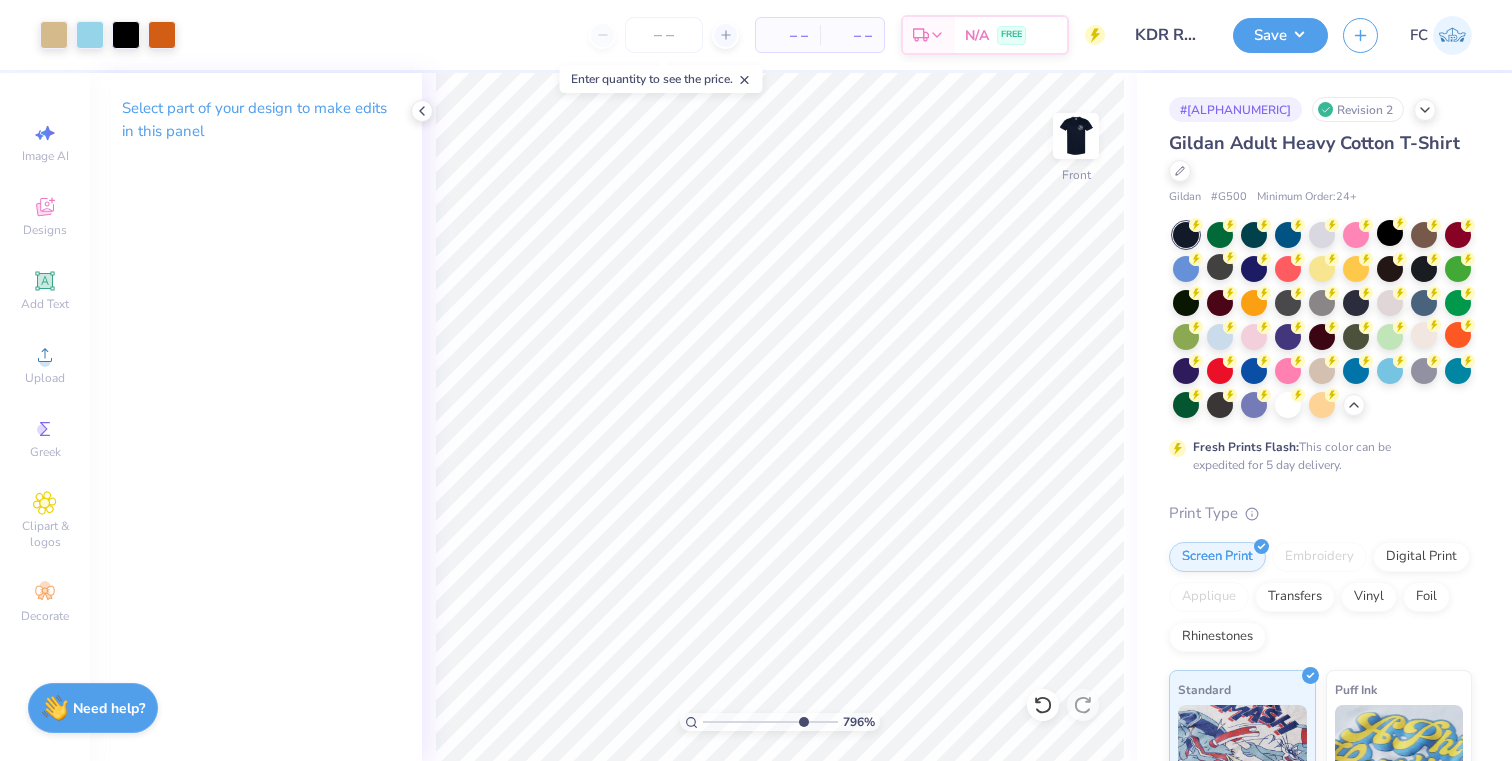 drag, startPoint x: 753, startPoint y: 721, endPoint x: 801, endPoint y: 721, distance: 48 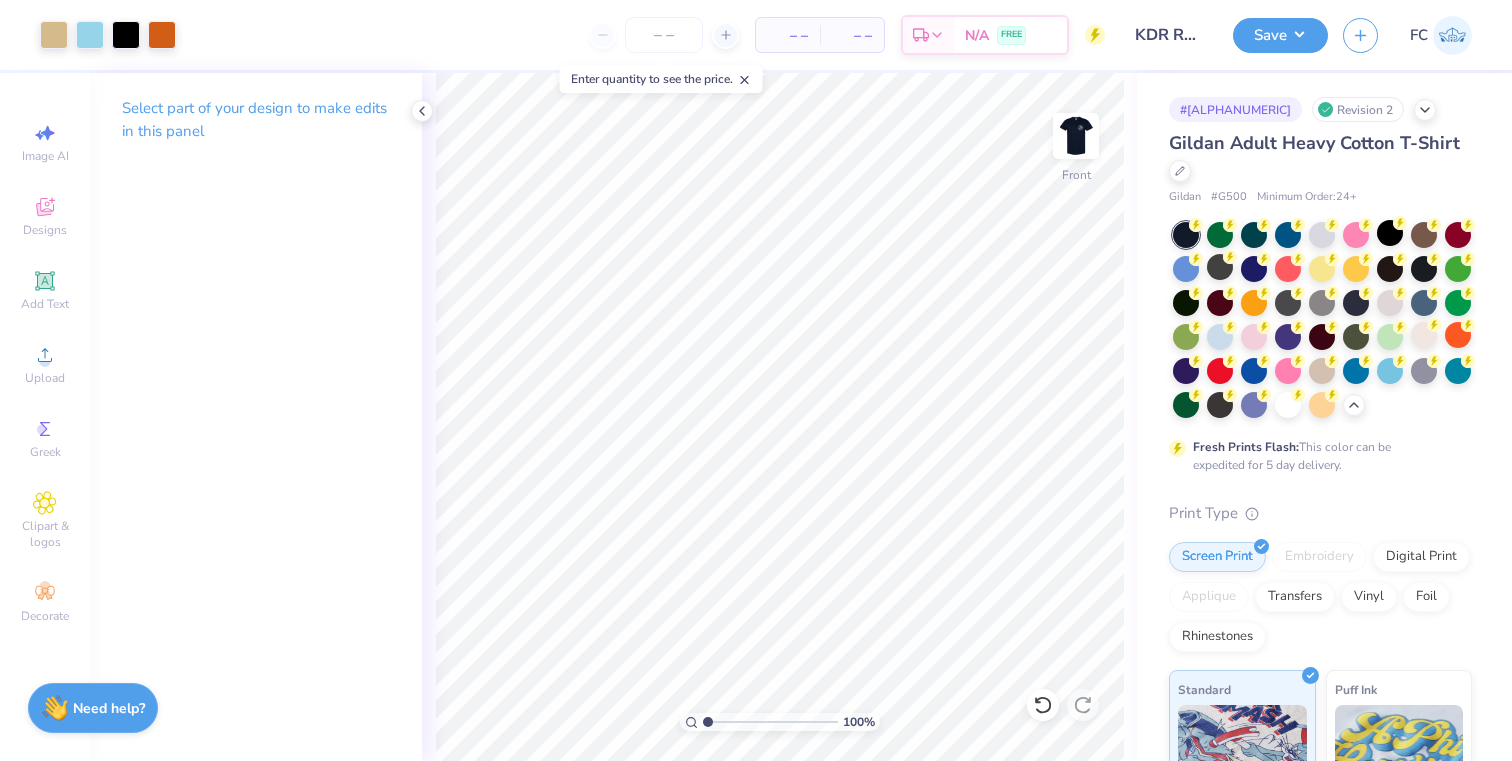 drag, startPoint x: 801, startPoint y: 718, endPoint x: 704, endPoint y: 711, distance: 97.25225 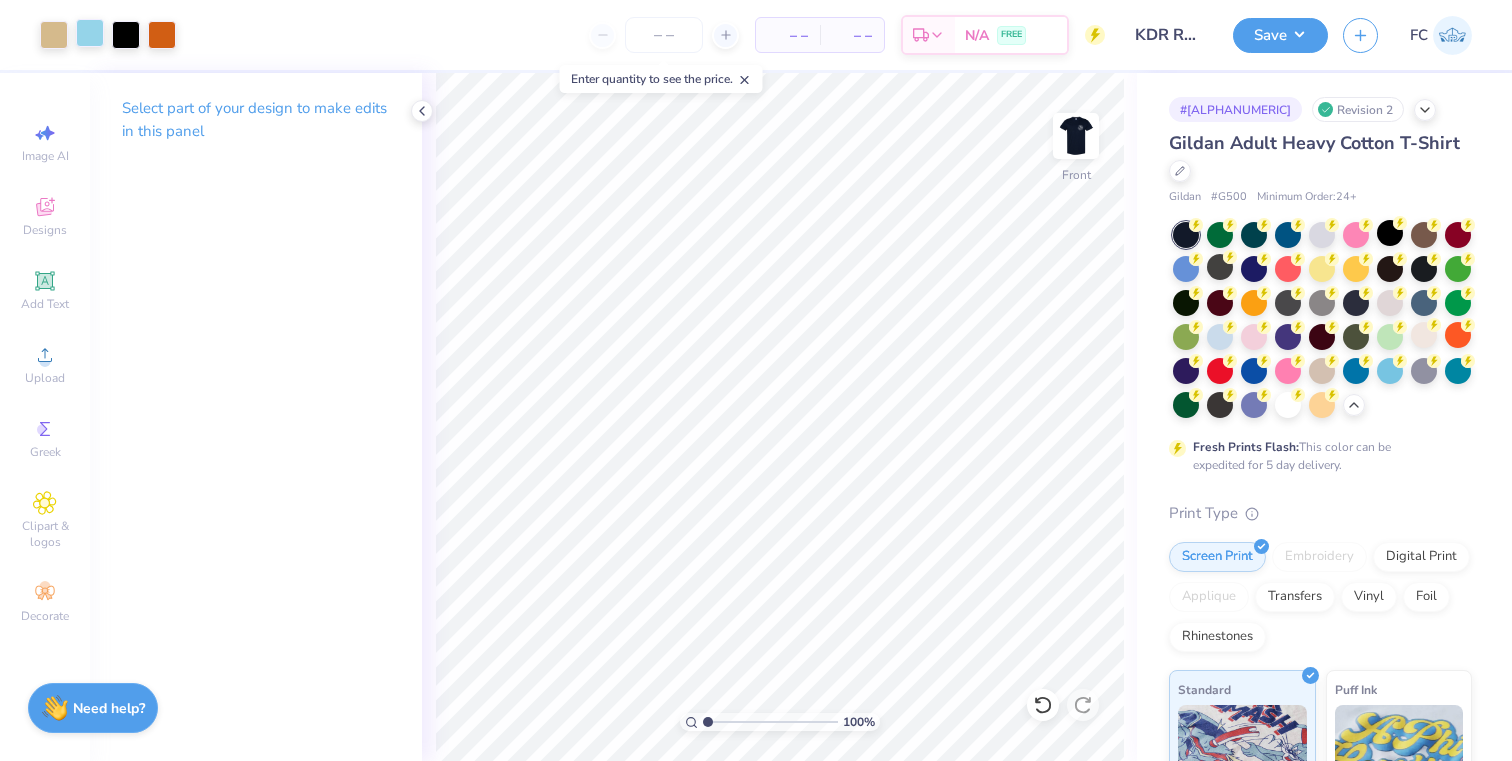 click at bounding box center [90, 33] 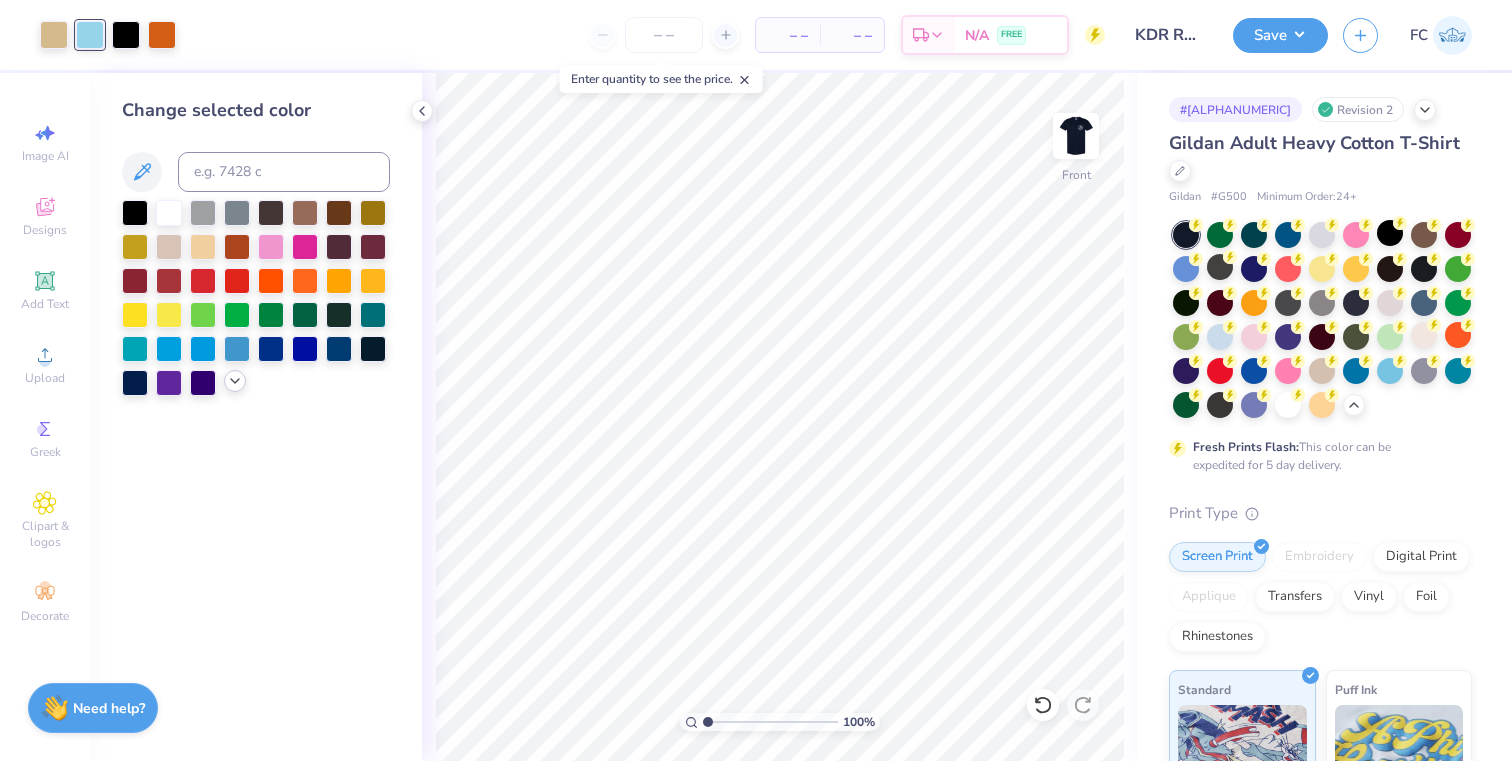 click 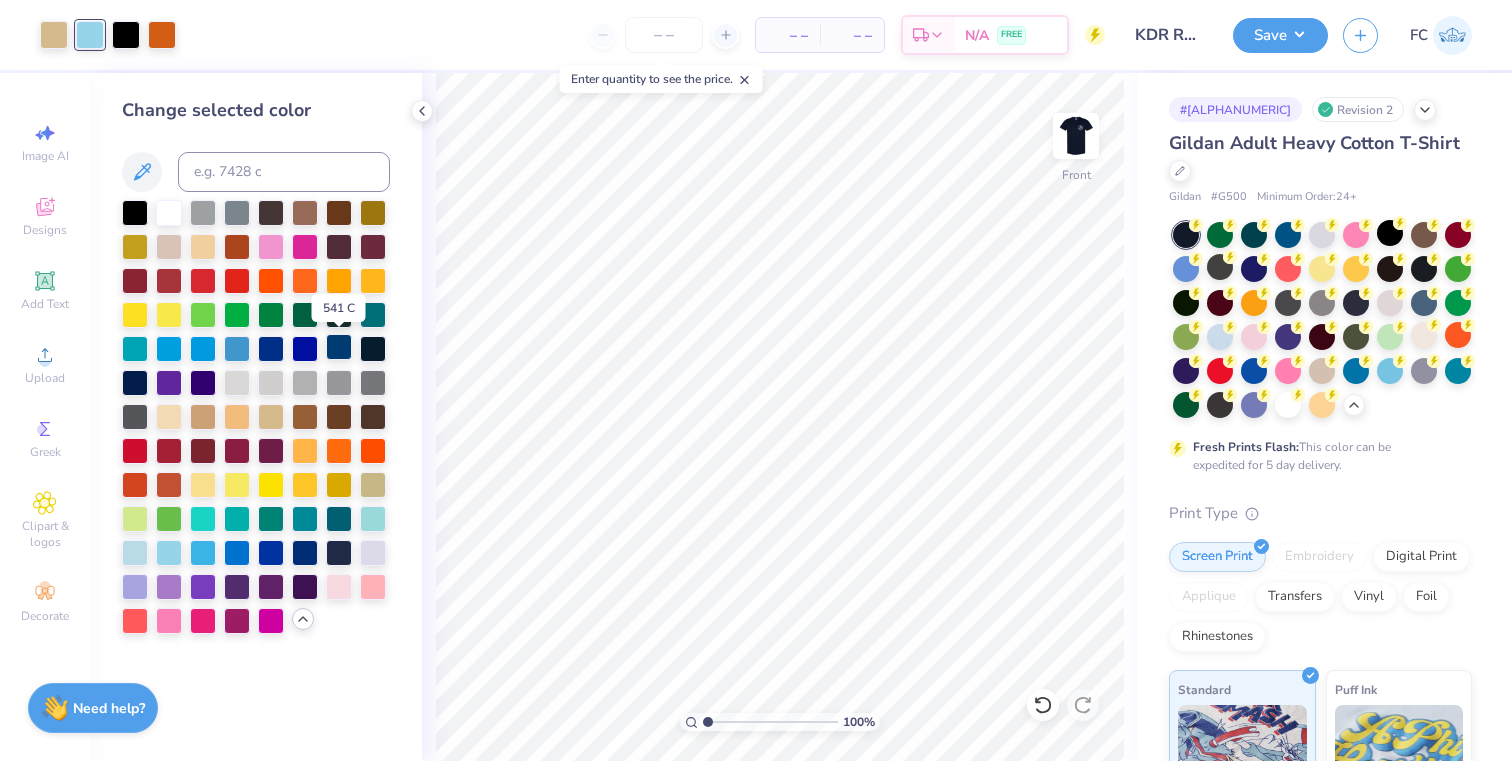 click at bounding box center (339, 347) 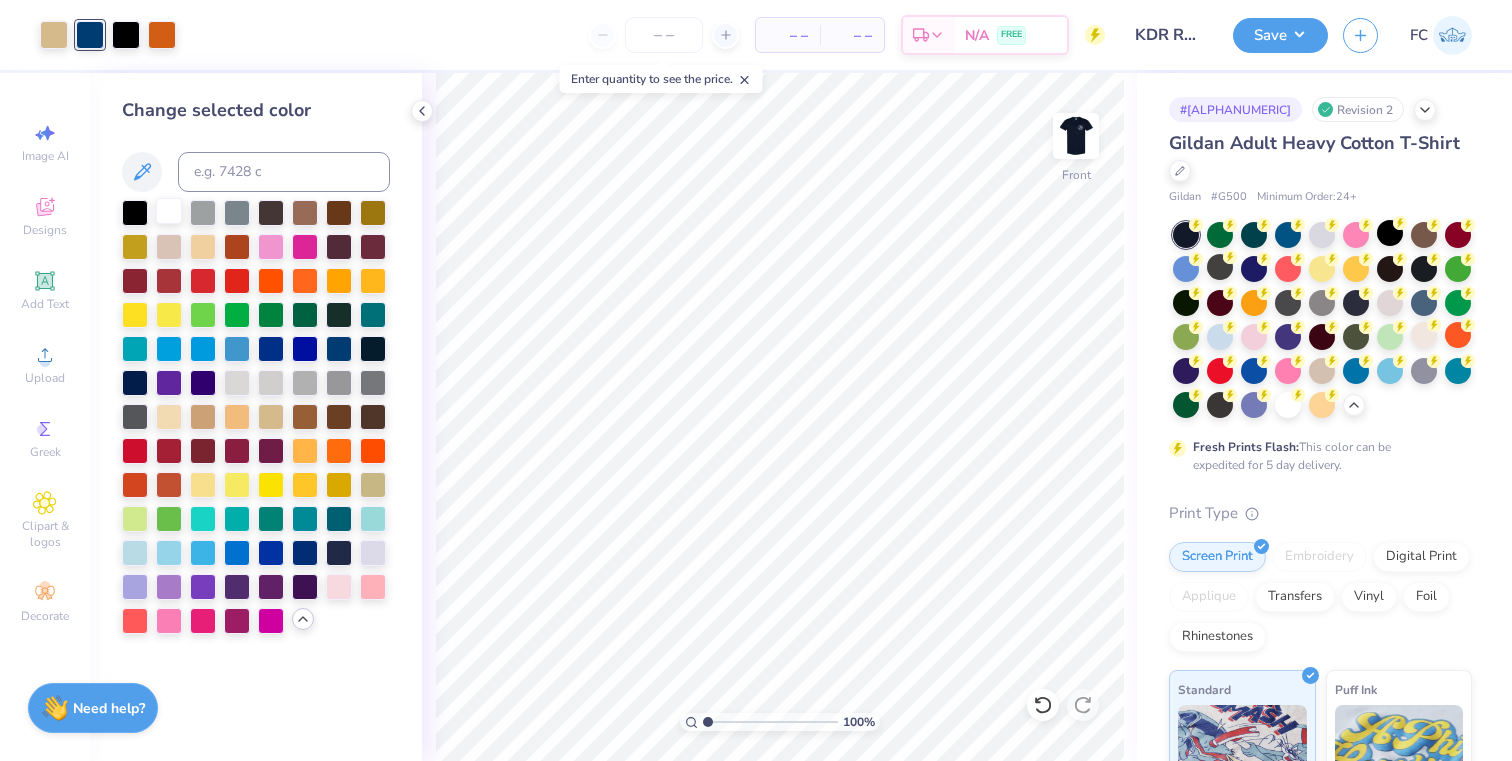 click at bounding box center (169, 211) 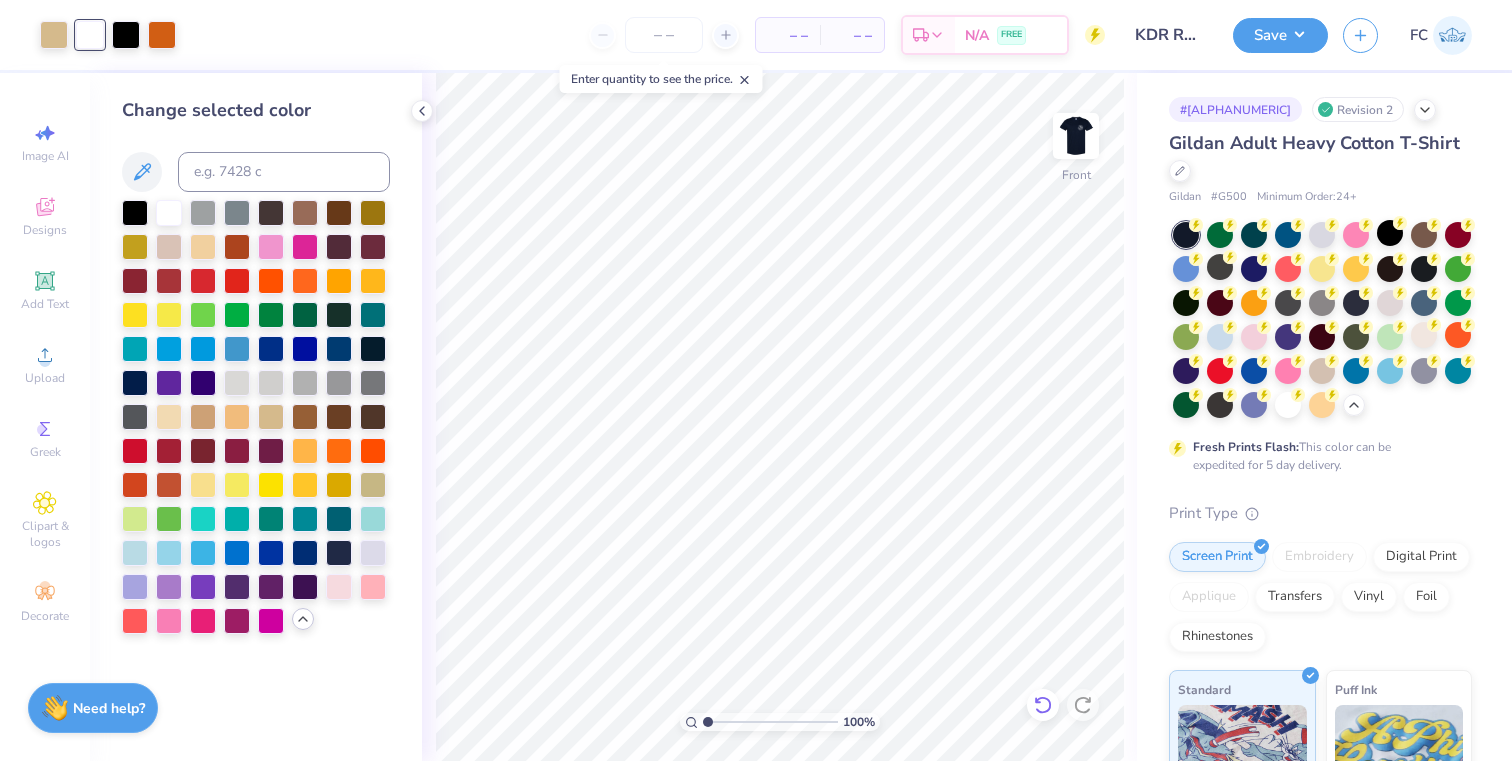 click 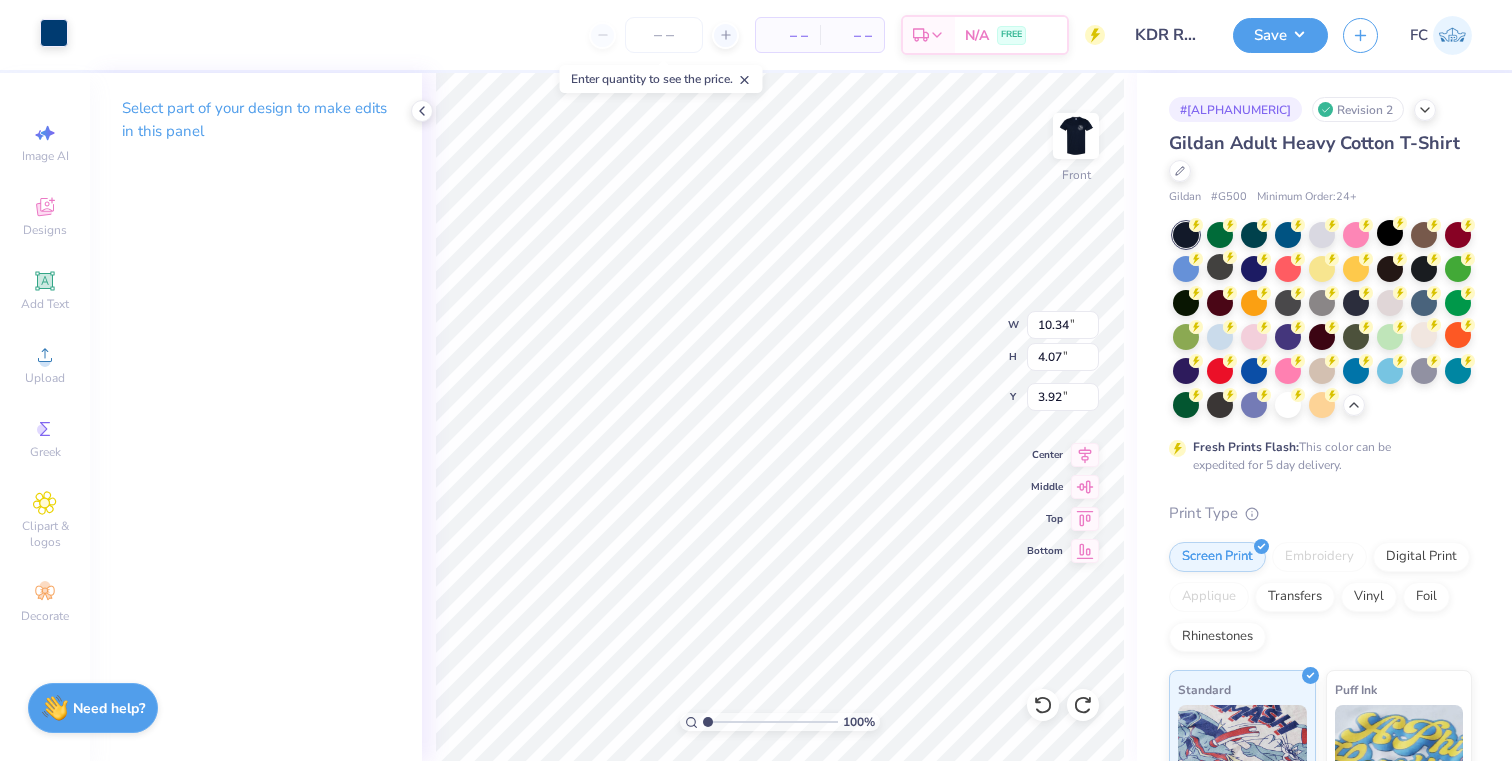 click at bounding box center [54, 33] 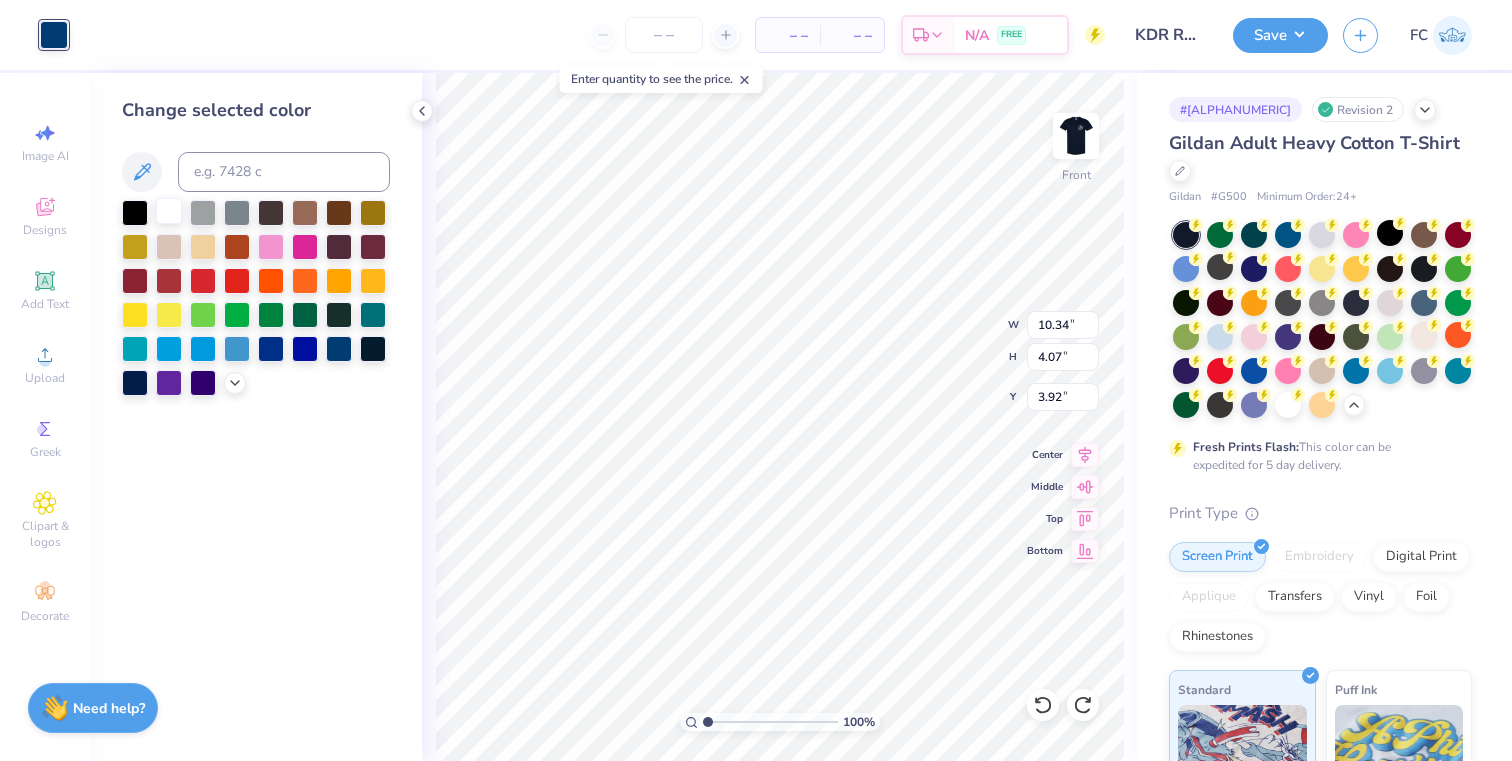 click at bounding box center (169, 211) 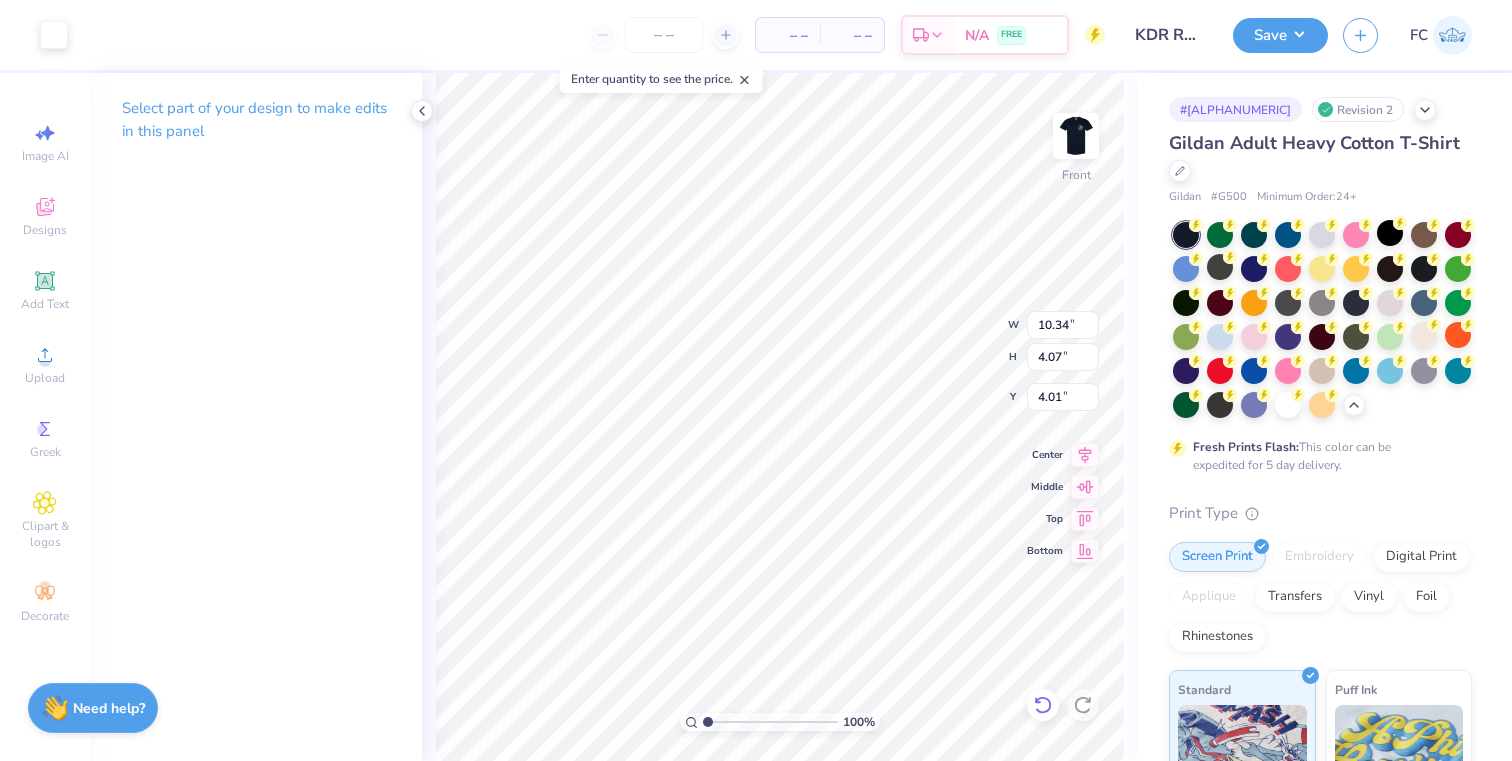 click 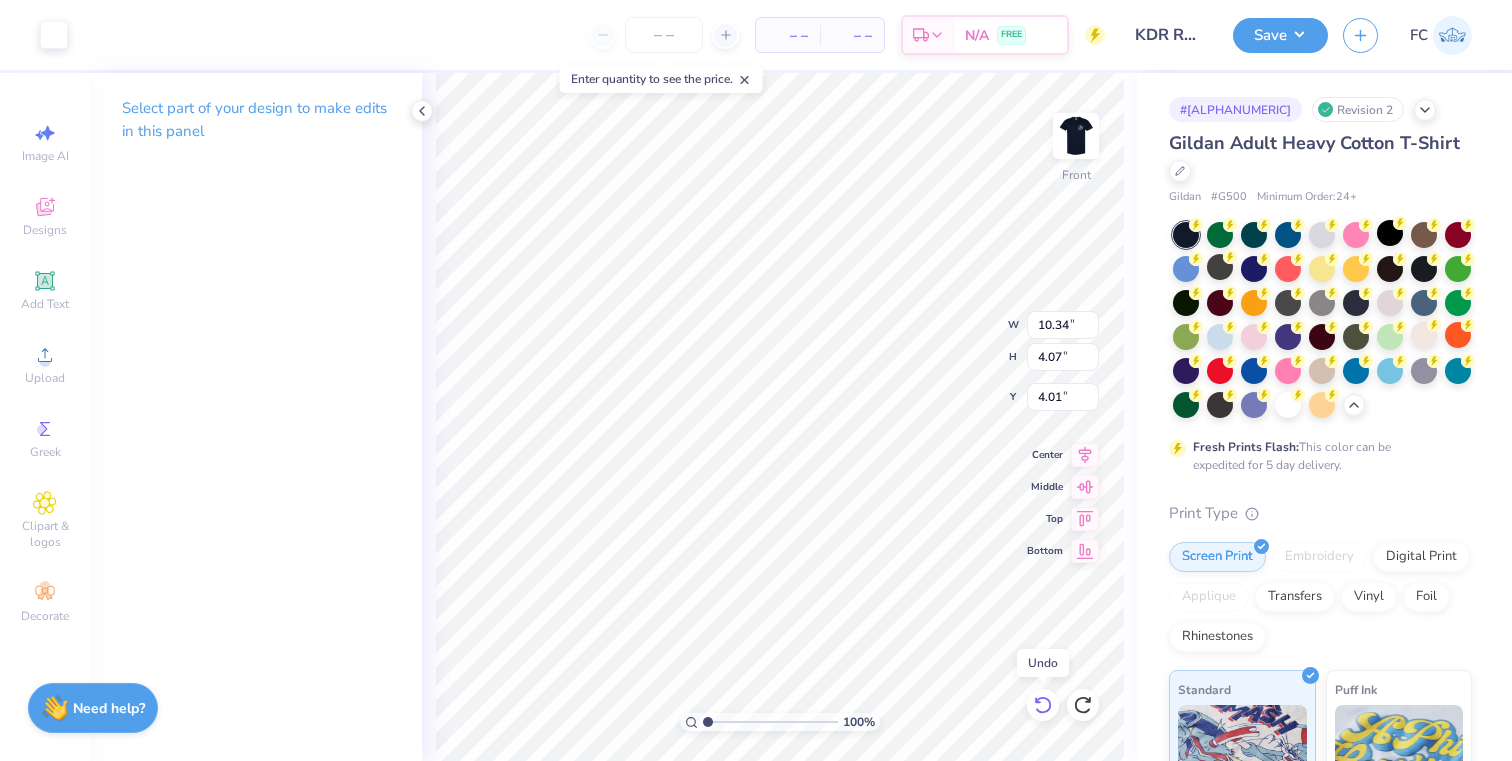 click 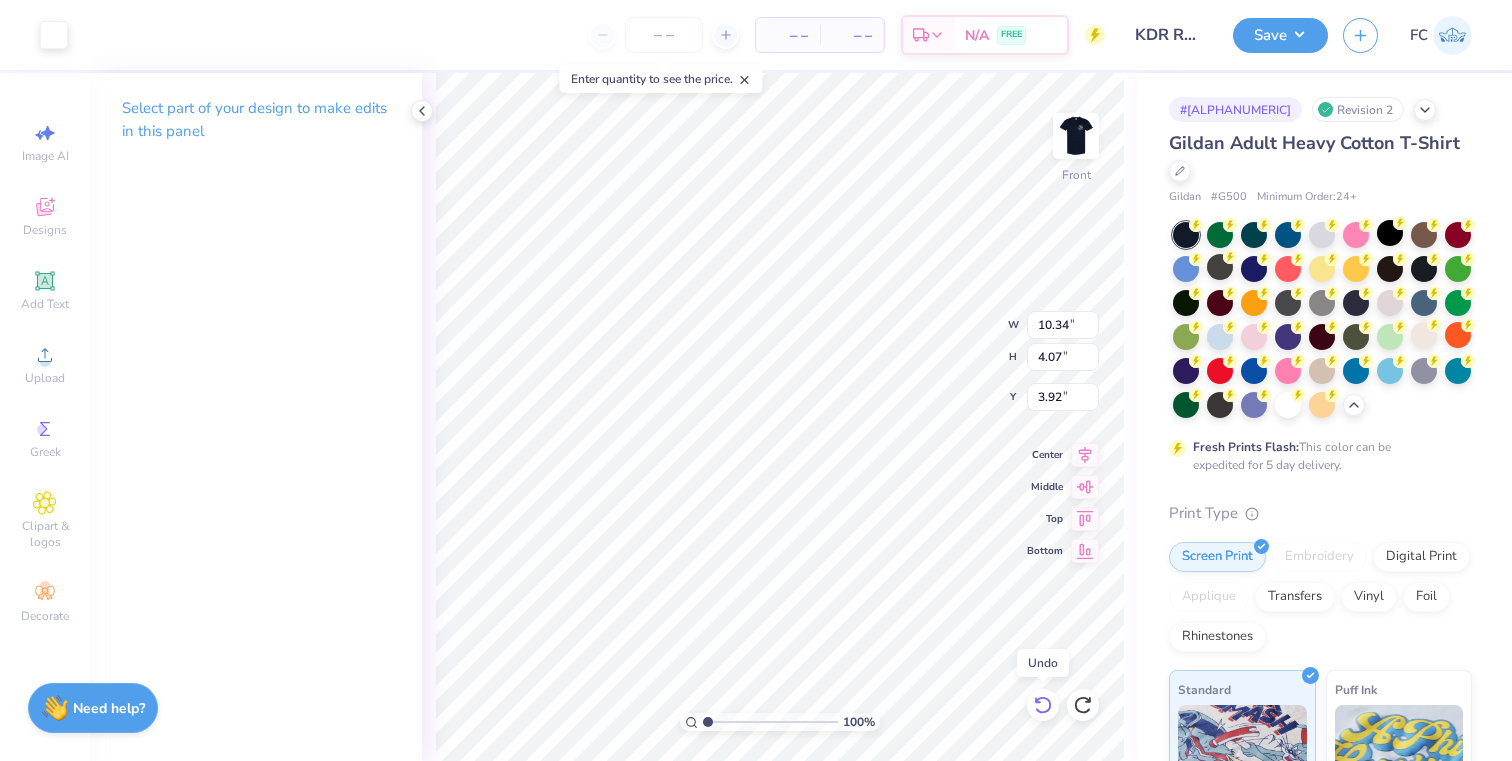 click 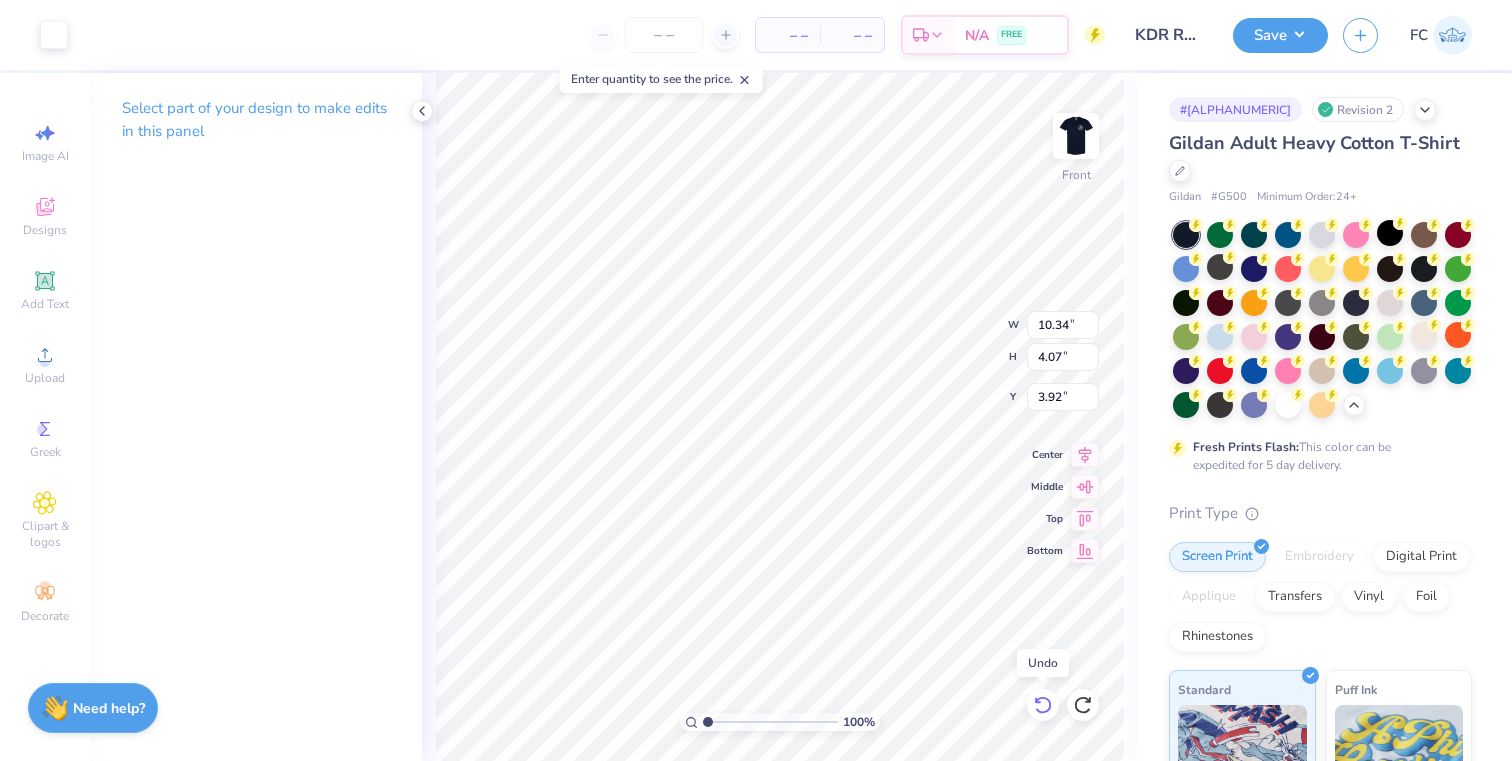 click 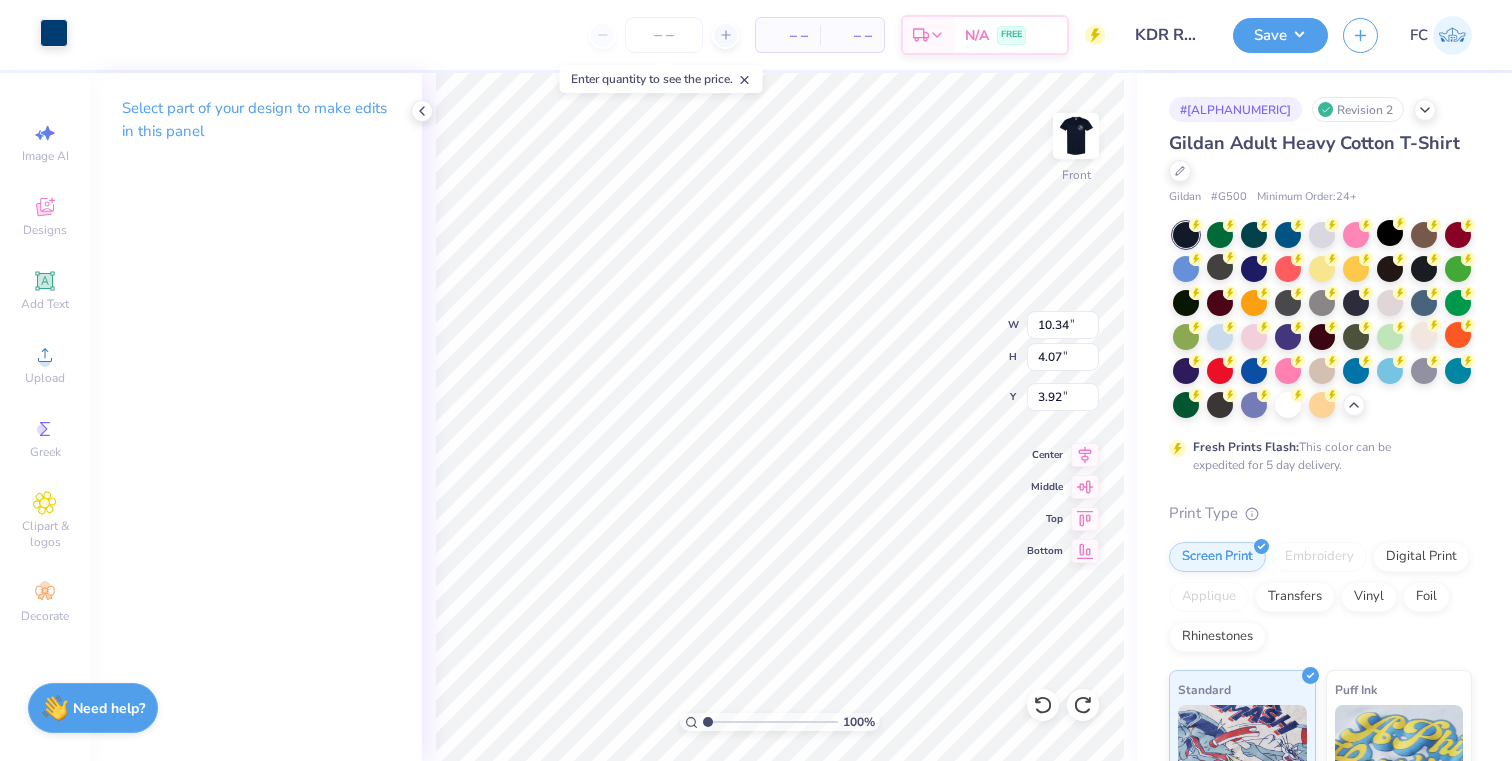 click at bounding box center (54, 33) 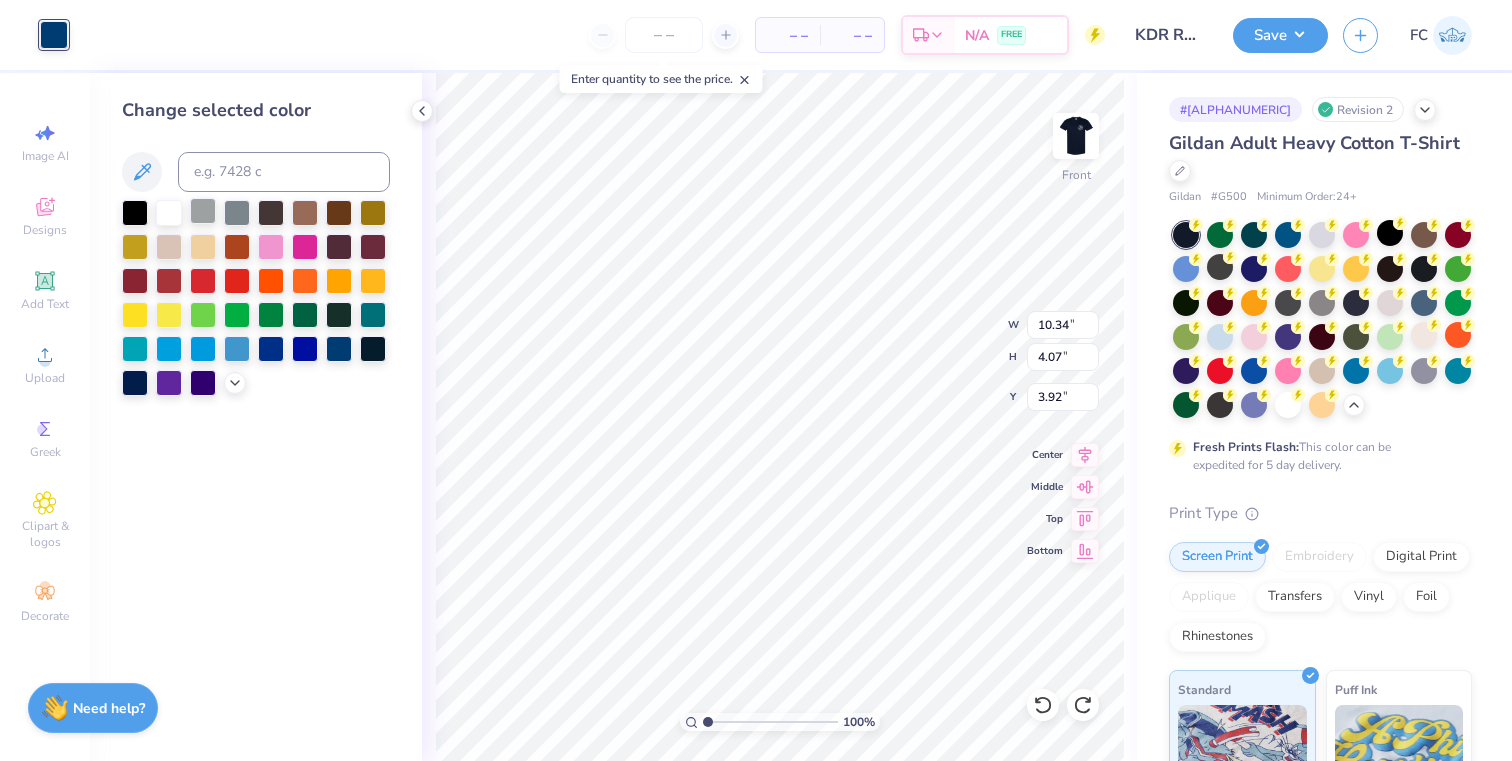click at bounding box center [169, 213] 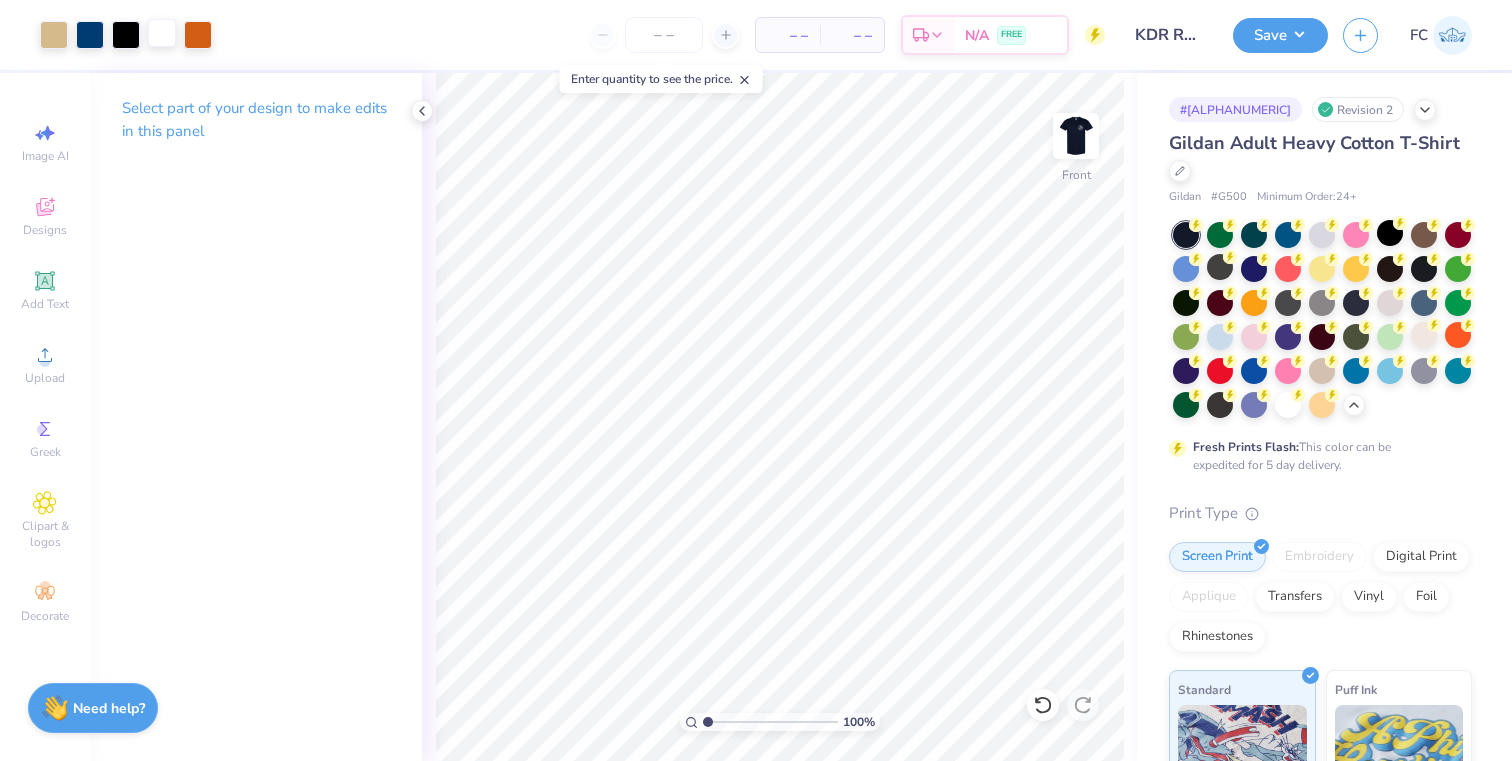 click at bounding box center [162, 33] 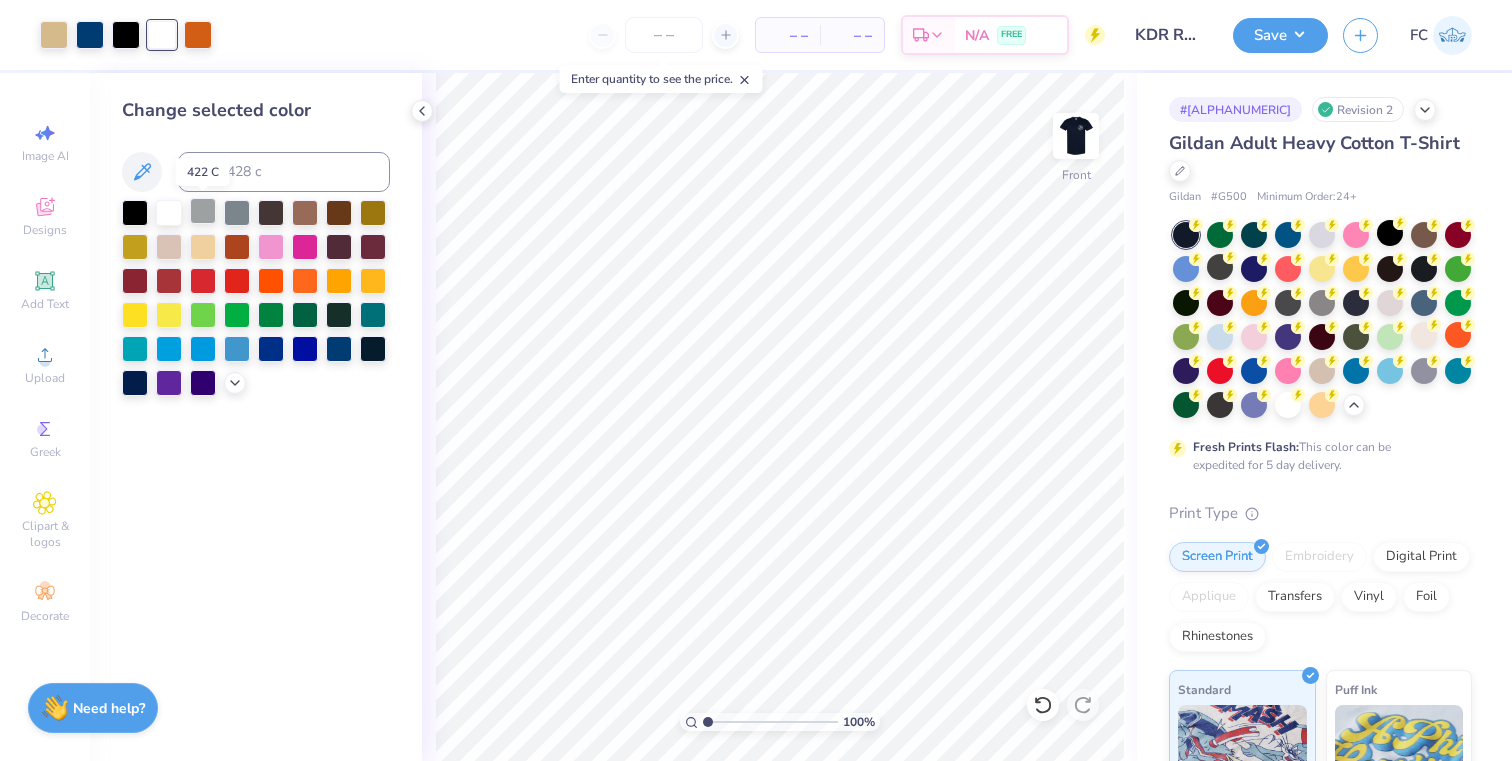 click at bounding box center (203, 211) 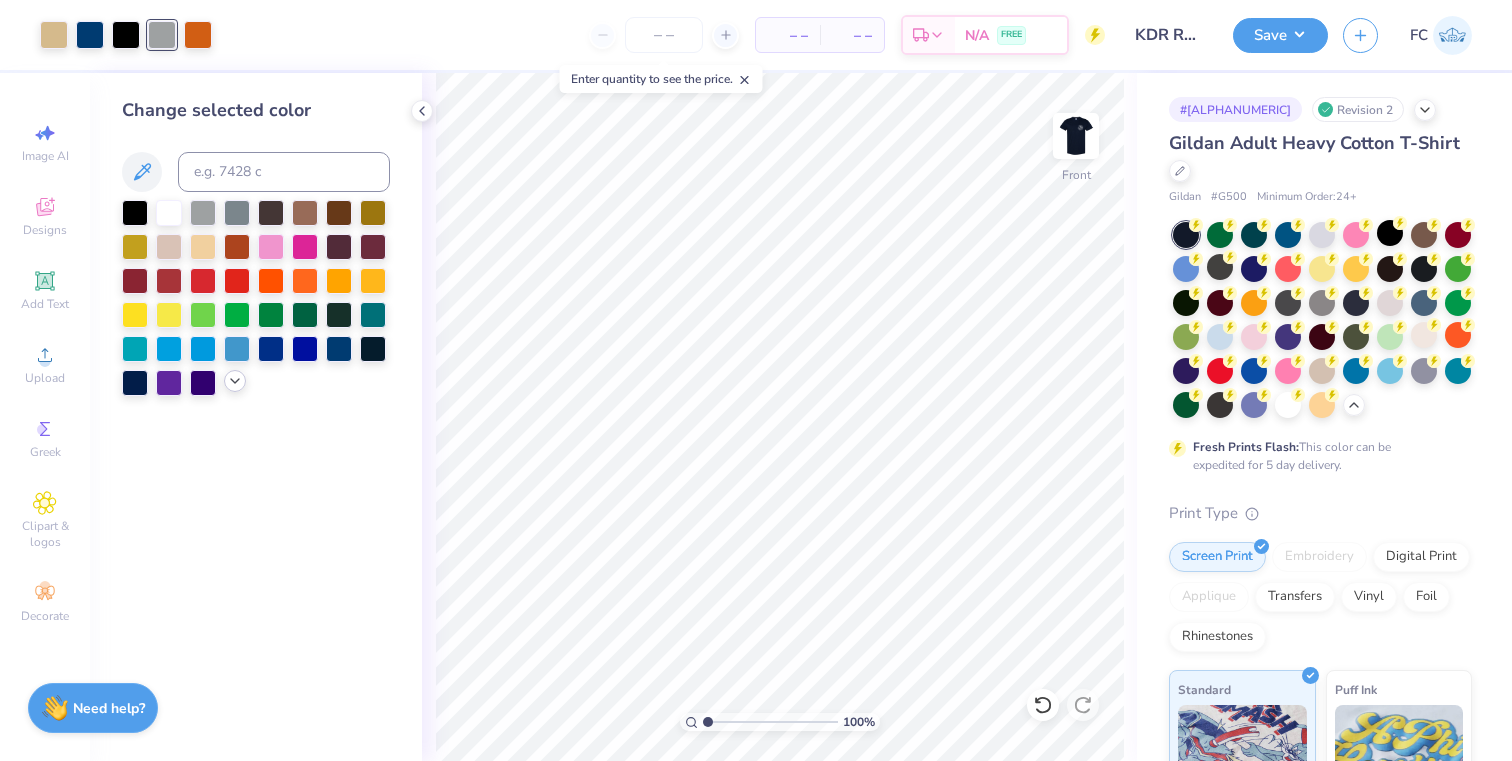 click 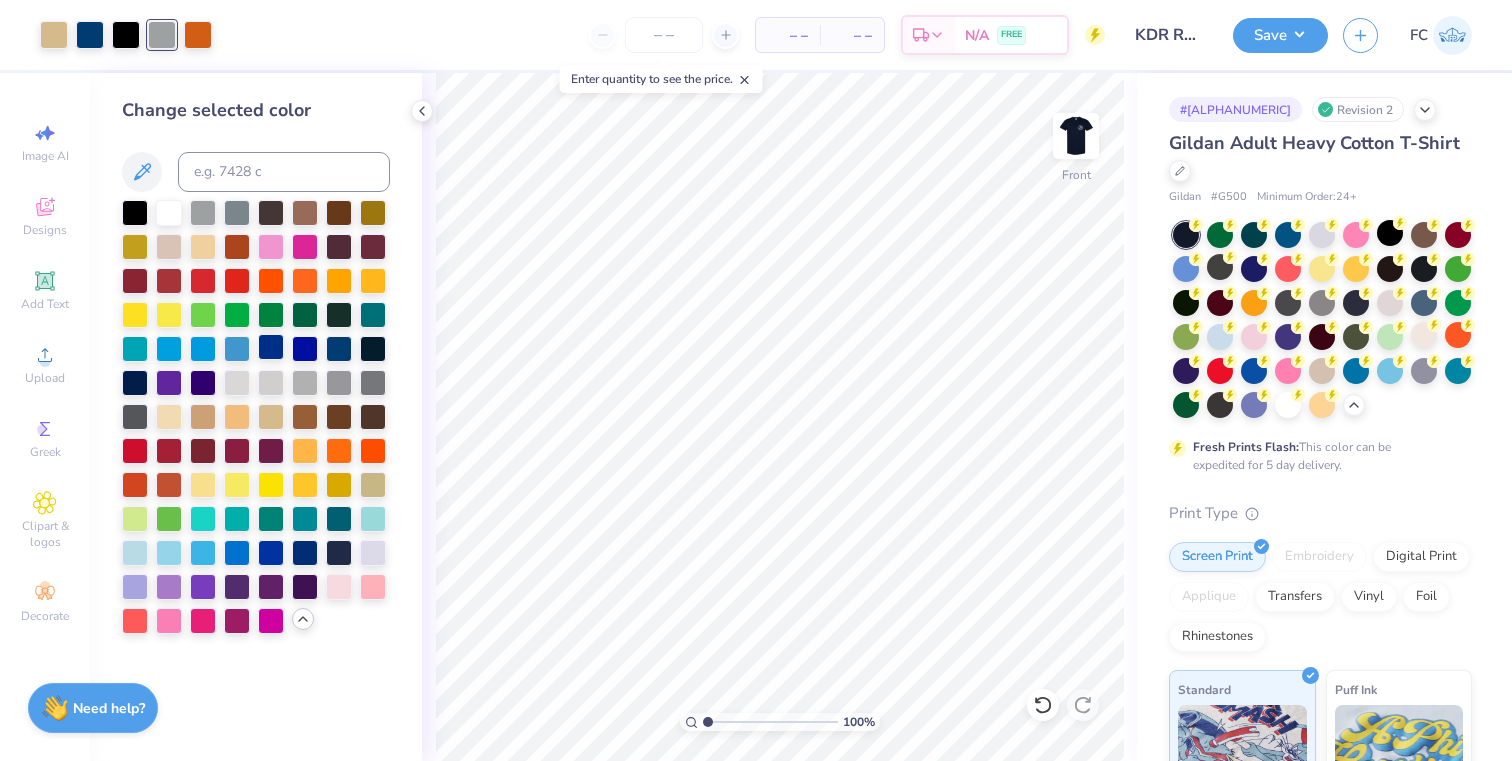 click at bounding box center (271, 347) 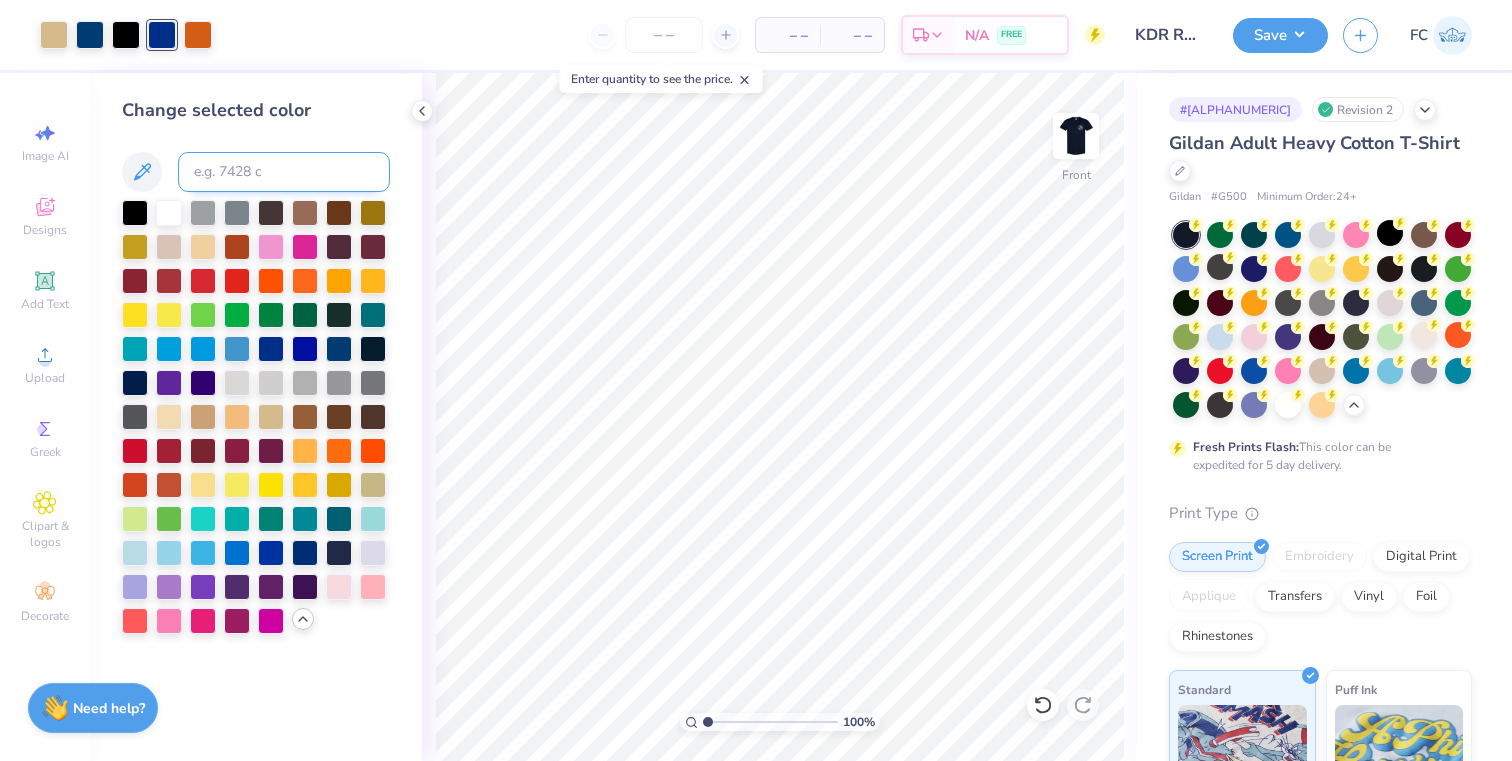 click at bounding box center [284, 172] 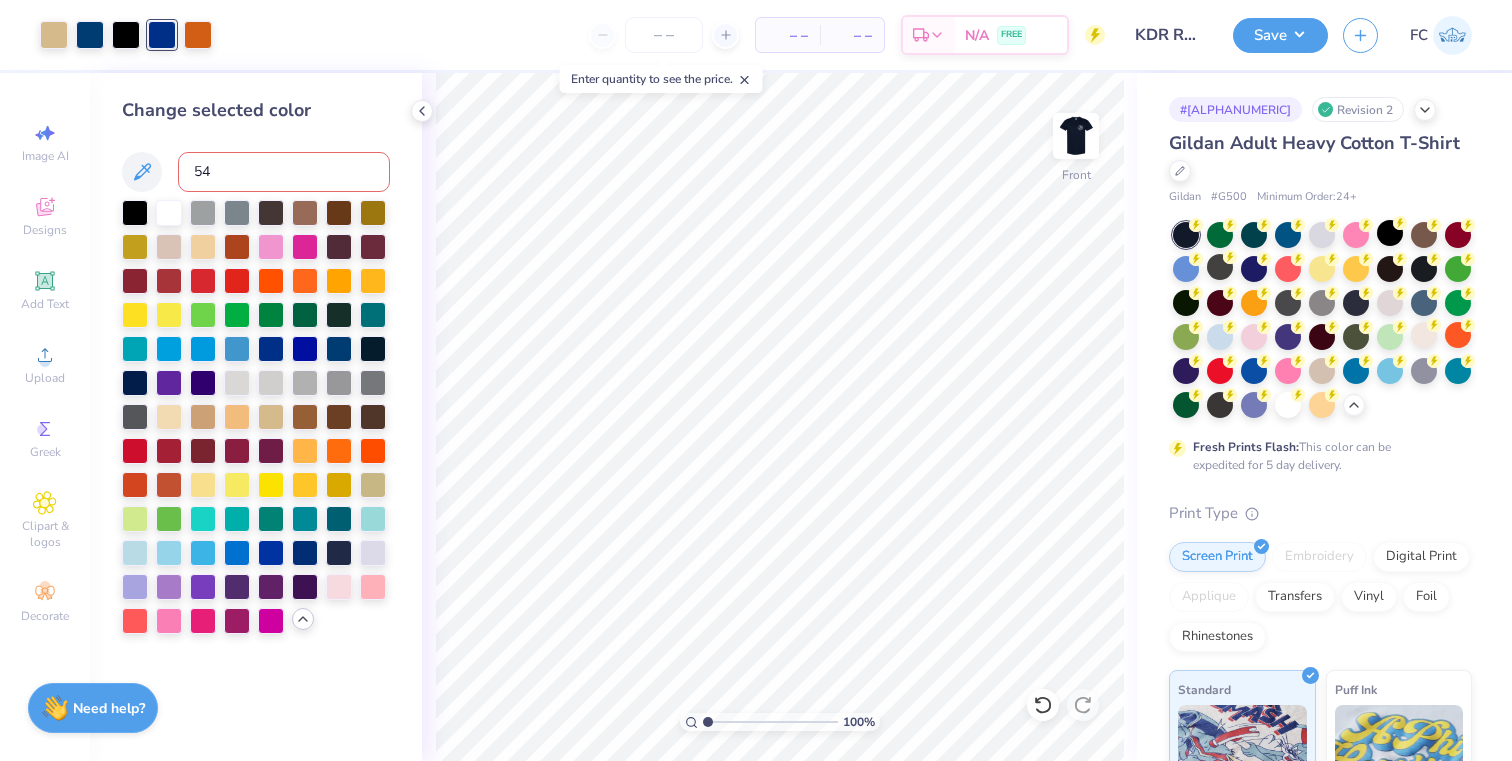 type on "541" 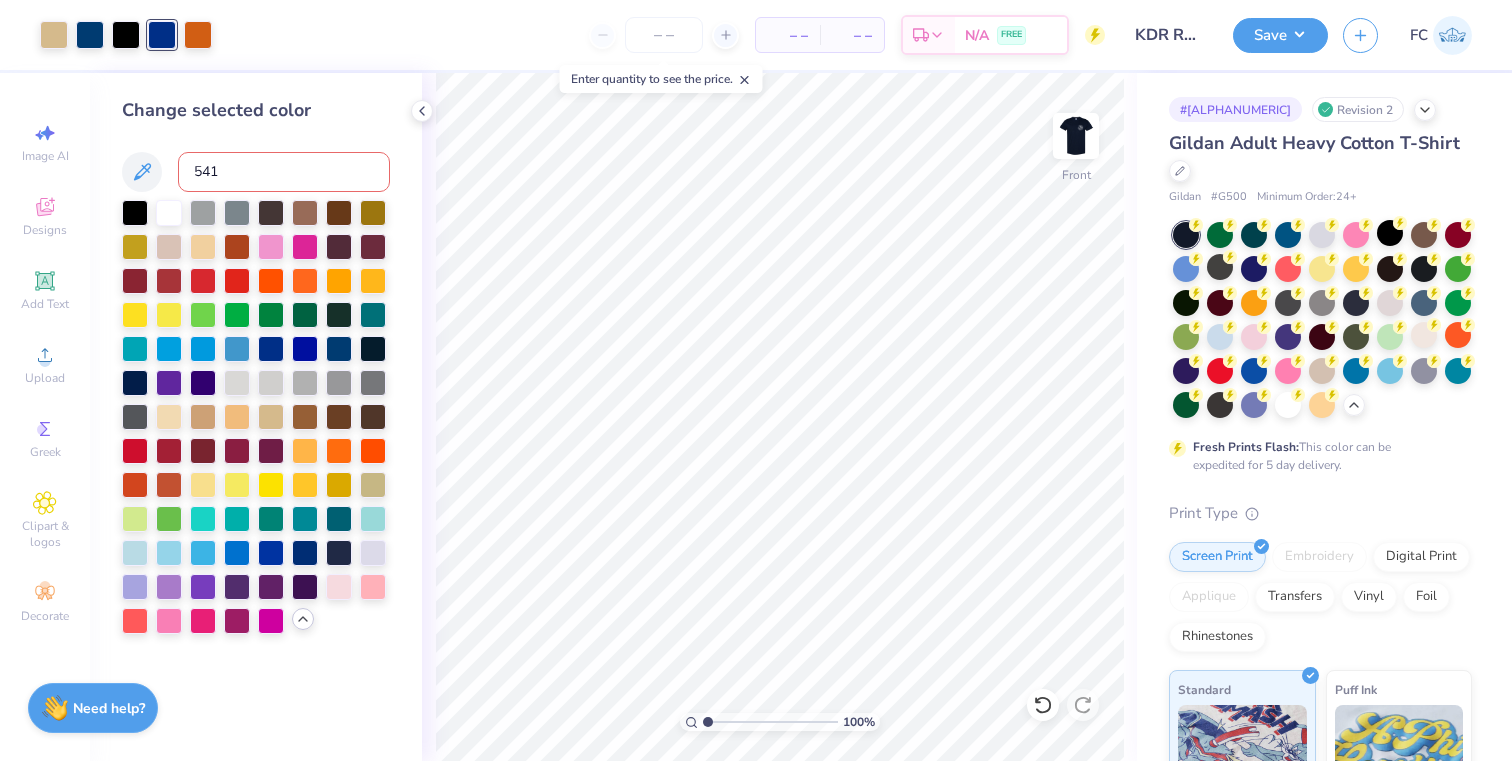 type 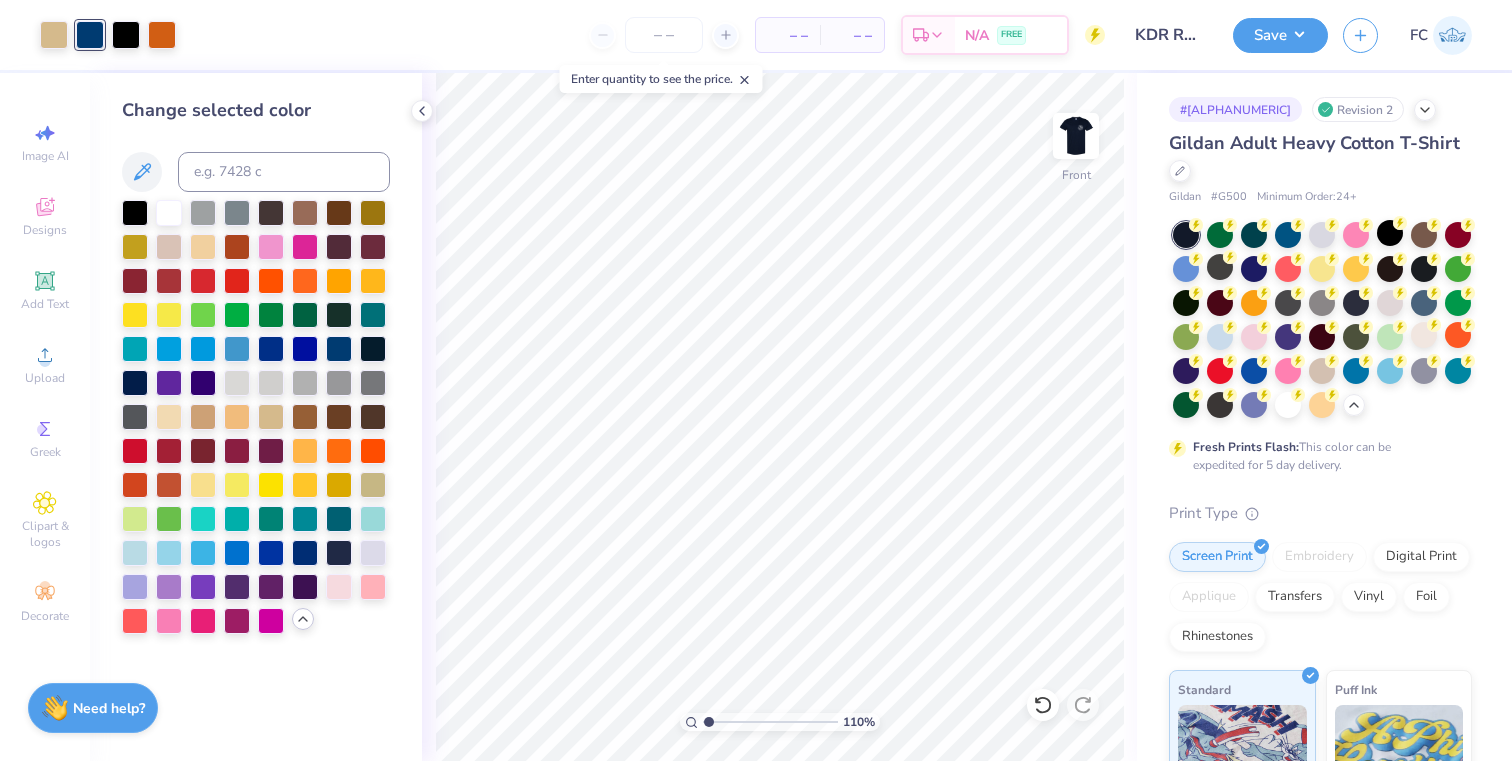 type on "1" 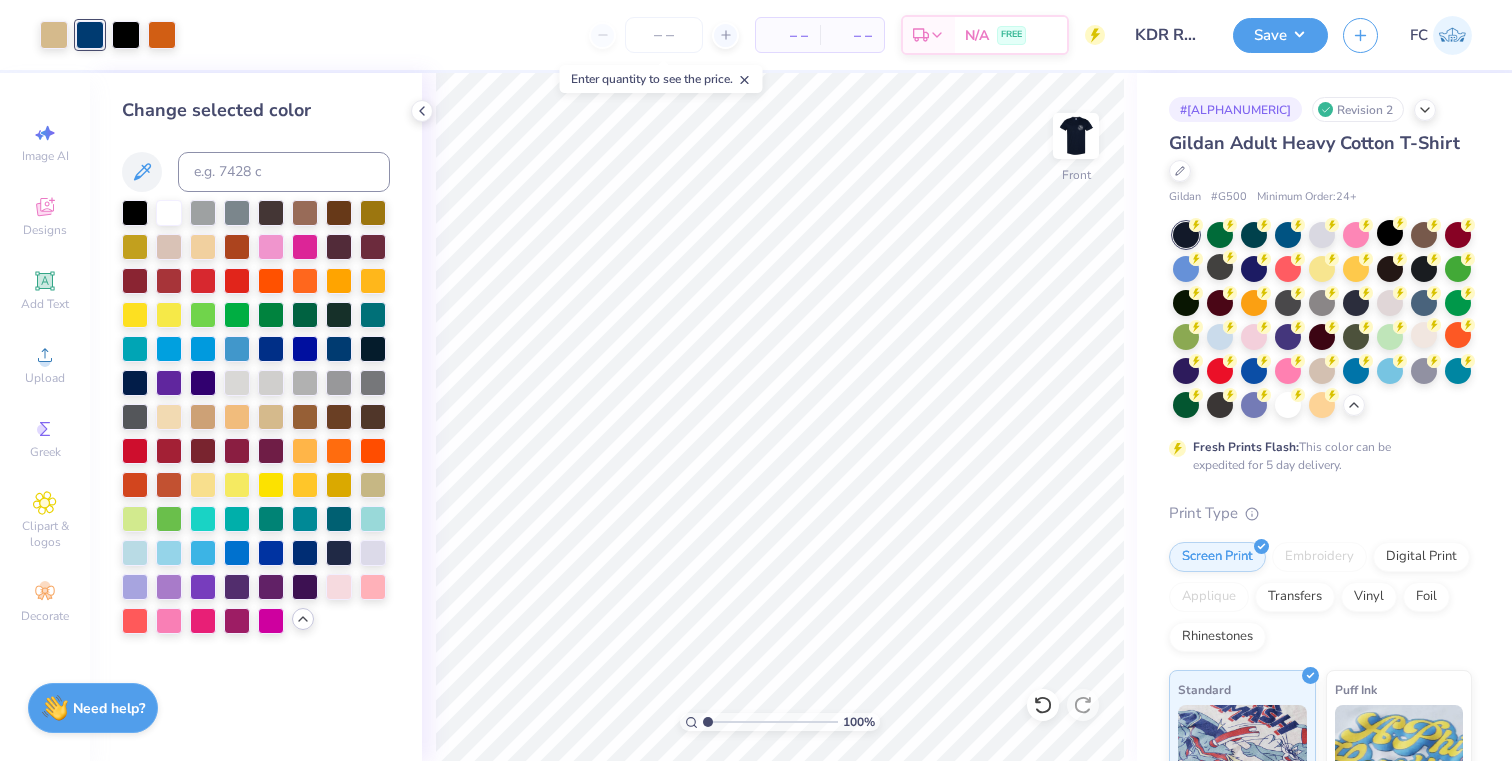 drag, startPoint x: 712, startPoint y: 722, endPoint x: 694, endPoint y: 721, distance: 18.027756 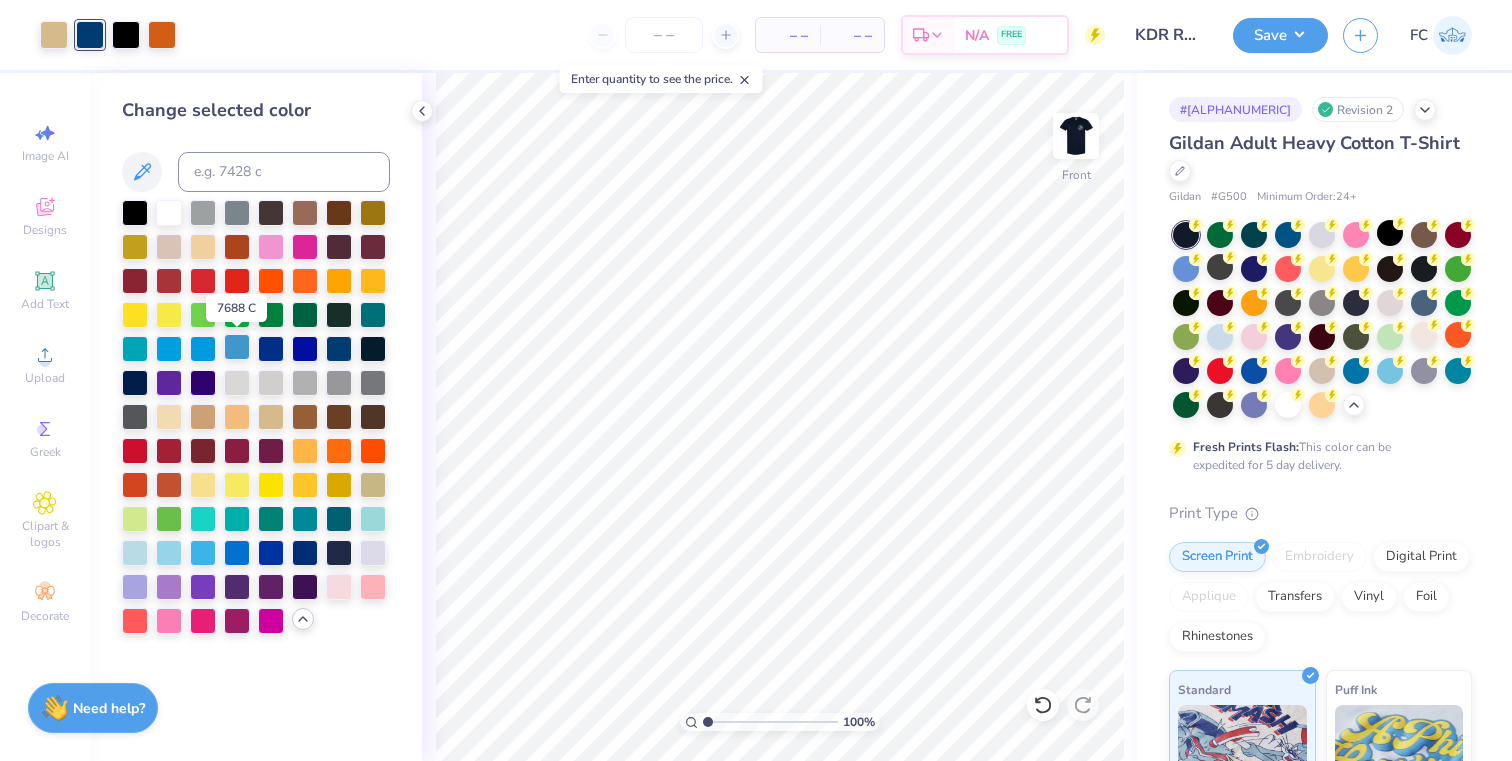 click at bounding box center (237, 347) 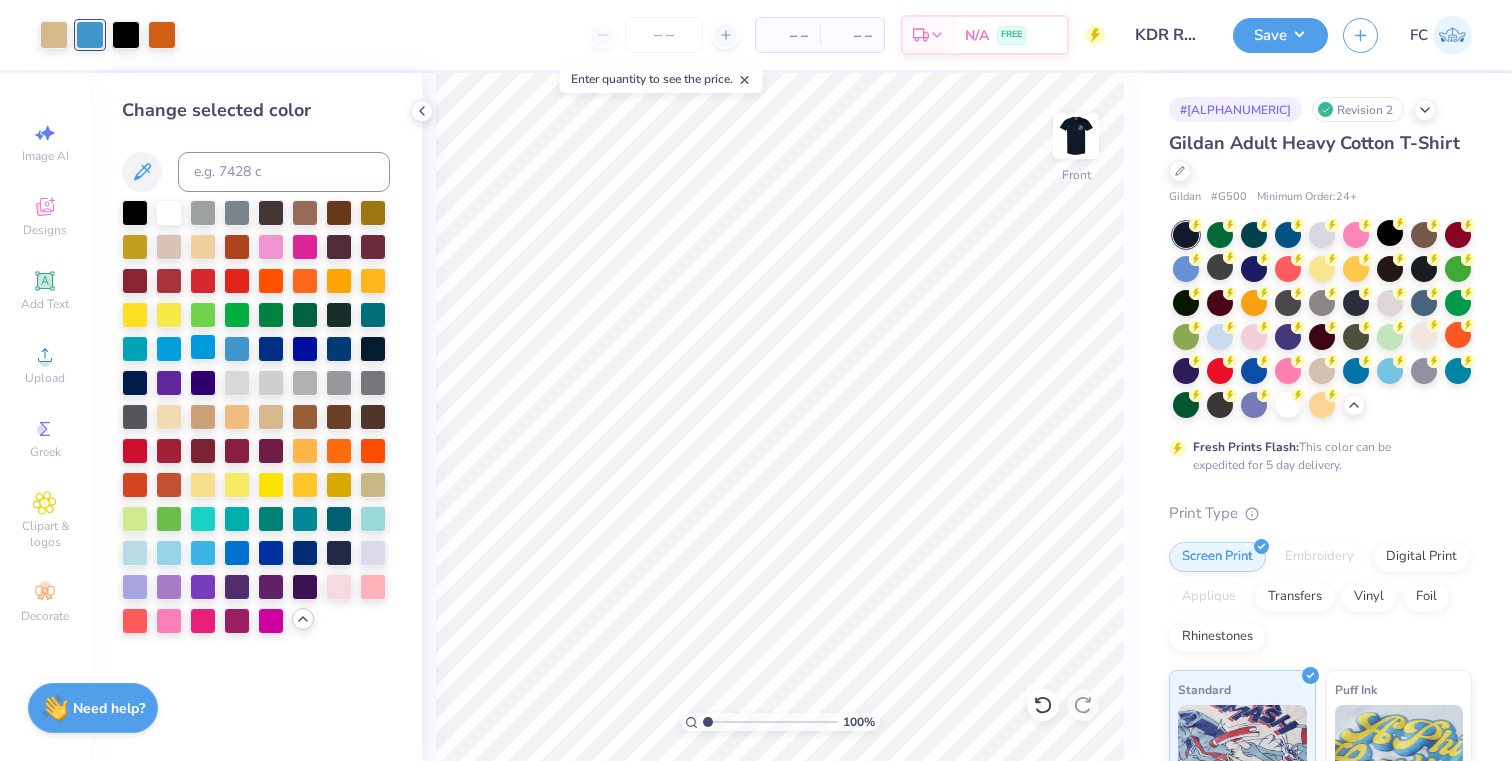 click at bounding box center (203, 347) 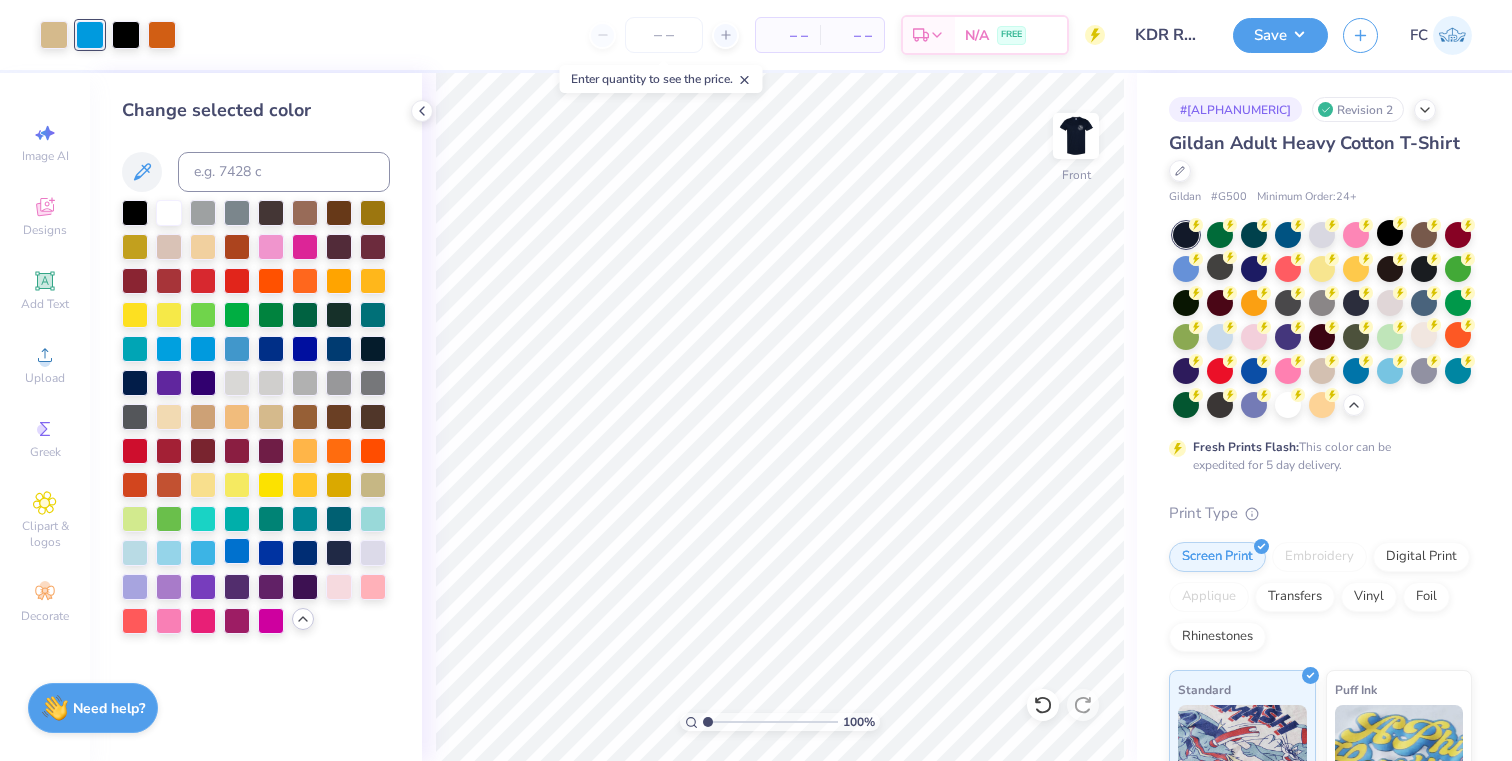 click at bounding box center [237, 551] 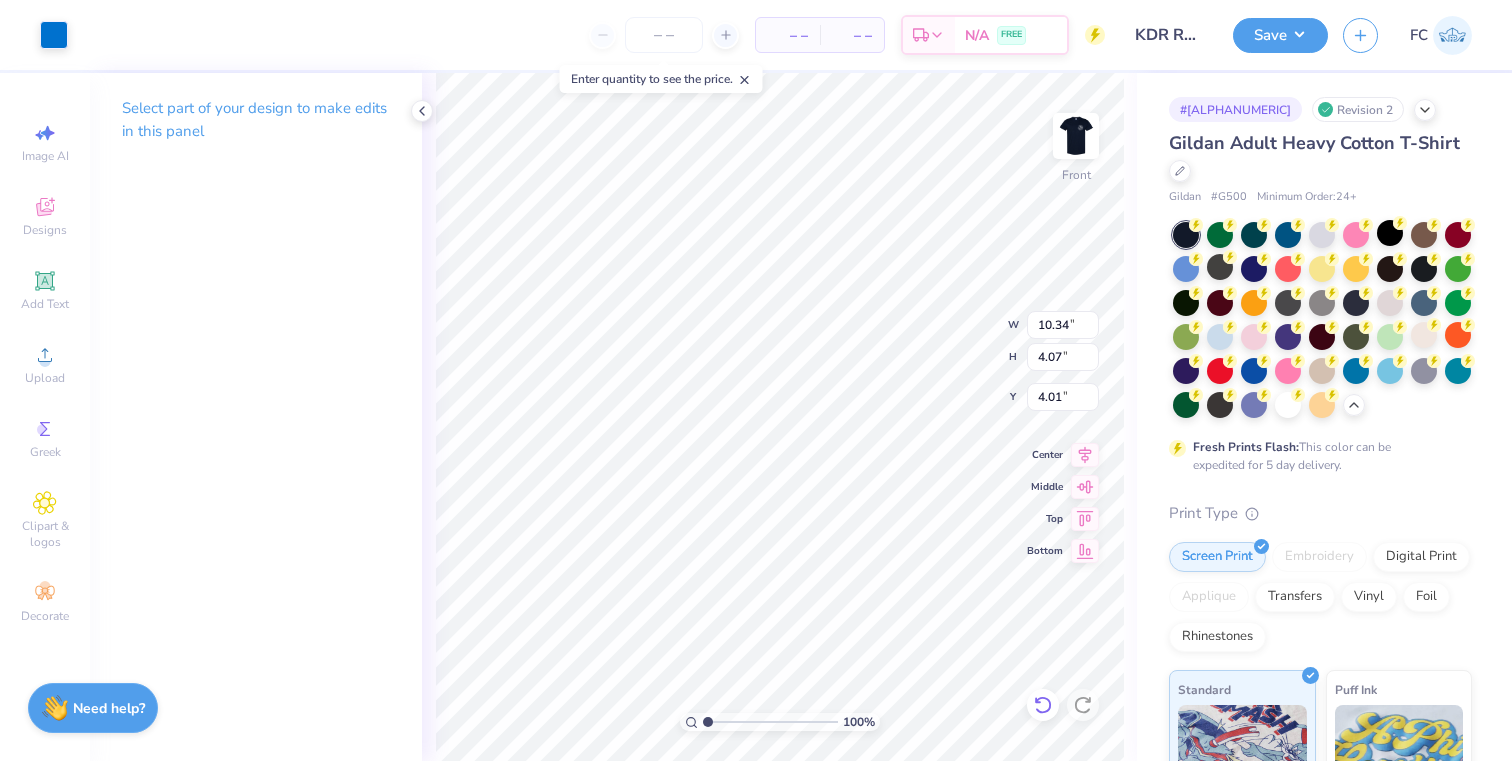 click 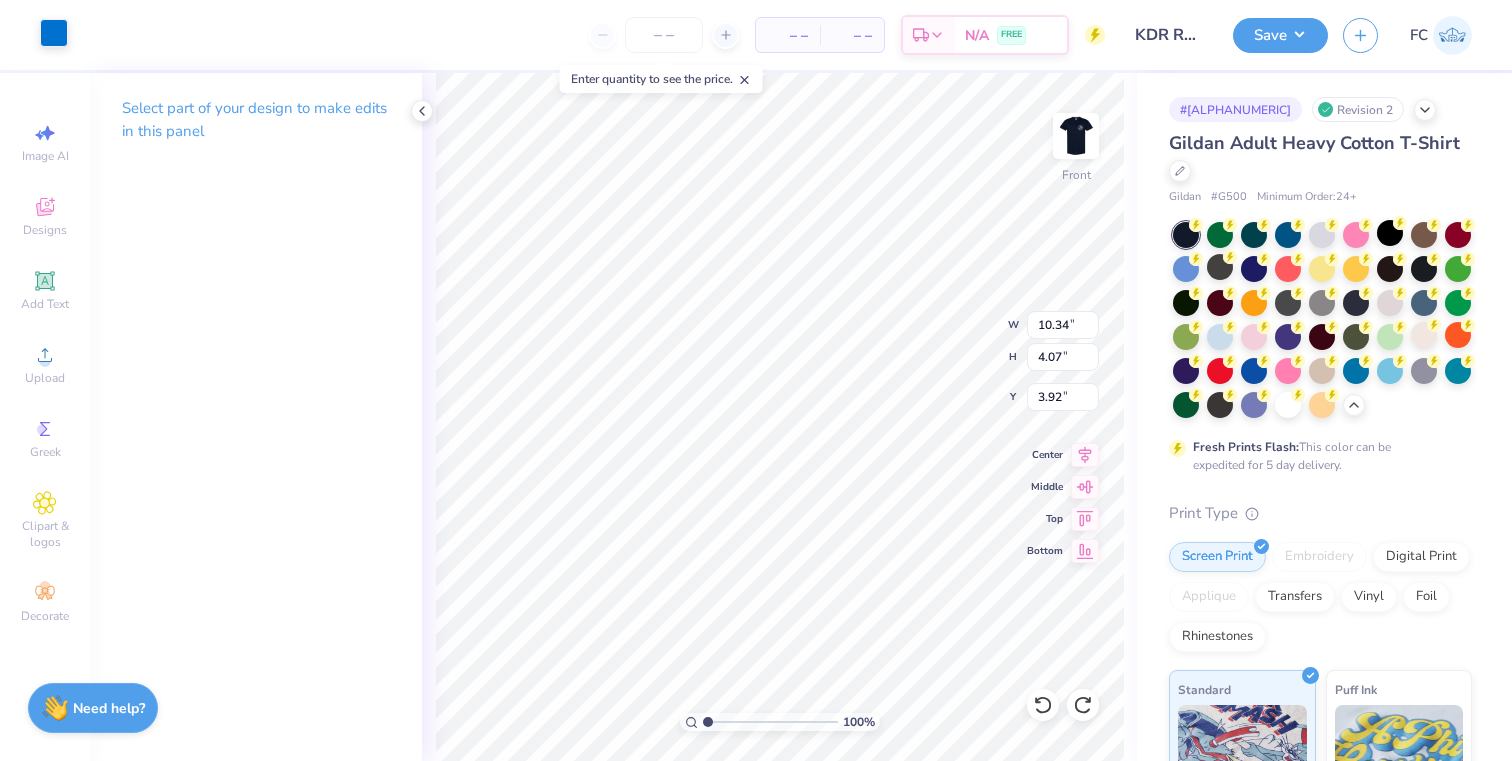 click at bounding box center (54, 33) 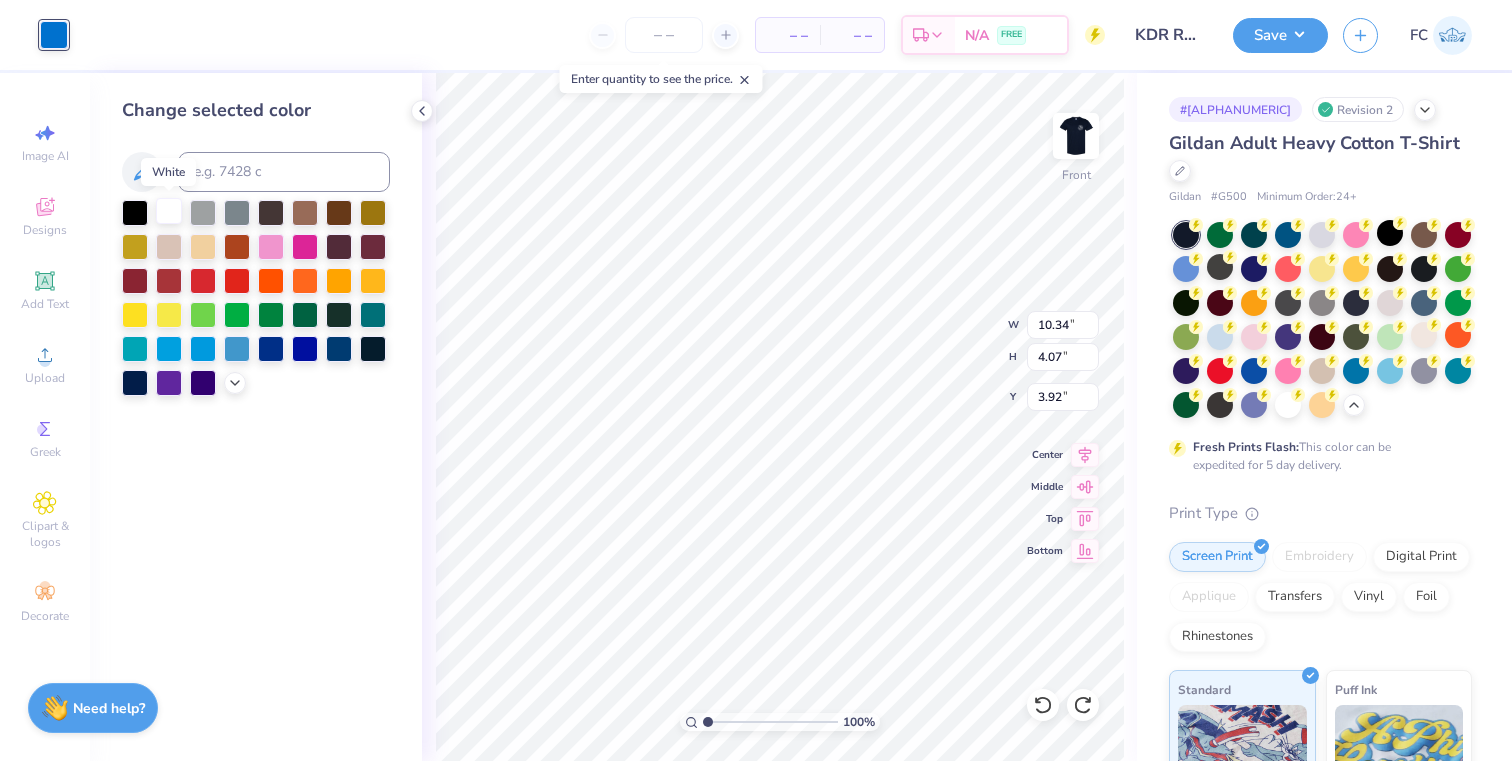 click at bounding box center [169, 211] 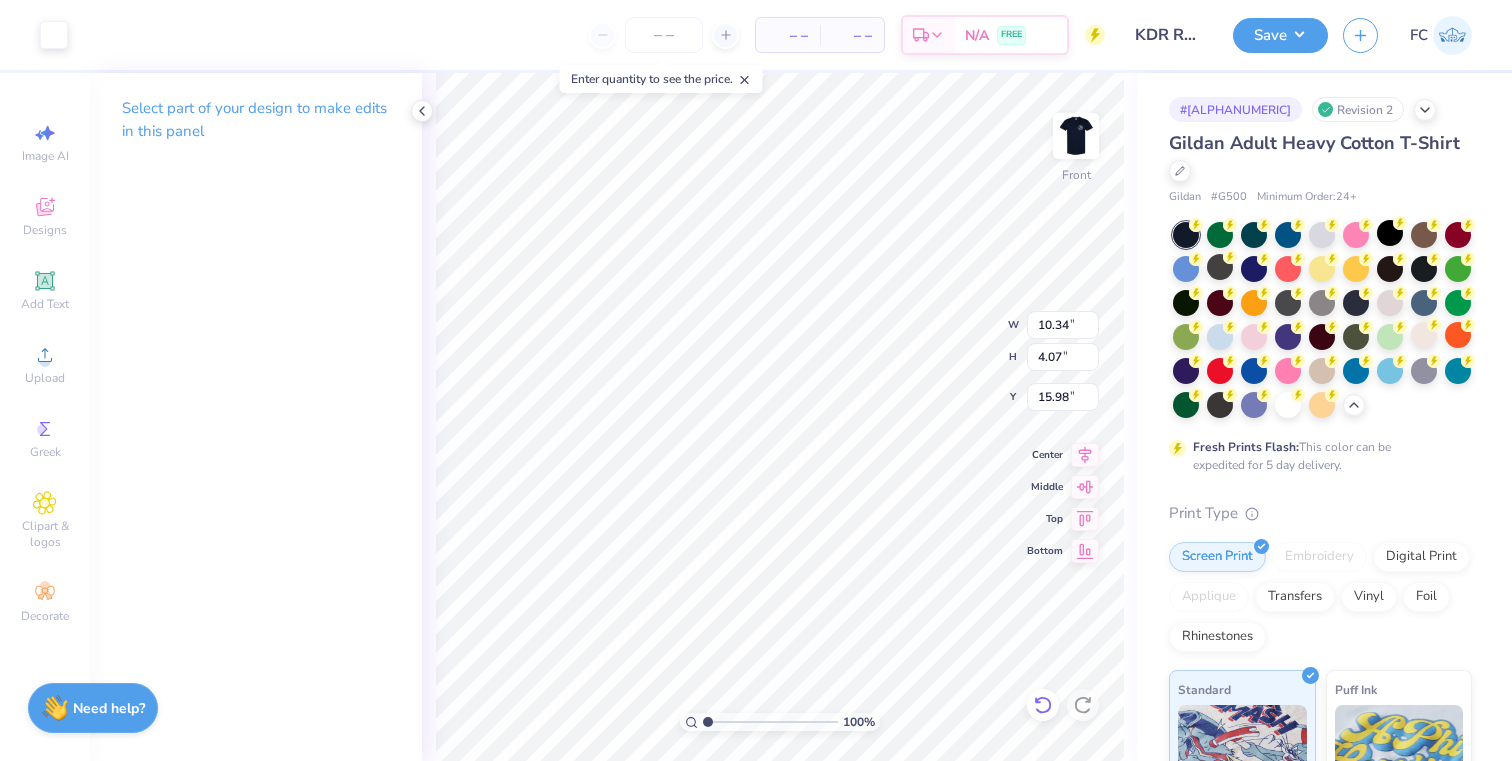 click 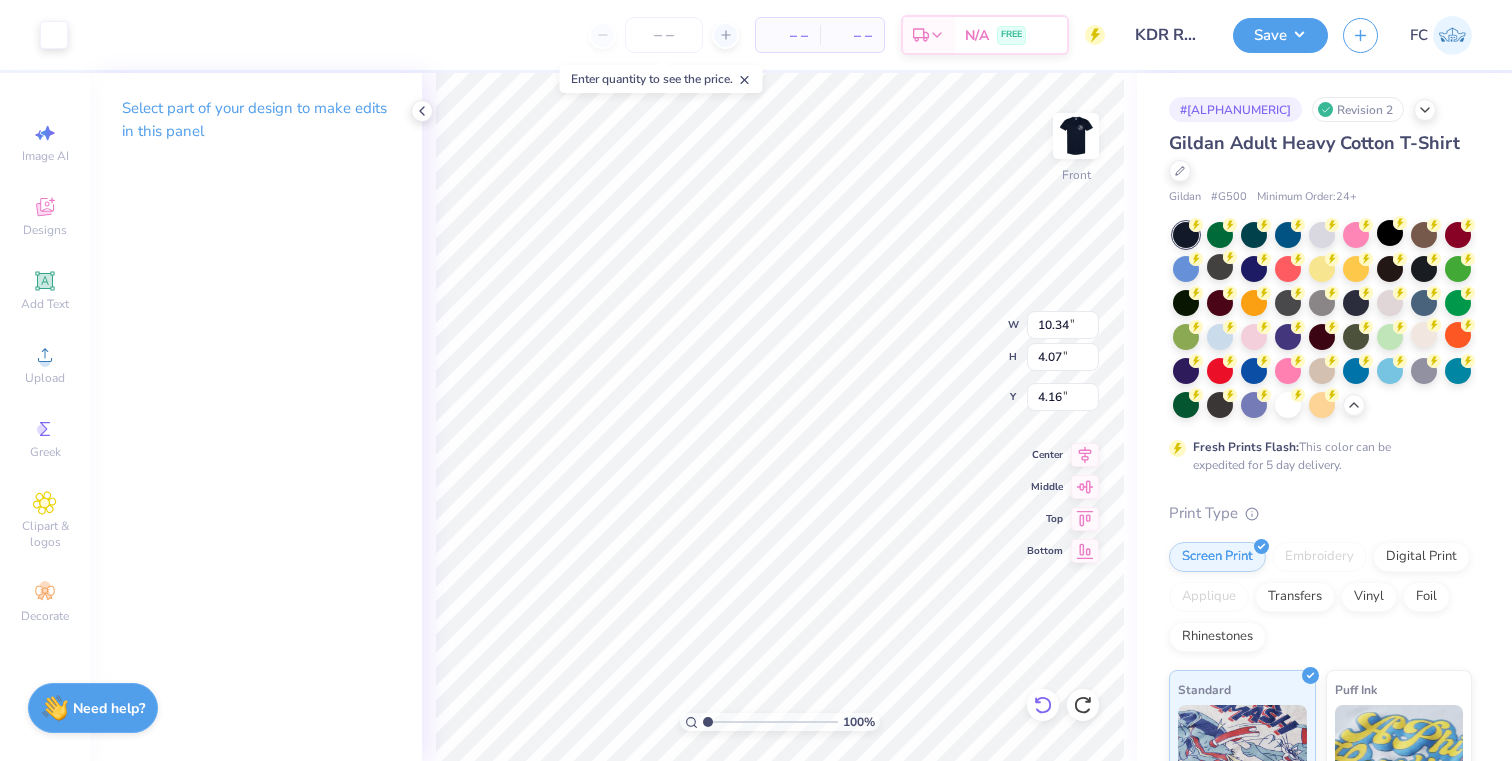 click 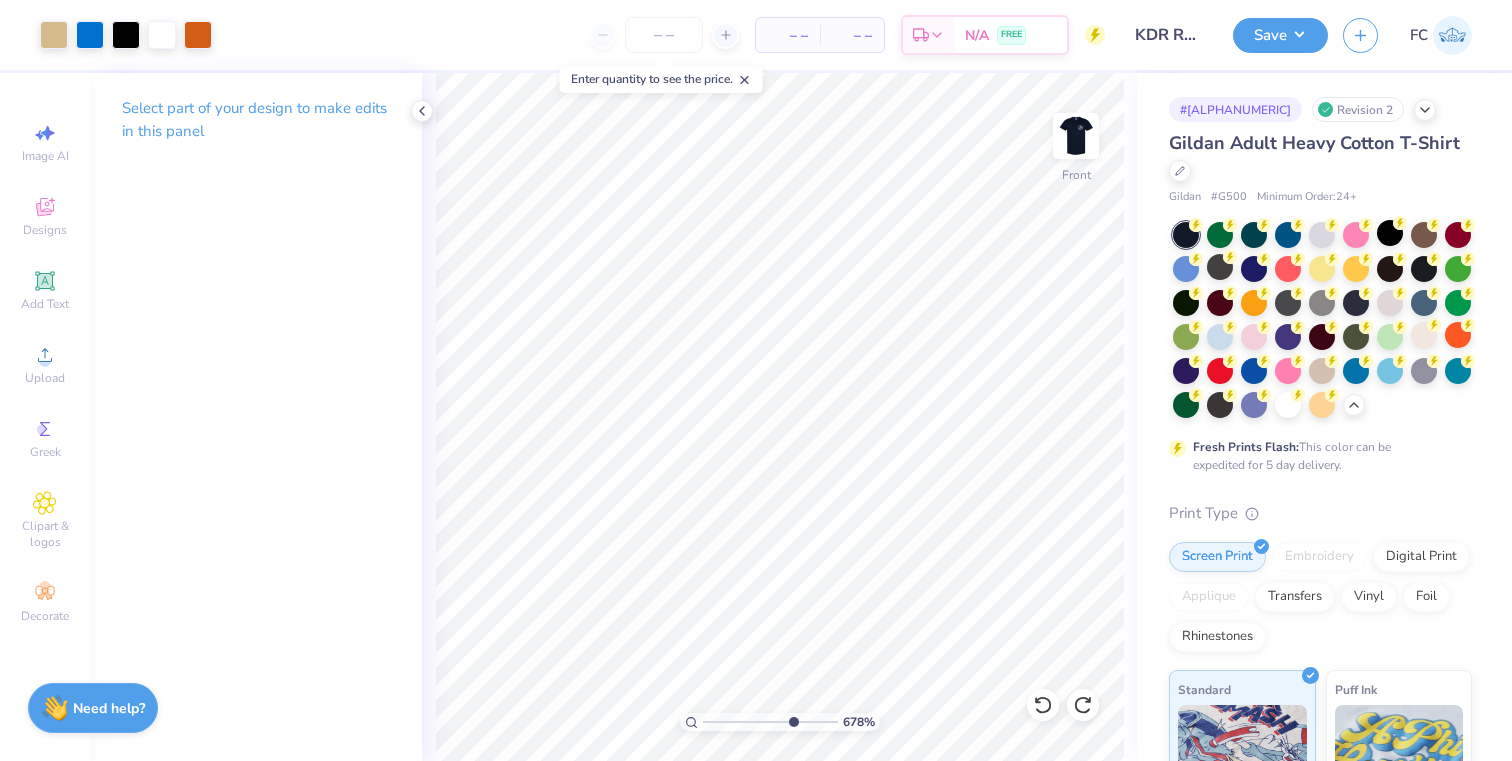 drag, startPoint x: 703, startPoint y: 723, endPoint x: 789, endPoint y: 715, distance: 86.37129 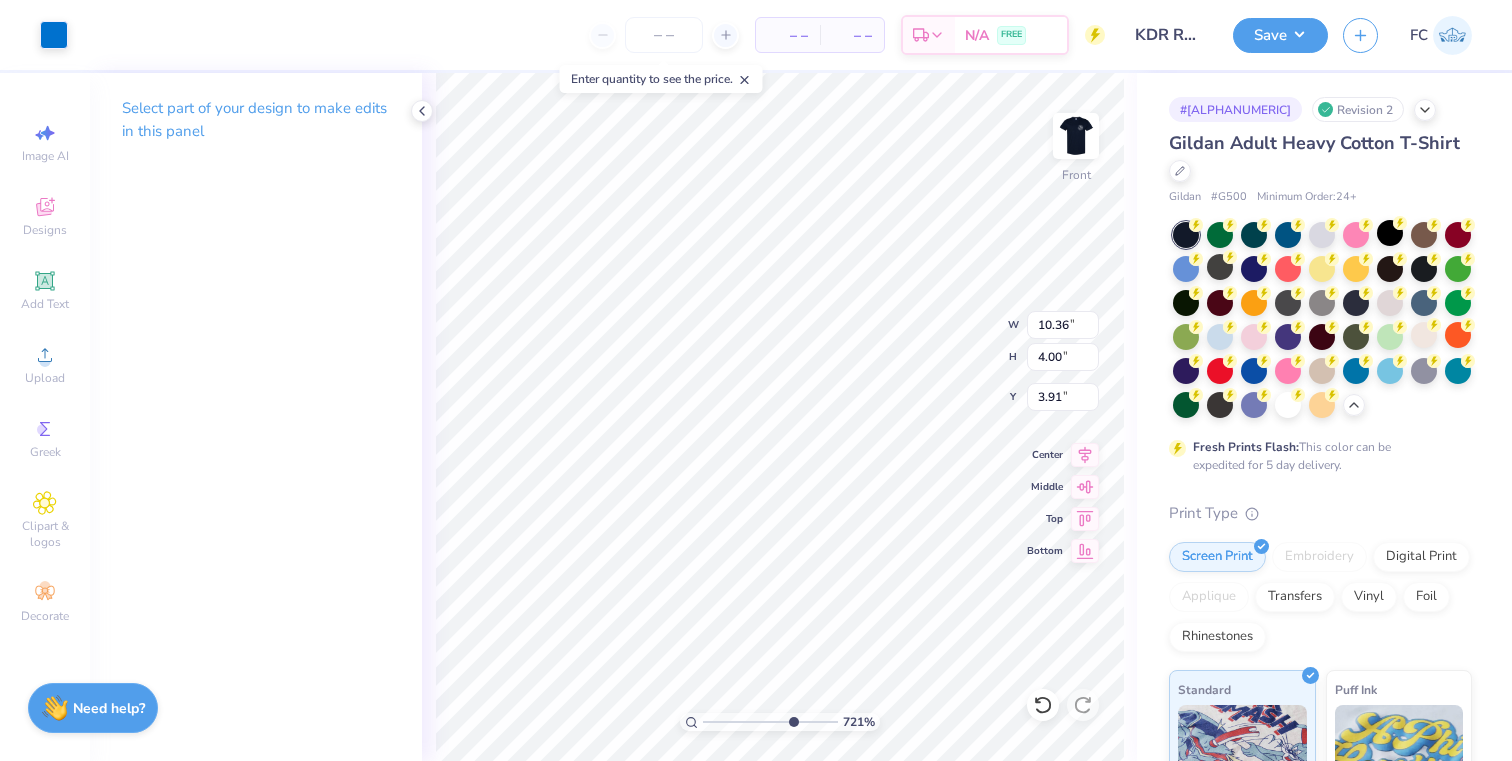 type on "3.92" 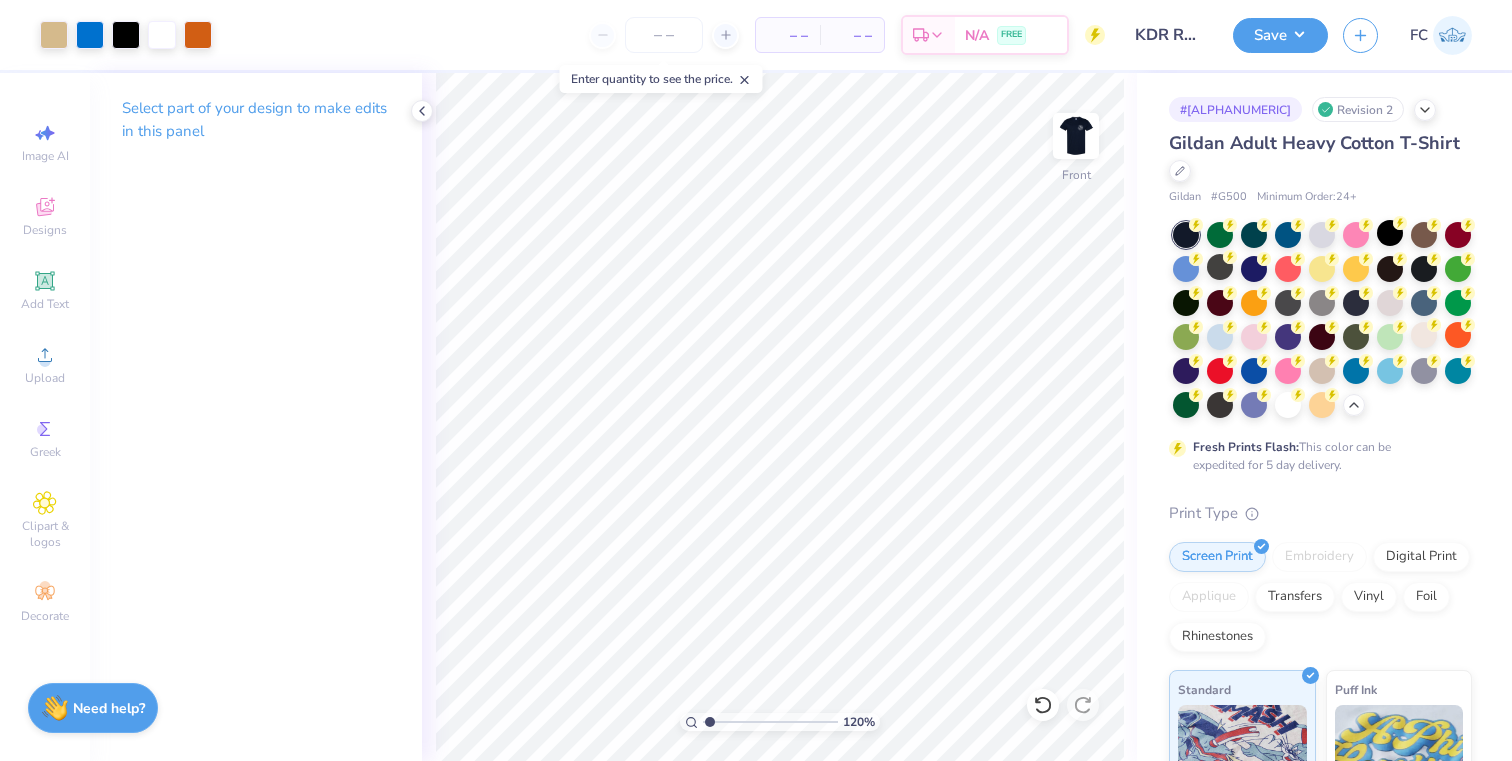 drag, startPoint x: 789, startPoint y: 722, endPoint x: 710, endPoint y: 717, distance: 79.15807 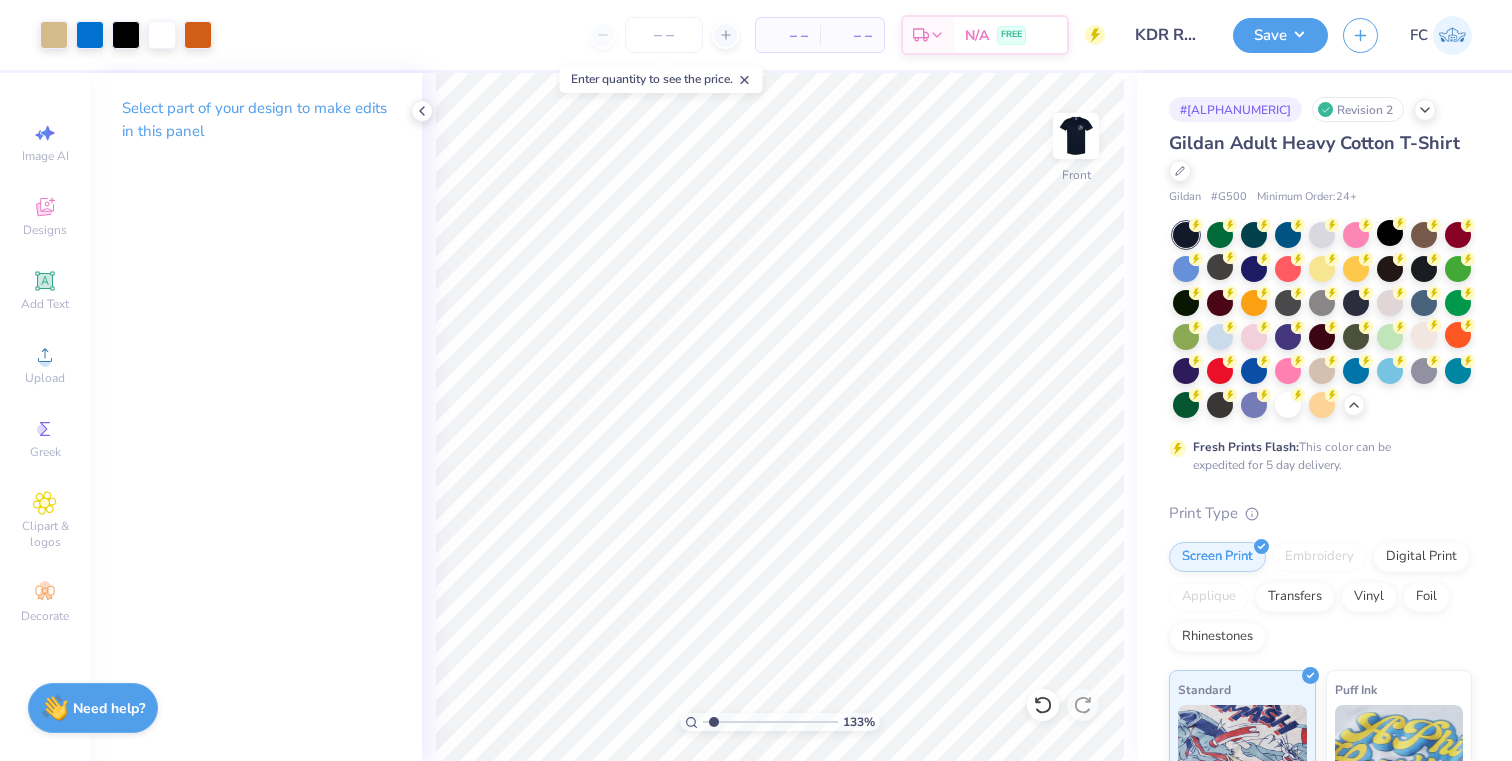 click at bounding box center (770, 722) 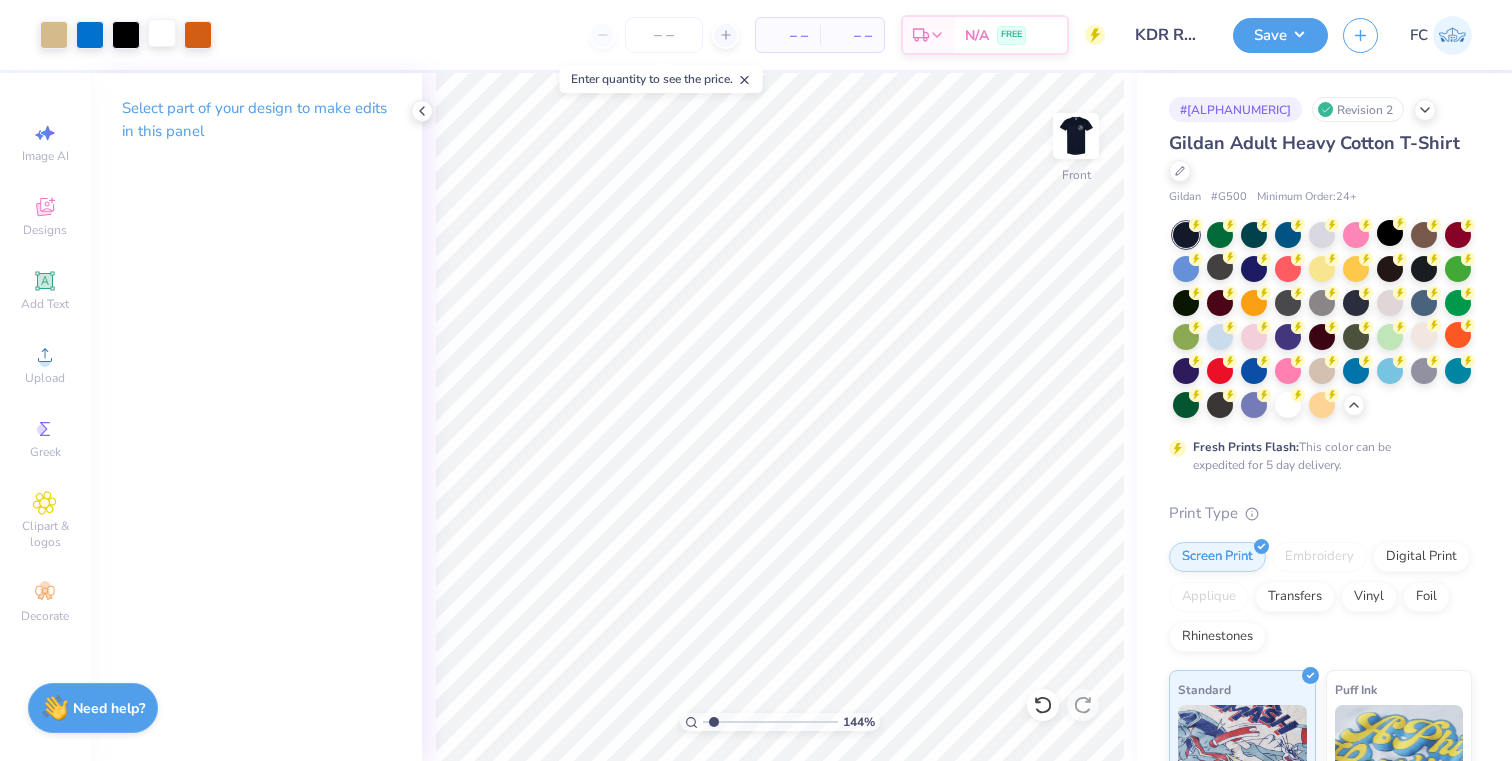 click at bounding box center [162, 33] 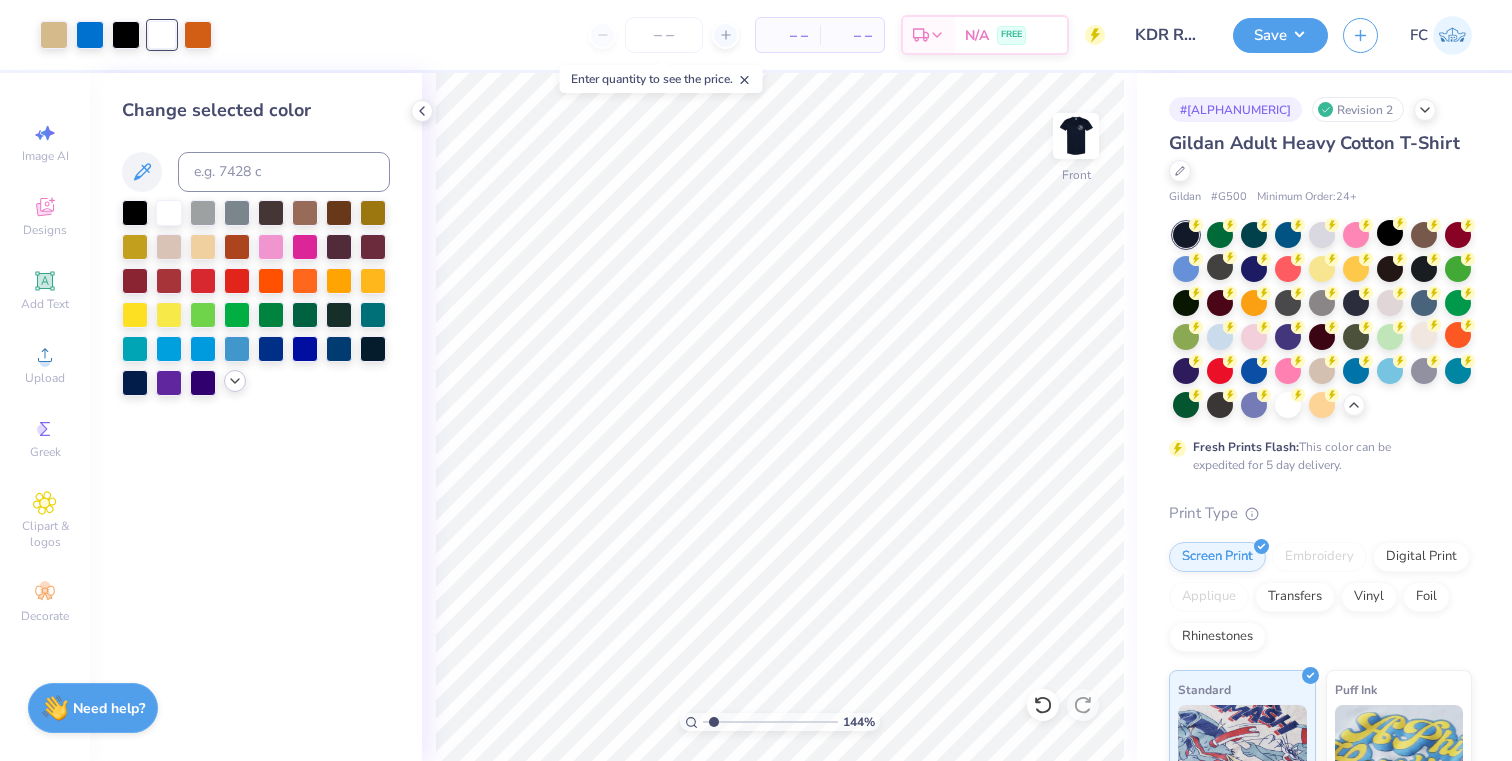 click 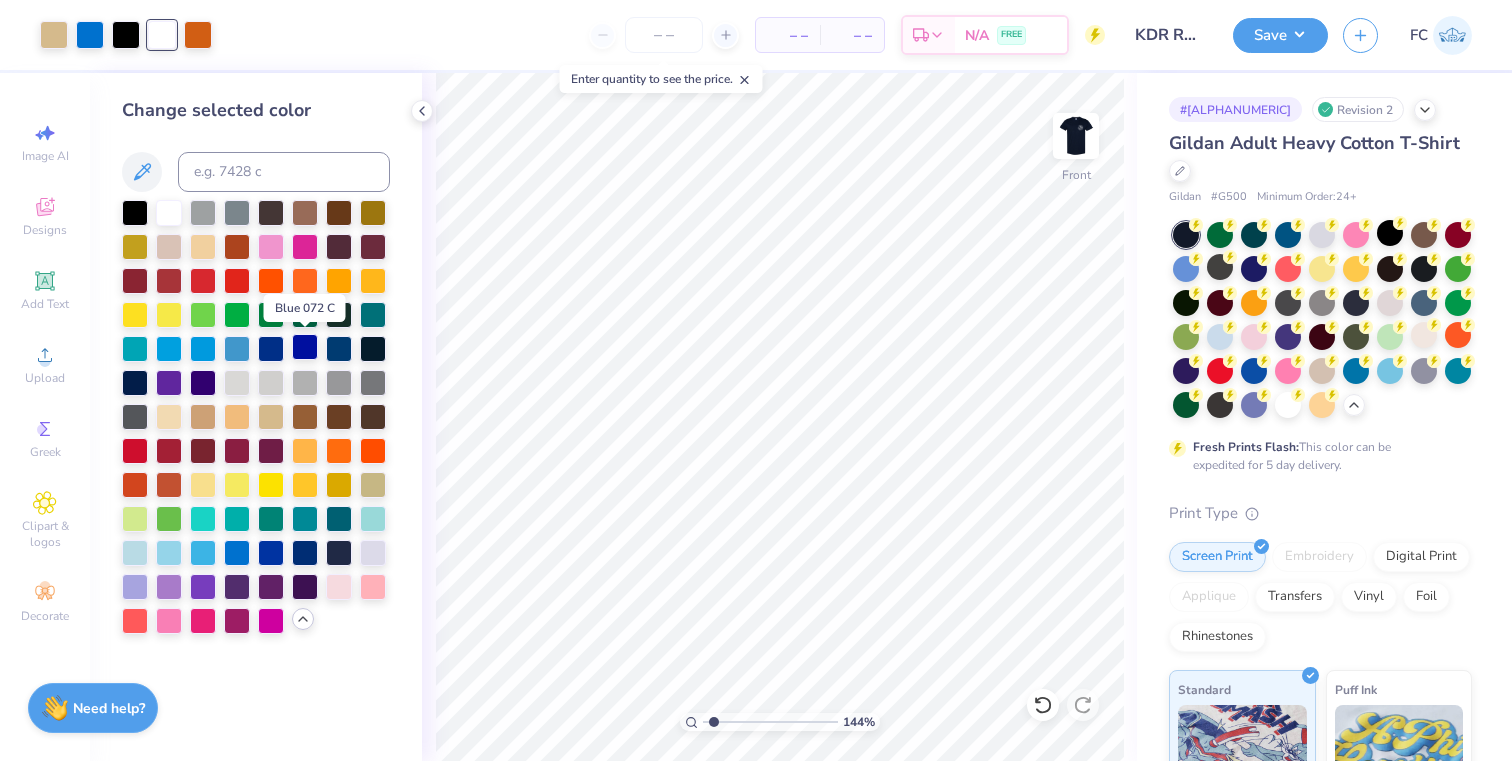 click at bounding box center (305, 347) 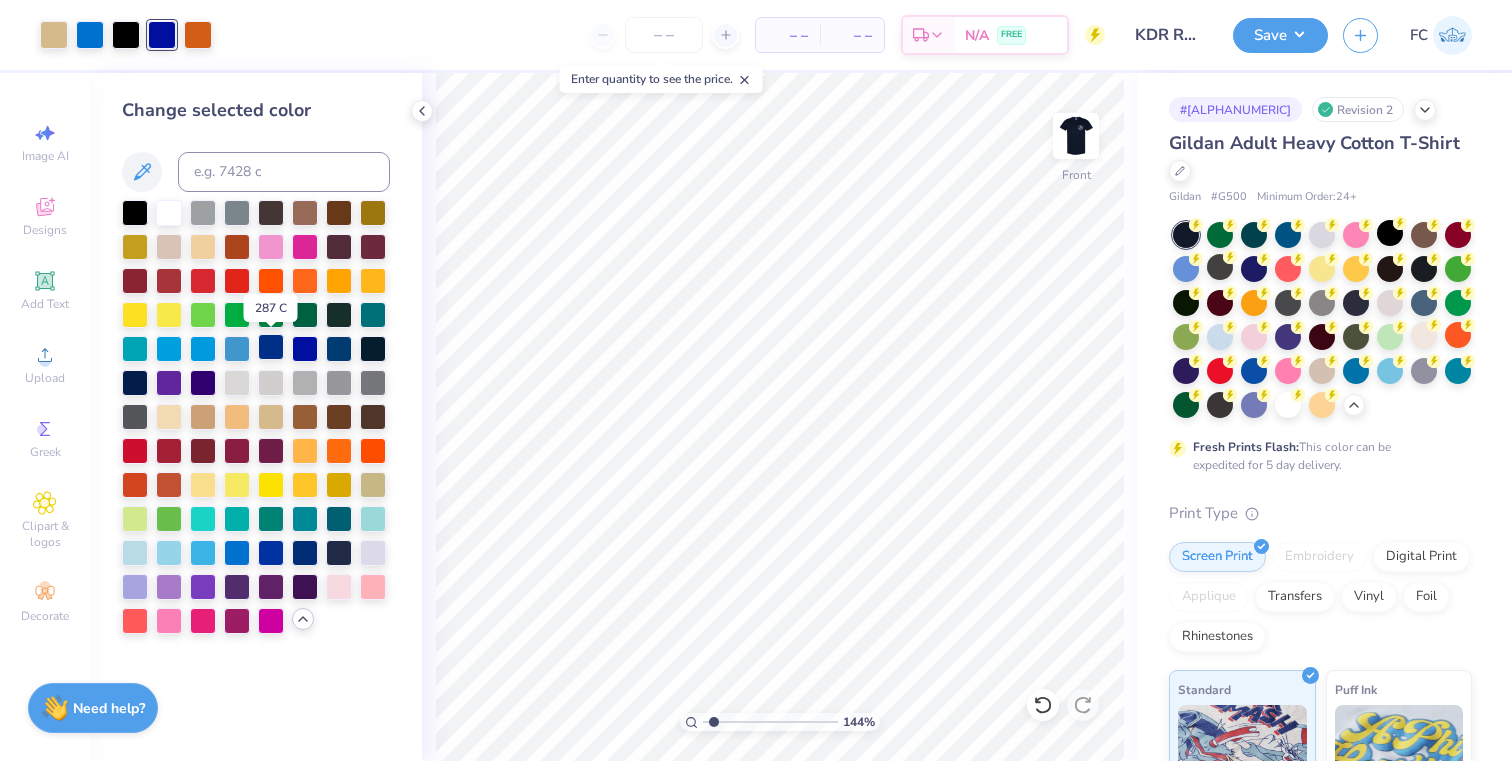 click at bounding box center (271, 347) 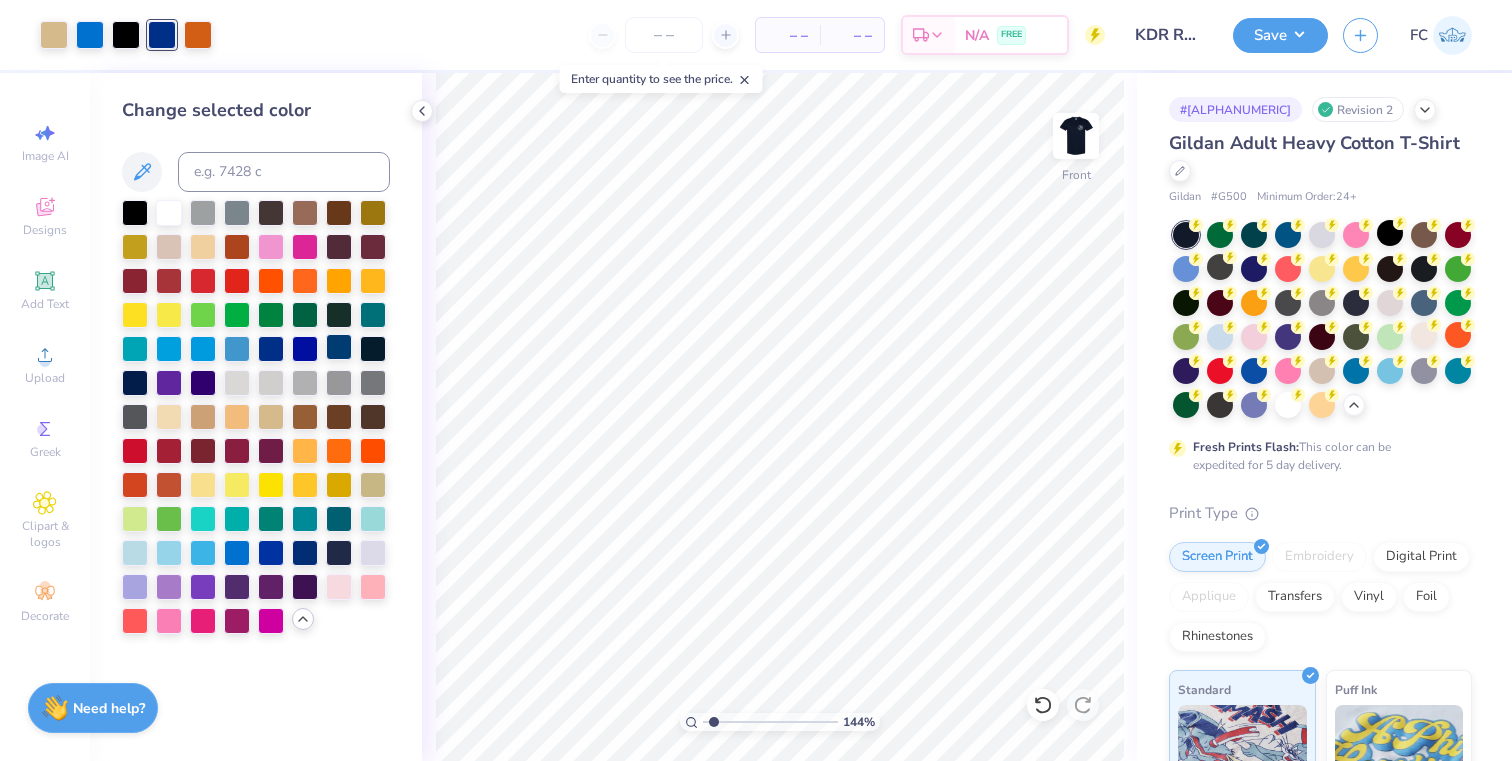 click at bounding box center (339, 347) 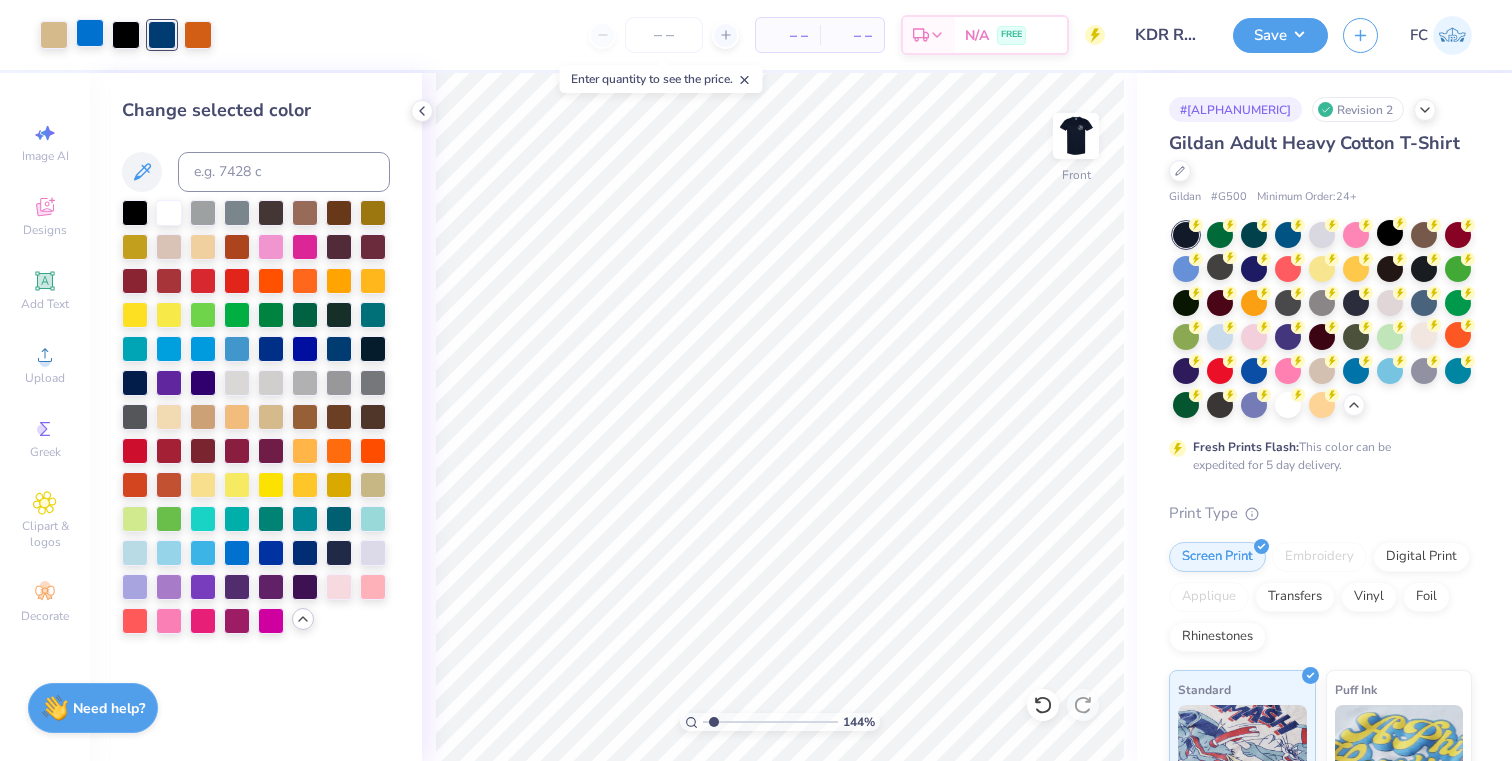 click at bounding box center [90, 33] 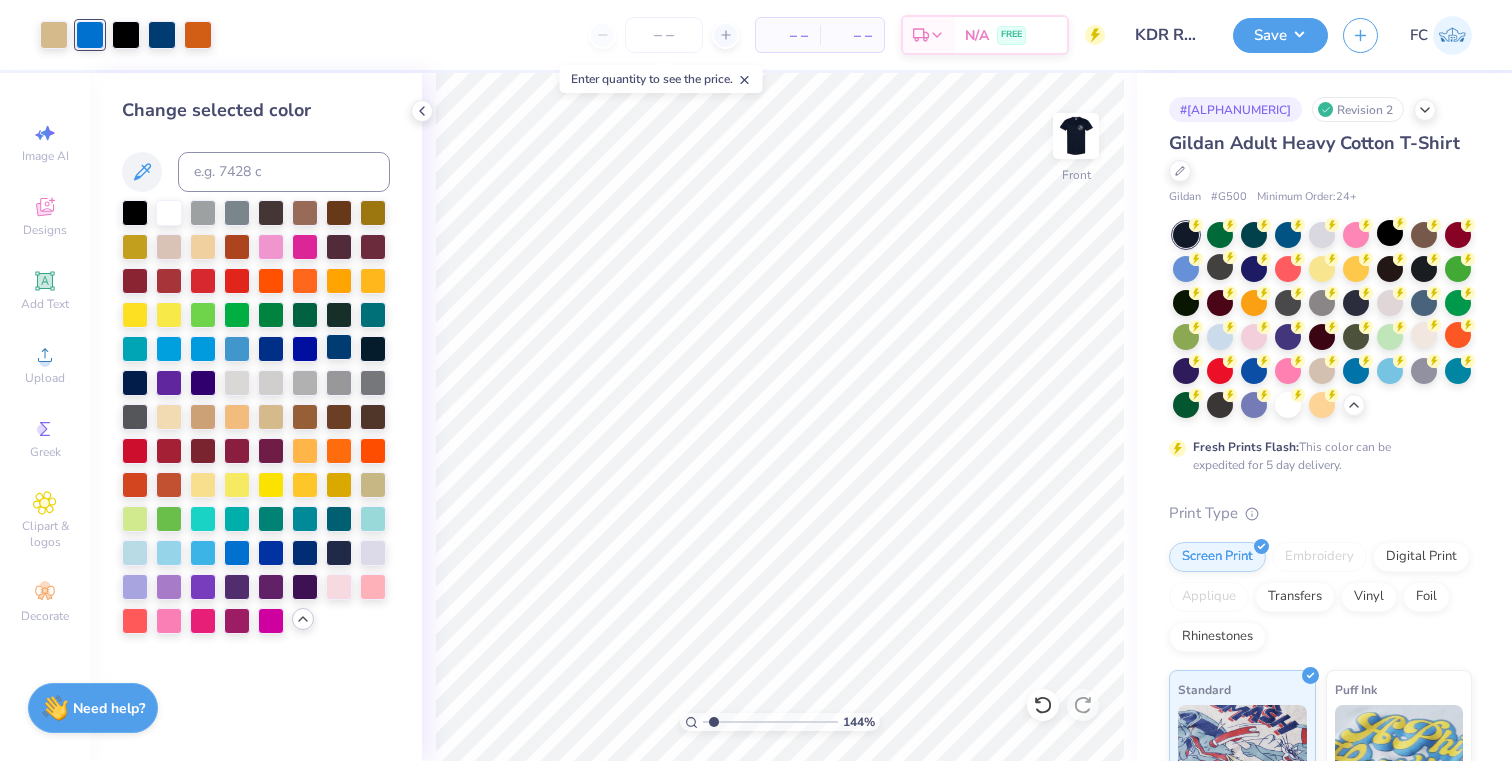 click at bounding box center [339, 347] 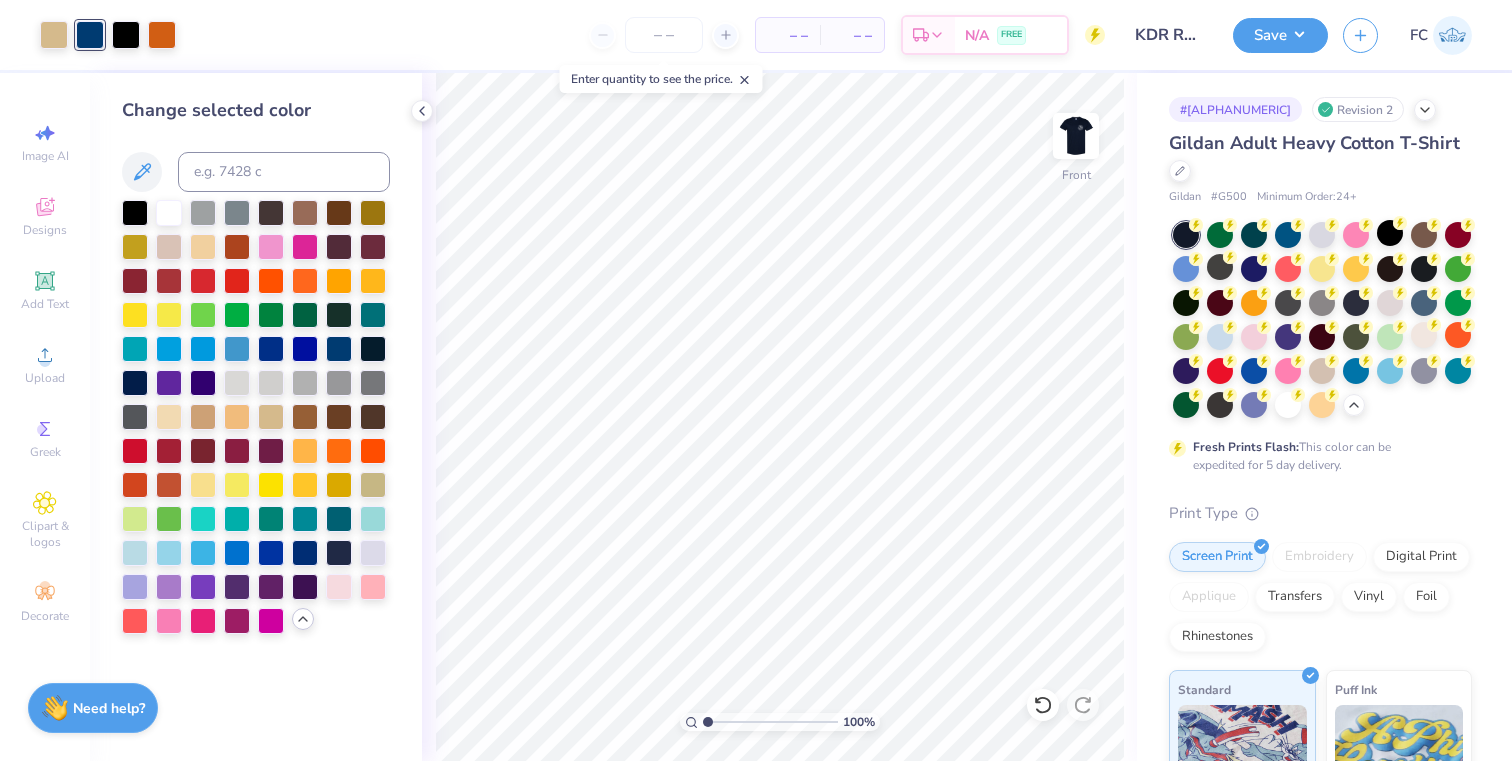 type on "1" 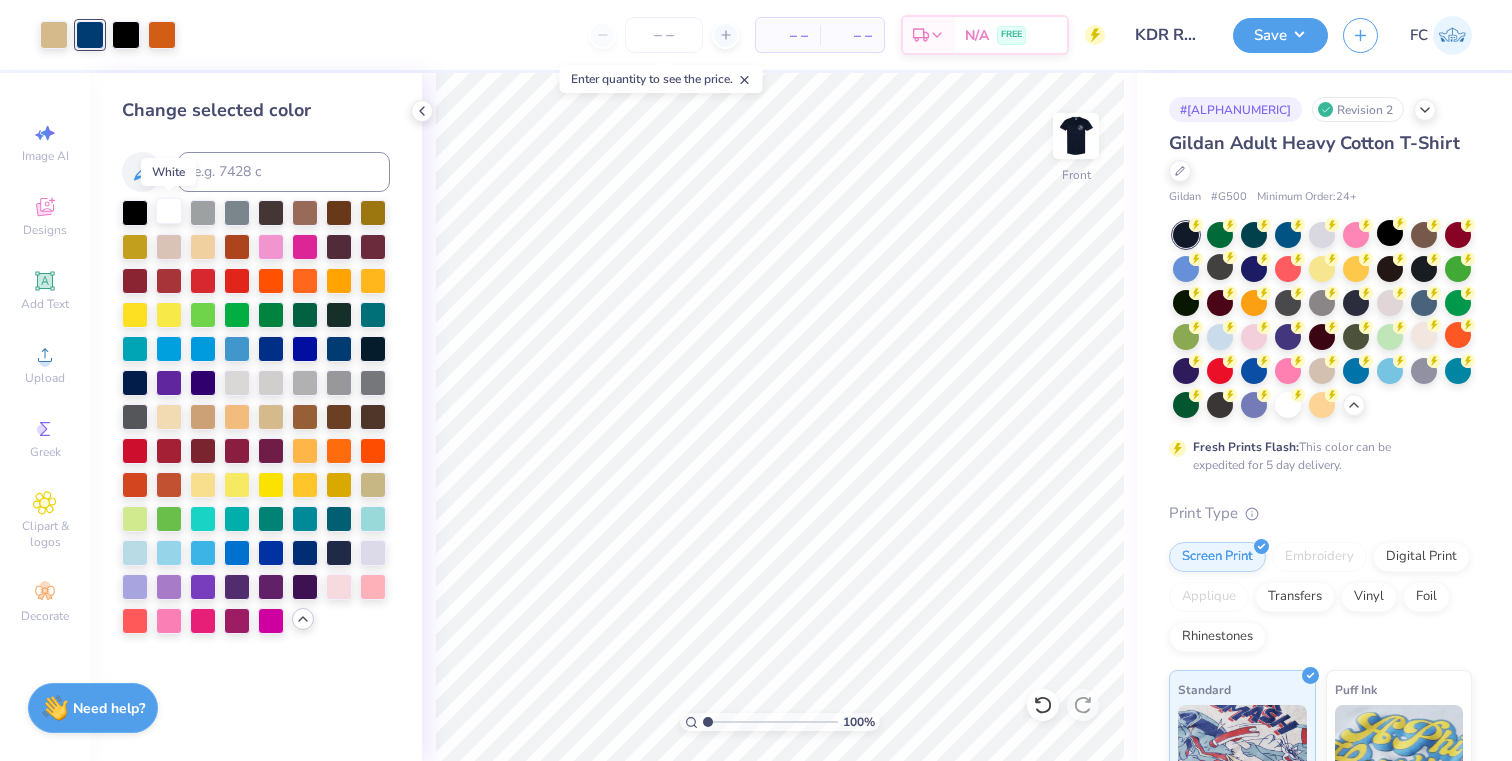 click at bounding box center (169, 211) 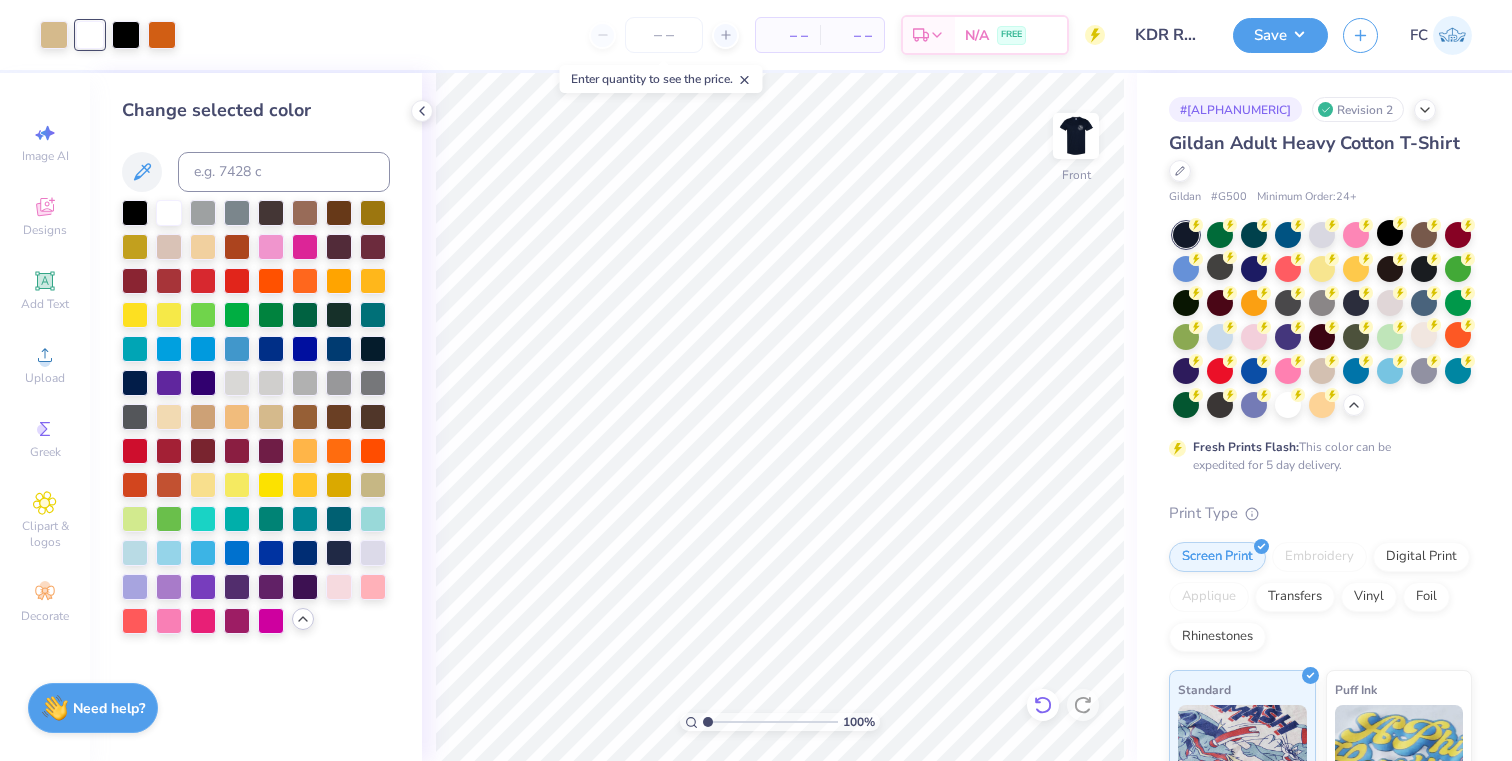 click at bounding box center (1043, 705) 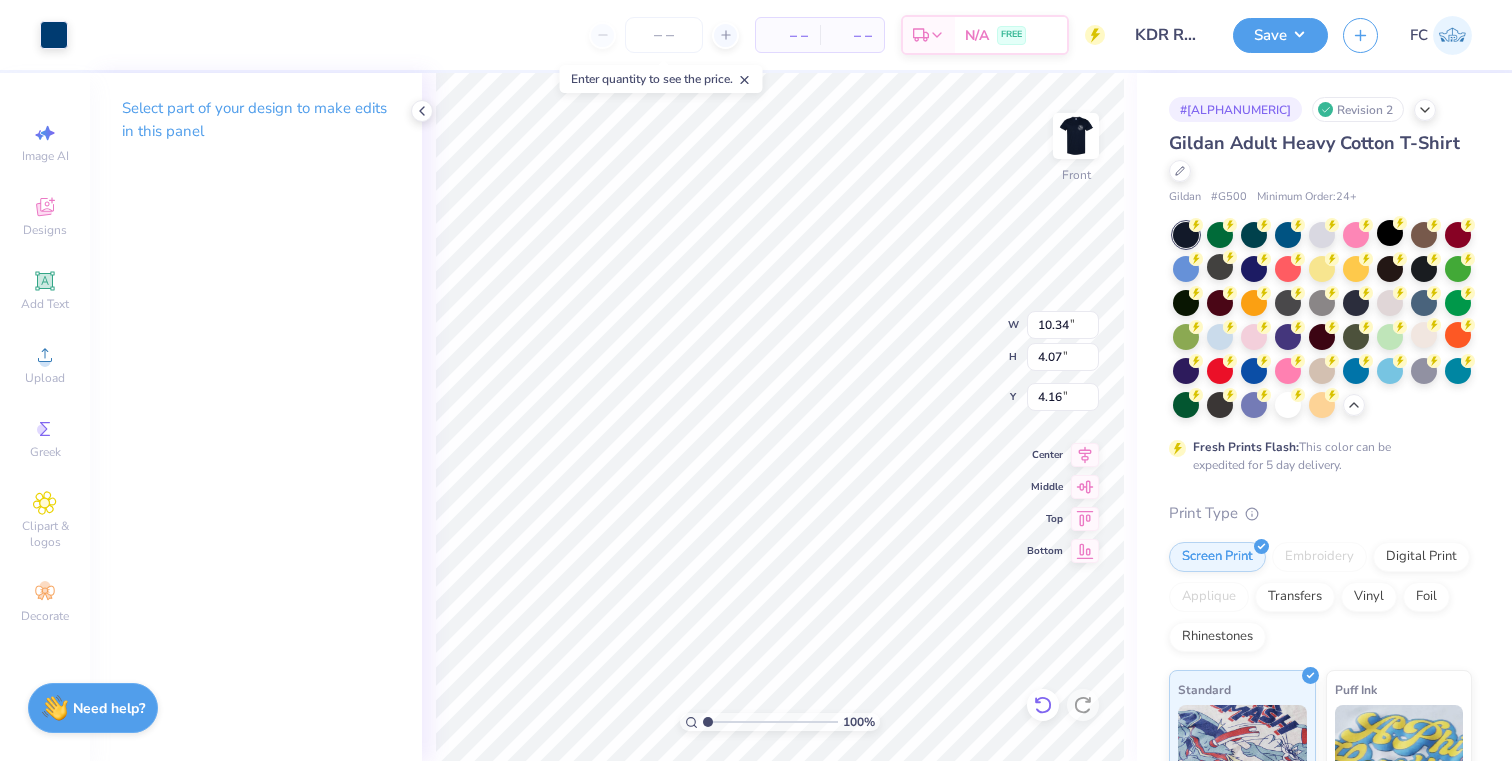 click 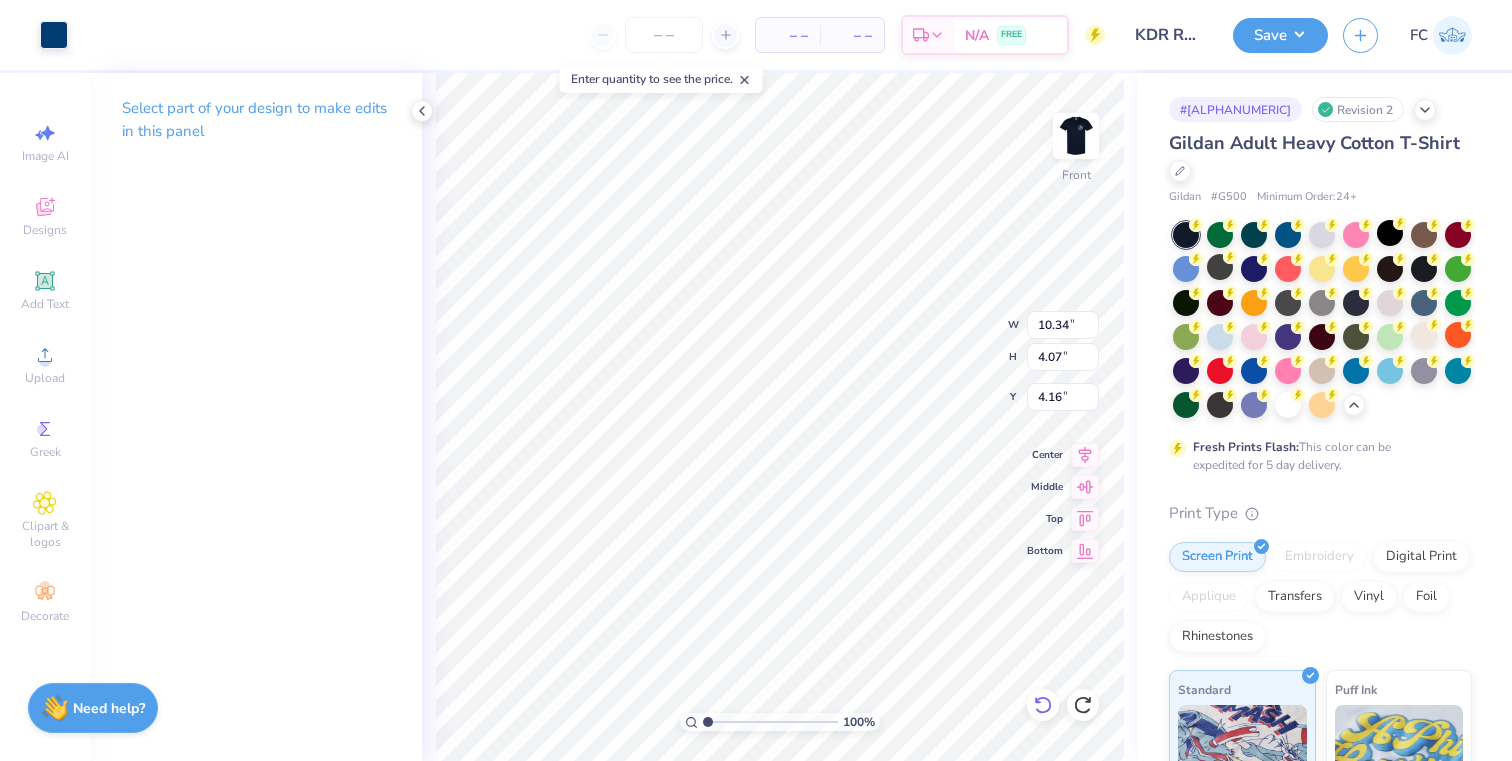 type on "3.92" 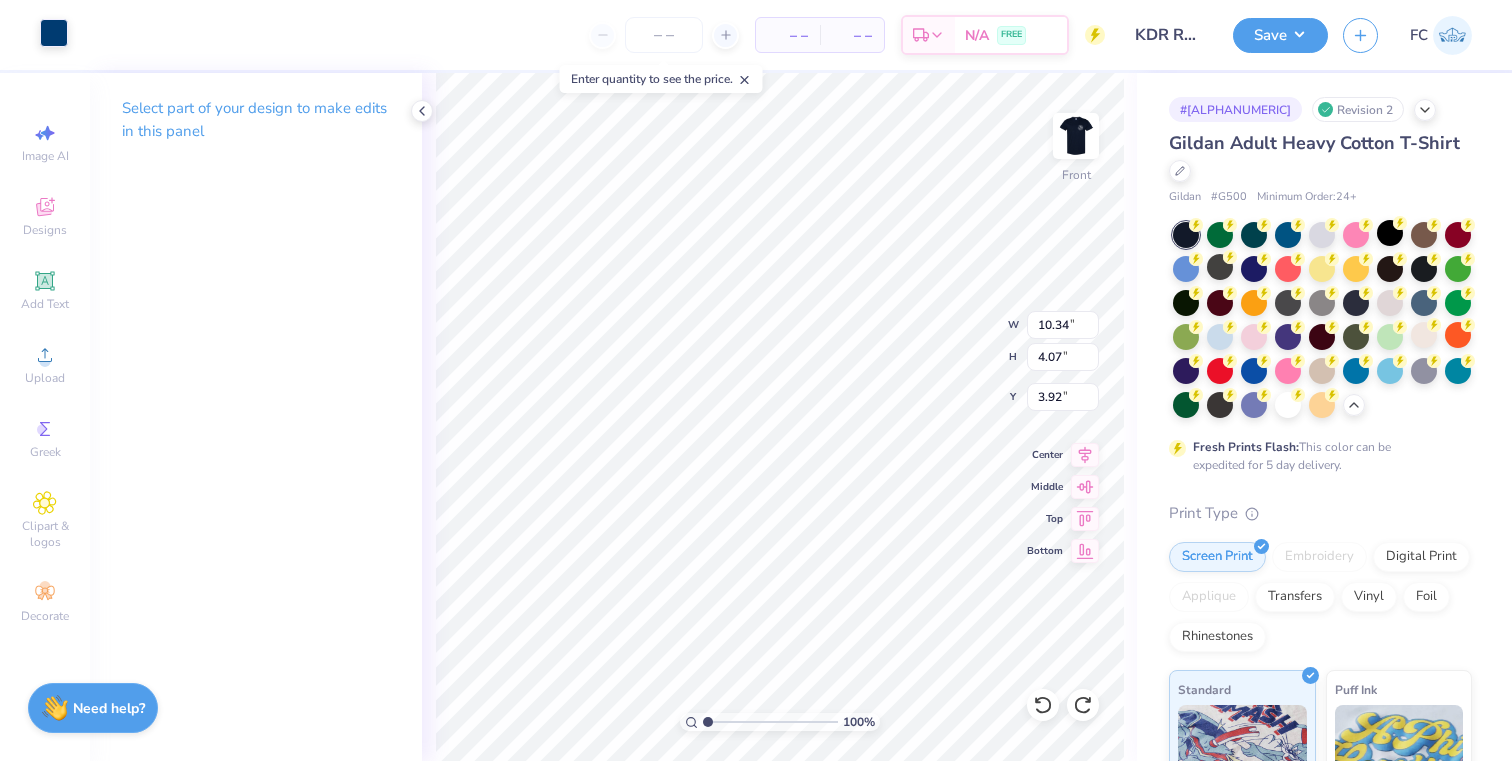 click at bounding box center (54, 33) 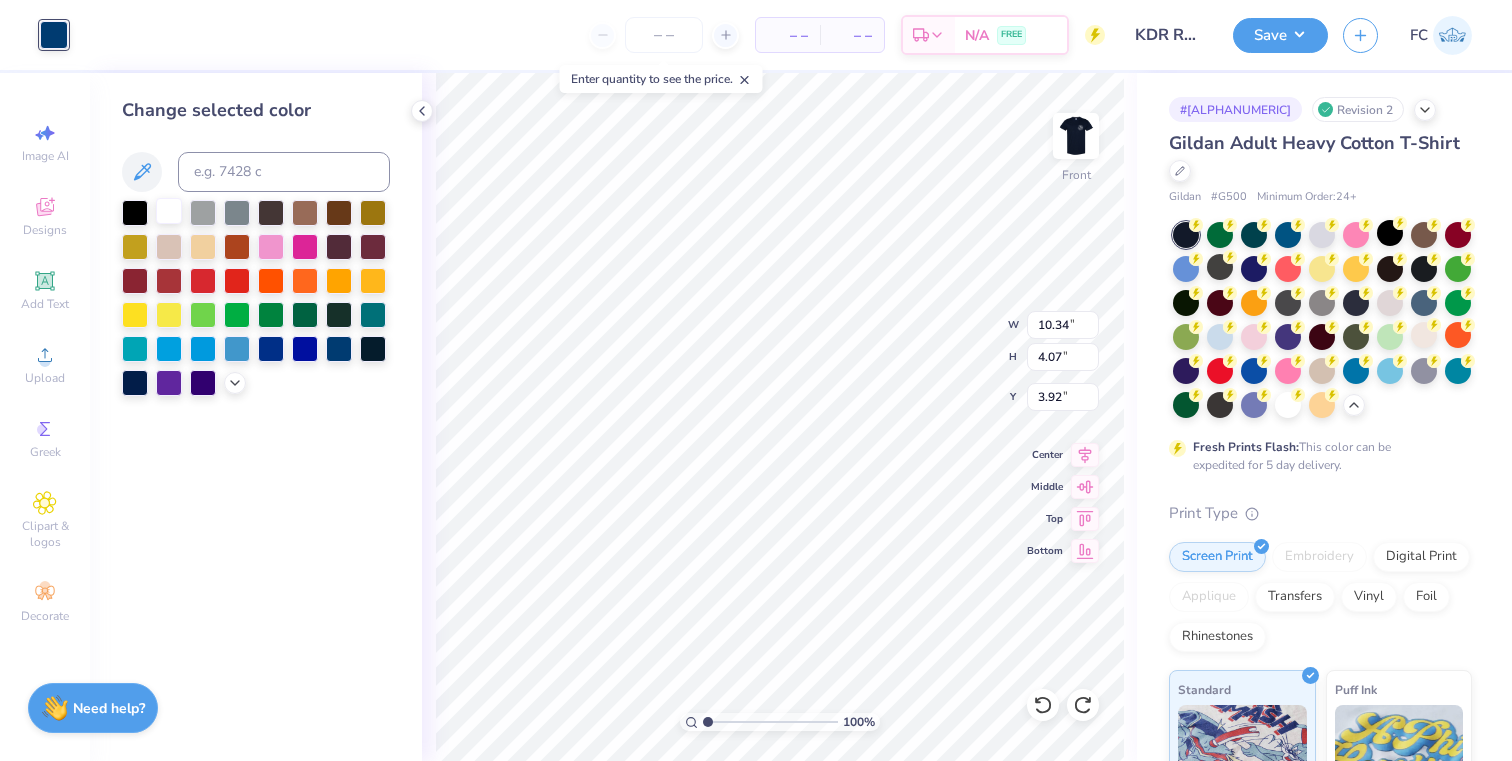 click at bounding box center (169, 211) 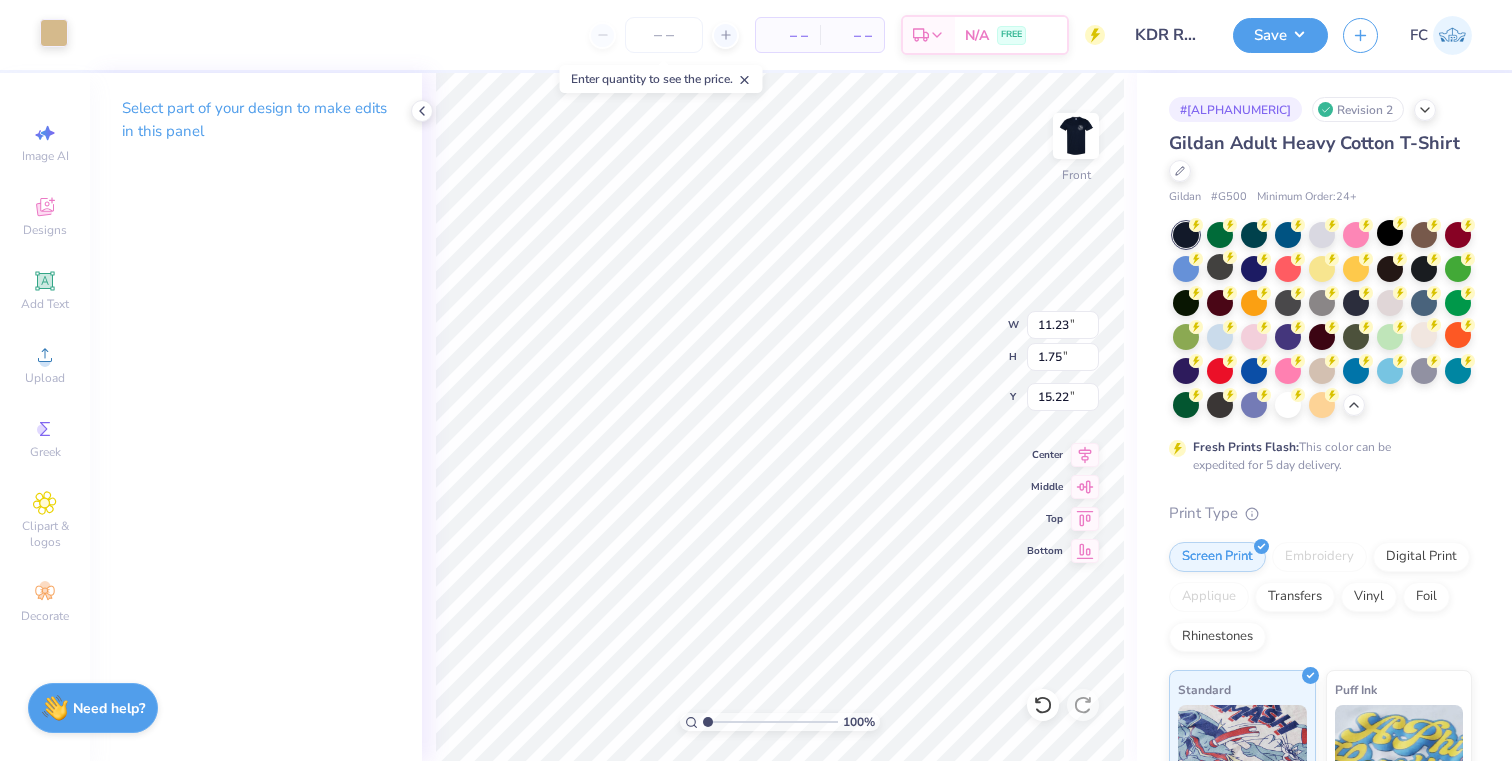click at bounding box center [54, 33] 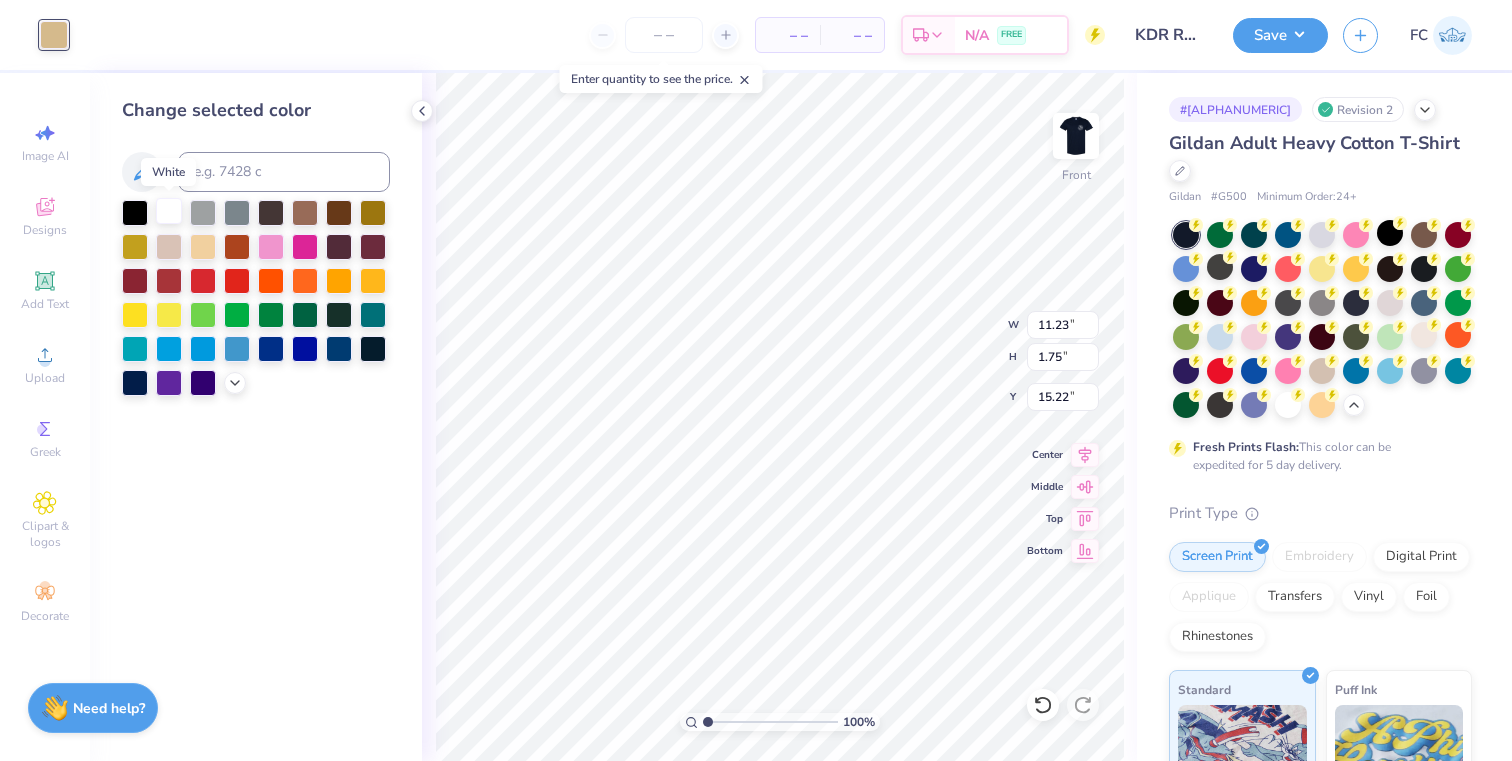 click at bounding box center (169, 211) 